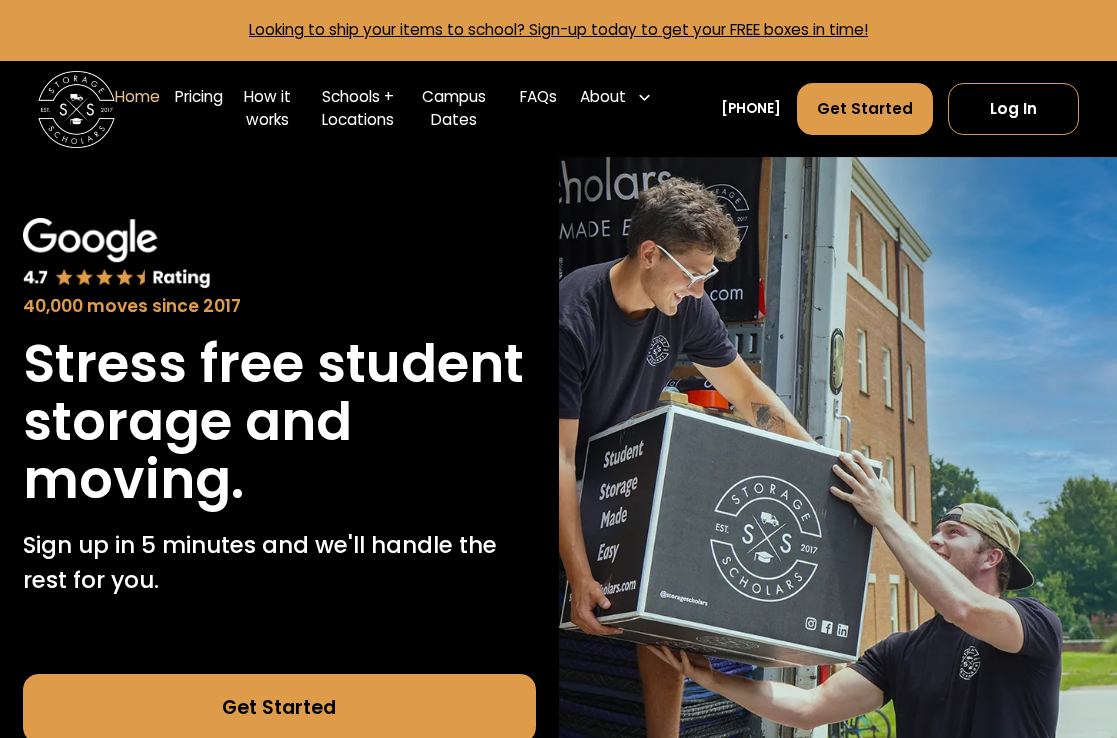 scroll, scrollTop: 0, scrollLeft: 0, axis: both 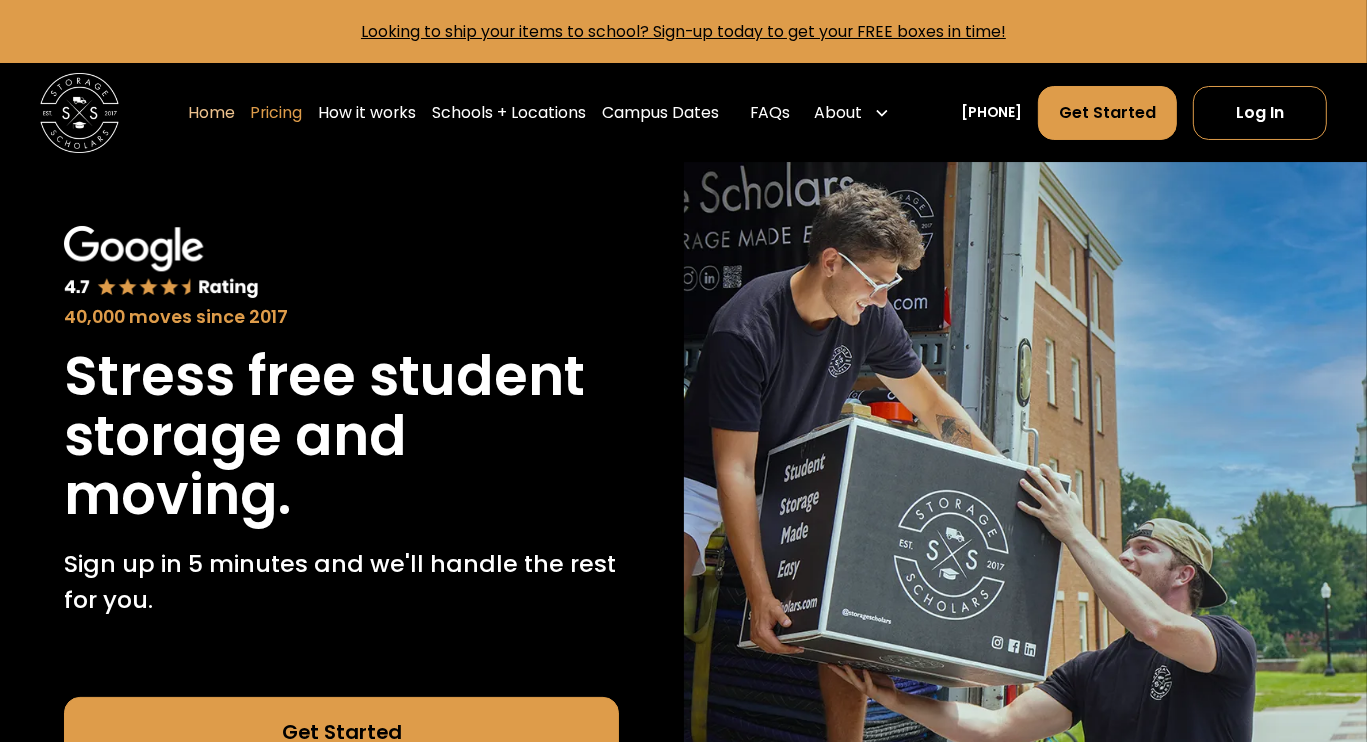 click on "Pricing" at bounding box center [276, 112] 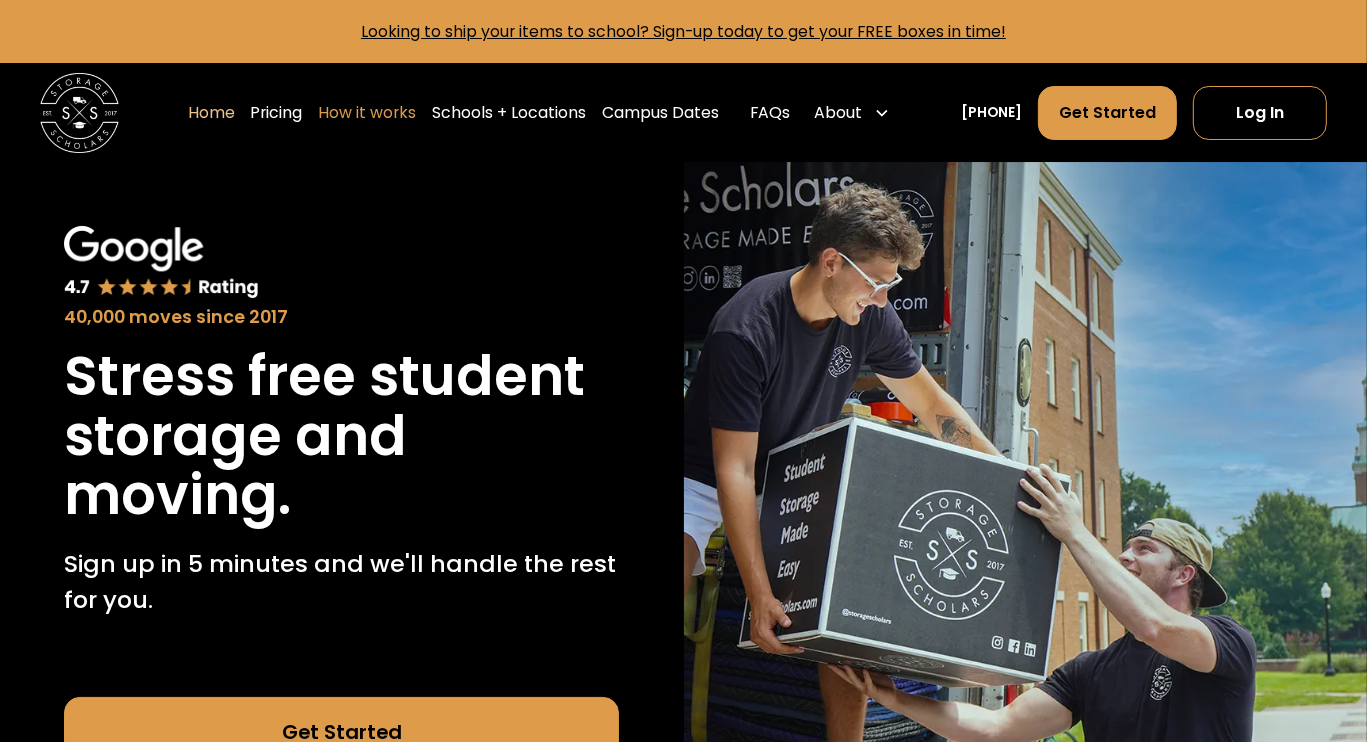 click on "How it works" at bounding box center [367, 112] 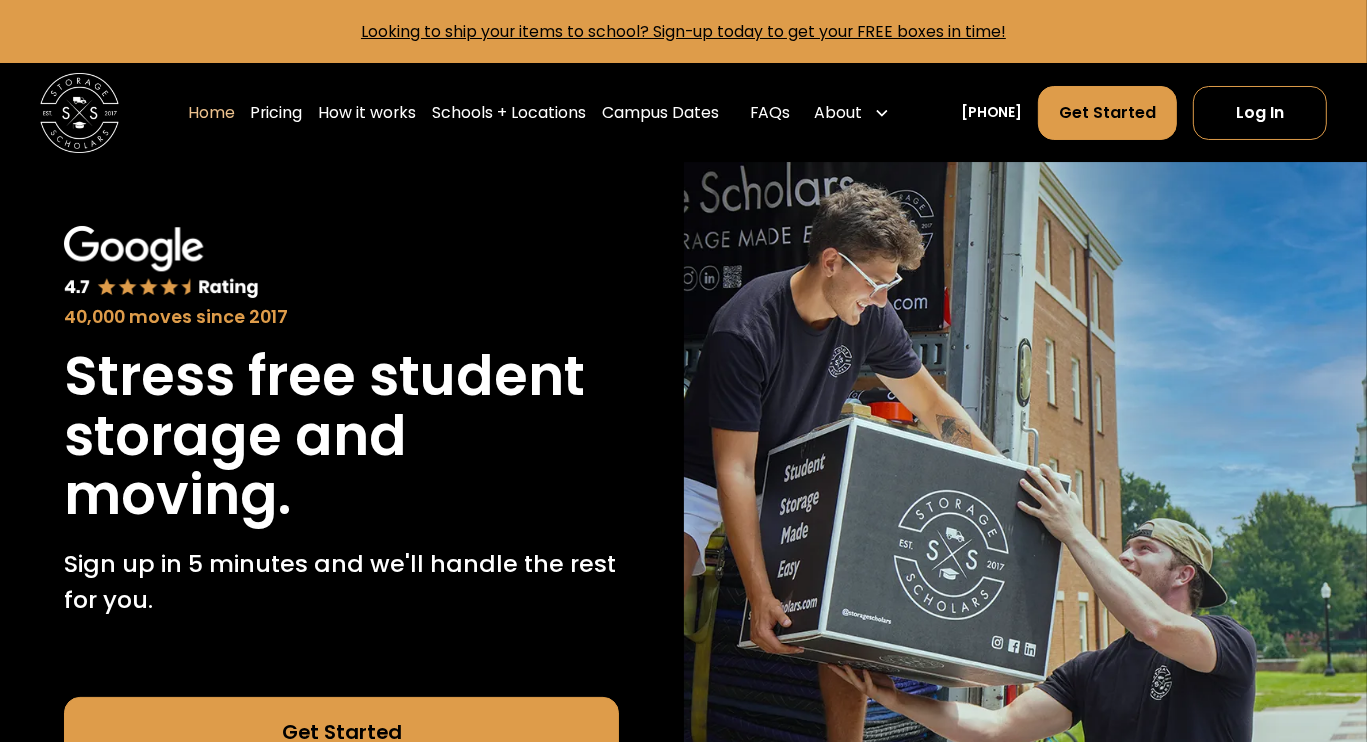 click on "40,000 moves since 2017 Stress free student storage and moving. Sign up in 5 minutes and we'll handle the rest for you. Get Started" at bounding box center [342, 542] 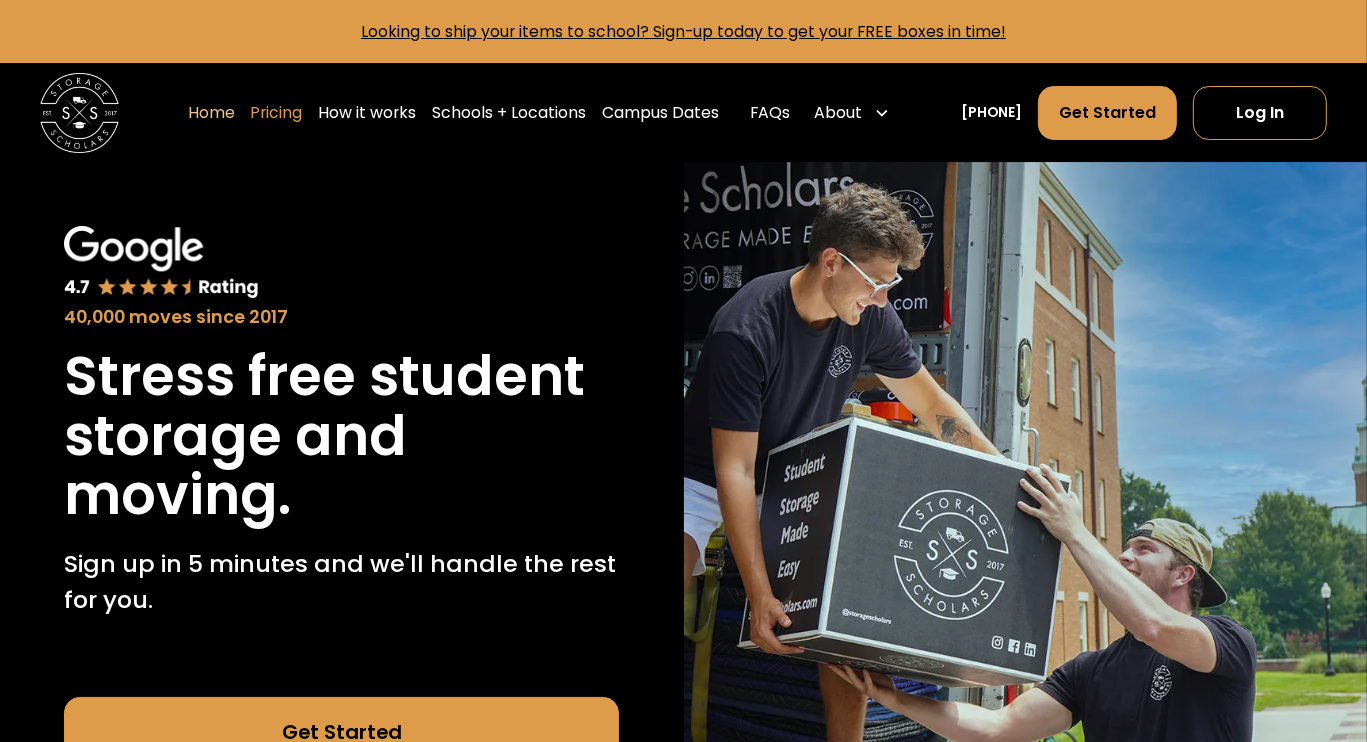 click on "Pricing" at bounding box center (276, 112) 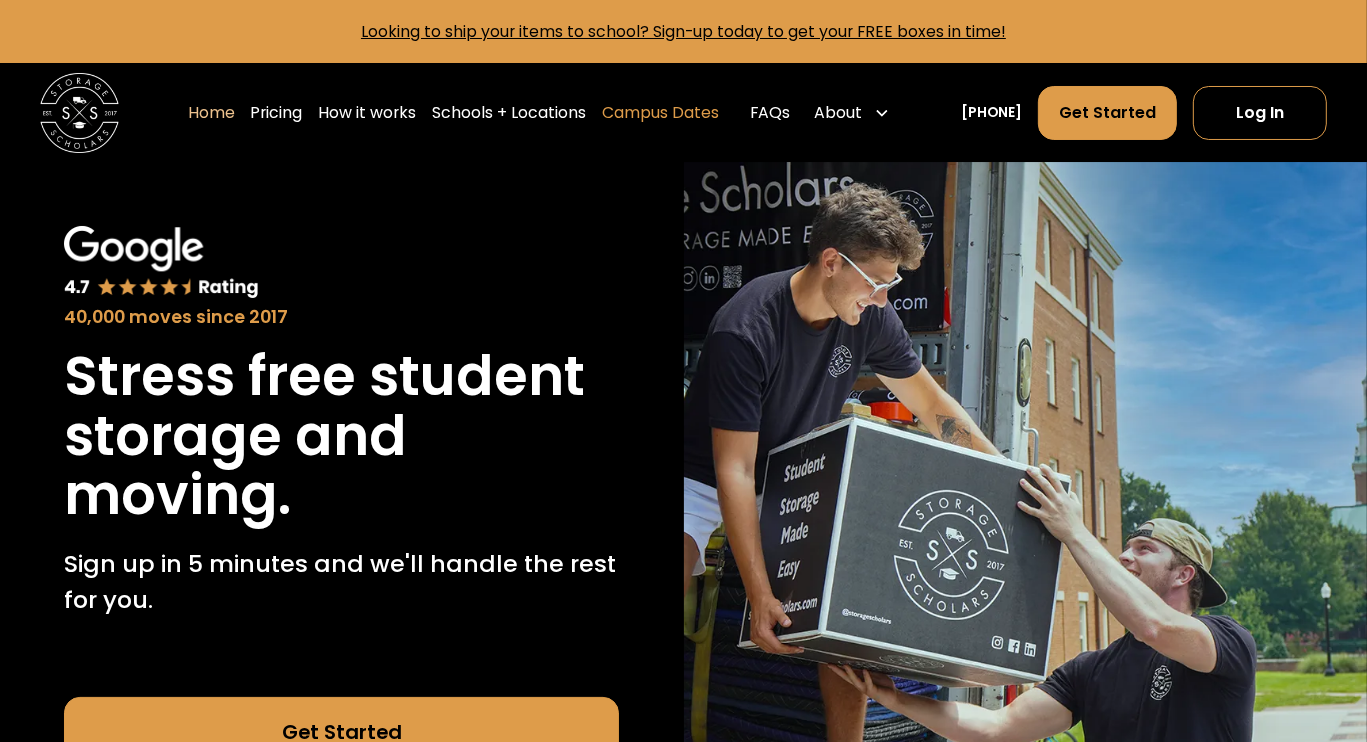 click on "Campus Dates" at bounding box center [660, 112] 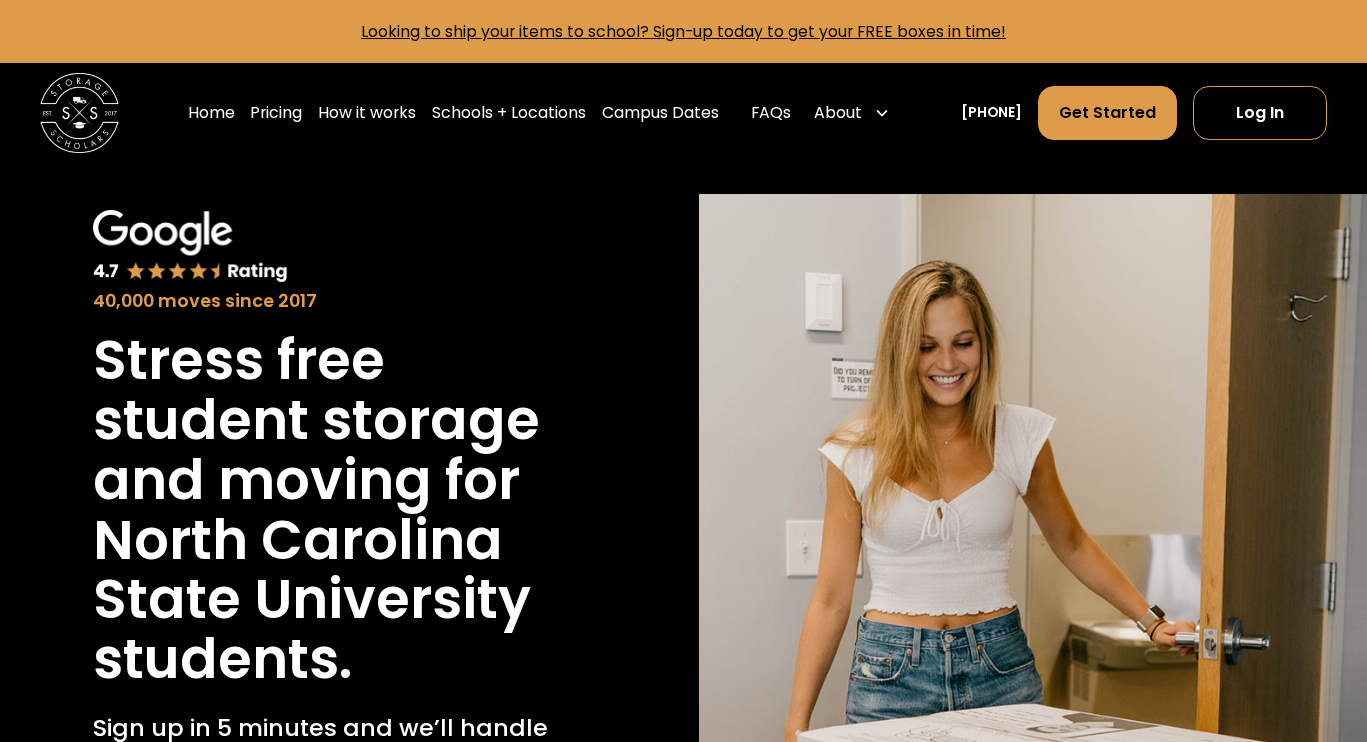 scroll, scrollTop: 4285, scrollLeft: 0, axis: vertical 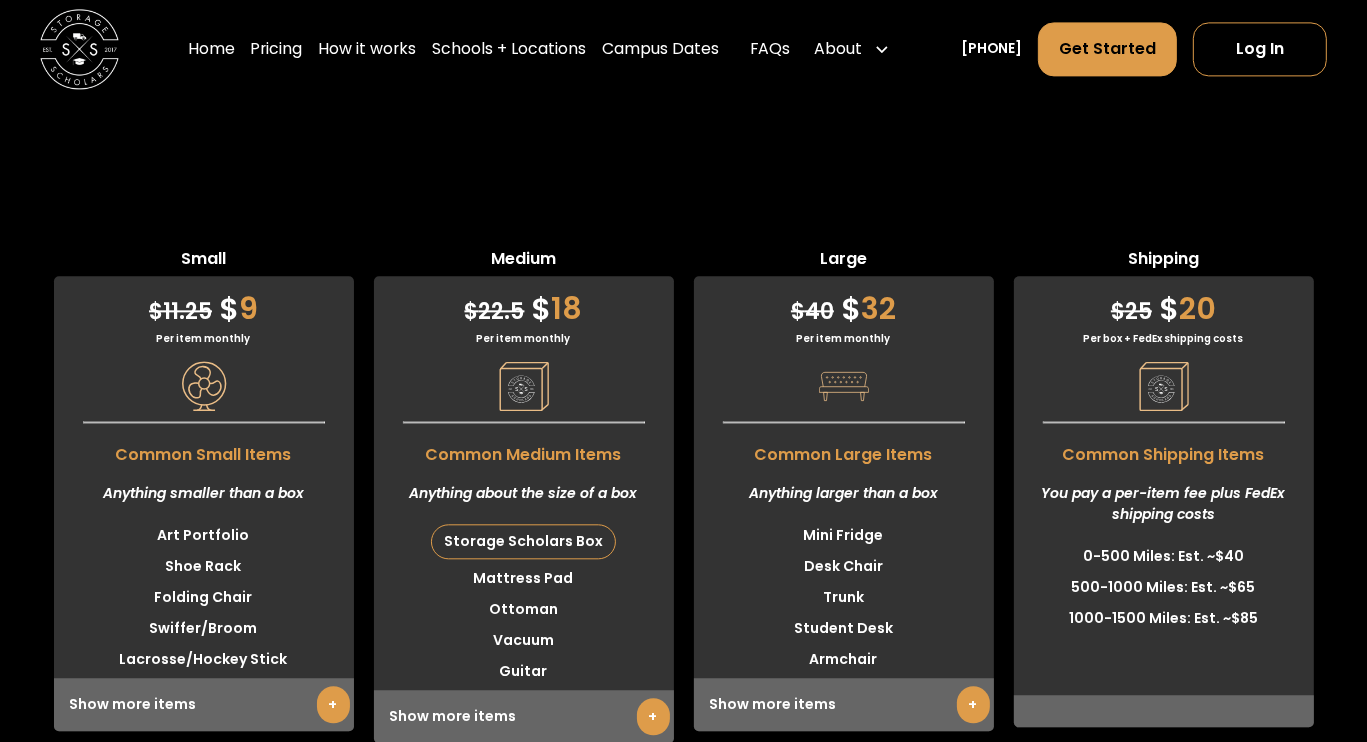 click on "Small
$ 11.25
$ 9
Per item monthly
Common Small Items
Anything smaller than a box
Art Portfolio Shoe Rack Folding Chair Swiffer/Broom Lacrosse/Hockey Stick
Poster Tube Desk Lamp Basket Crutches Desk Fan Dorm Mirror Drying Rack Ironing Board Kitchen Chair Laundry Basket (Empty) Mini Safe Picture Frame Pillow Skateboard Step Stool Supply Kit Box Twin Headboard/Footboard Umbrella Violin Whiteboard
Show more items  +
Medium
$ 22.5" at bounding box center [683, 479] 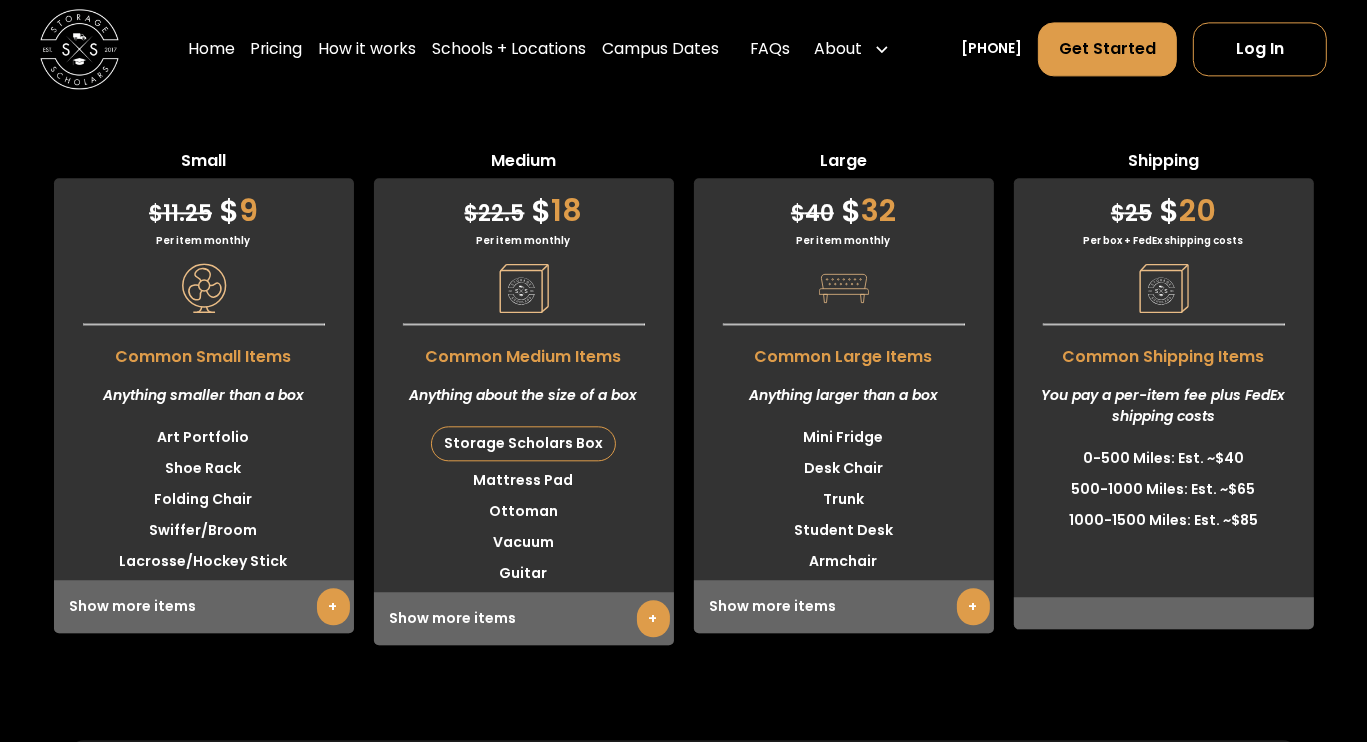 scroll, scrollTop: 4222, scrollLeft: 0, axis: vertical 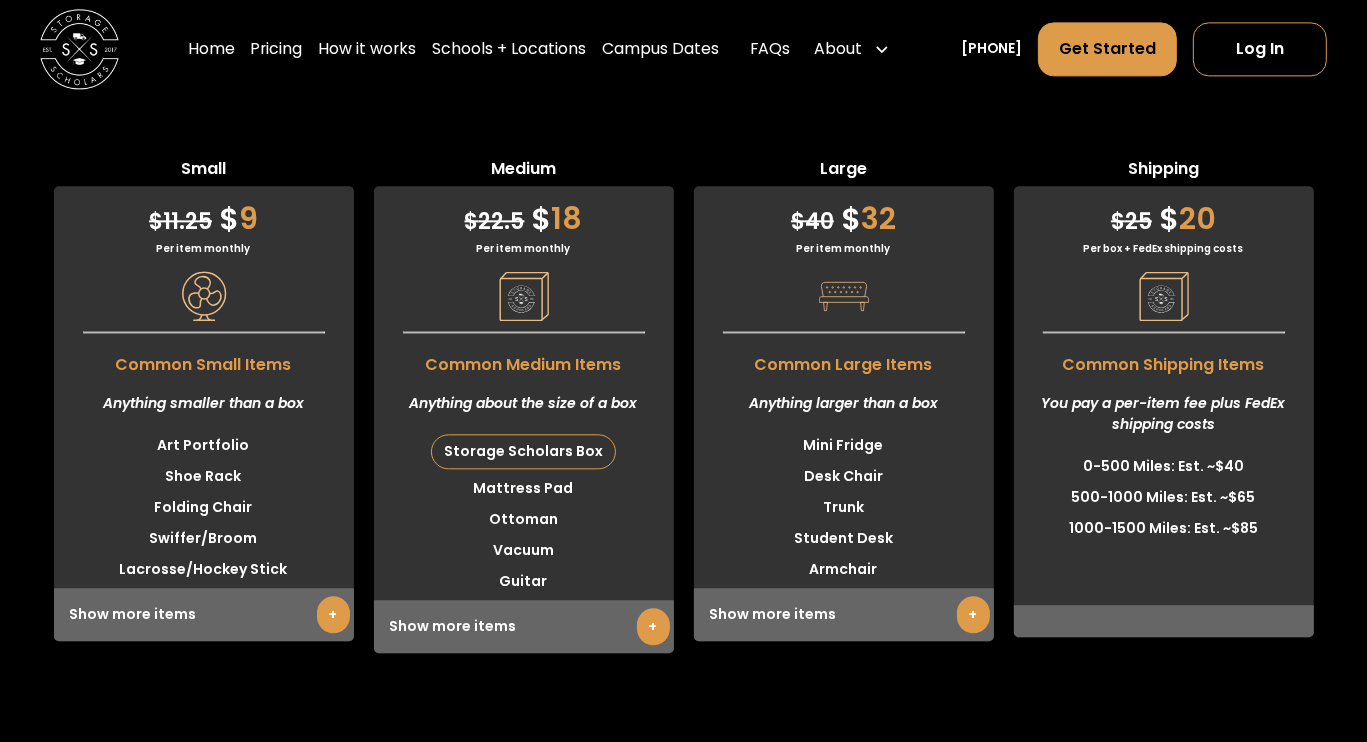 click on "Small
$ 11.25
$ 9
Per item monthly
Common Small Items
Anything smaller than a box
Art Portfolio Shoe Rack Folding Chair Swiffer/Broom Lacrosse/Hockey Stick
Poster Tube Desk Lamp Basket Crutches Desk Fan Dorm Mirror Drying Rack Ironing Board Kitchen Chair Laundry Basket (Empty) Mini Safe Picture Frame Pillow Skateboard Step Stool Supply Kit Box Twin Headboard/Footboard Umbrella Violin Whiteboard
Show more items  +
Medium
$ 22.5" at bounding box center [683, 389] 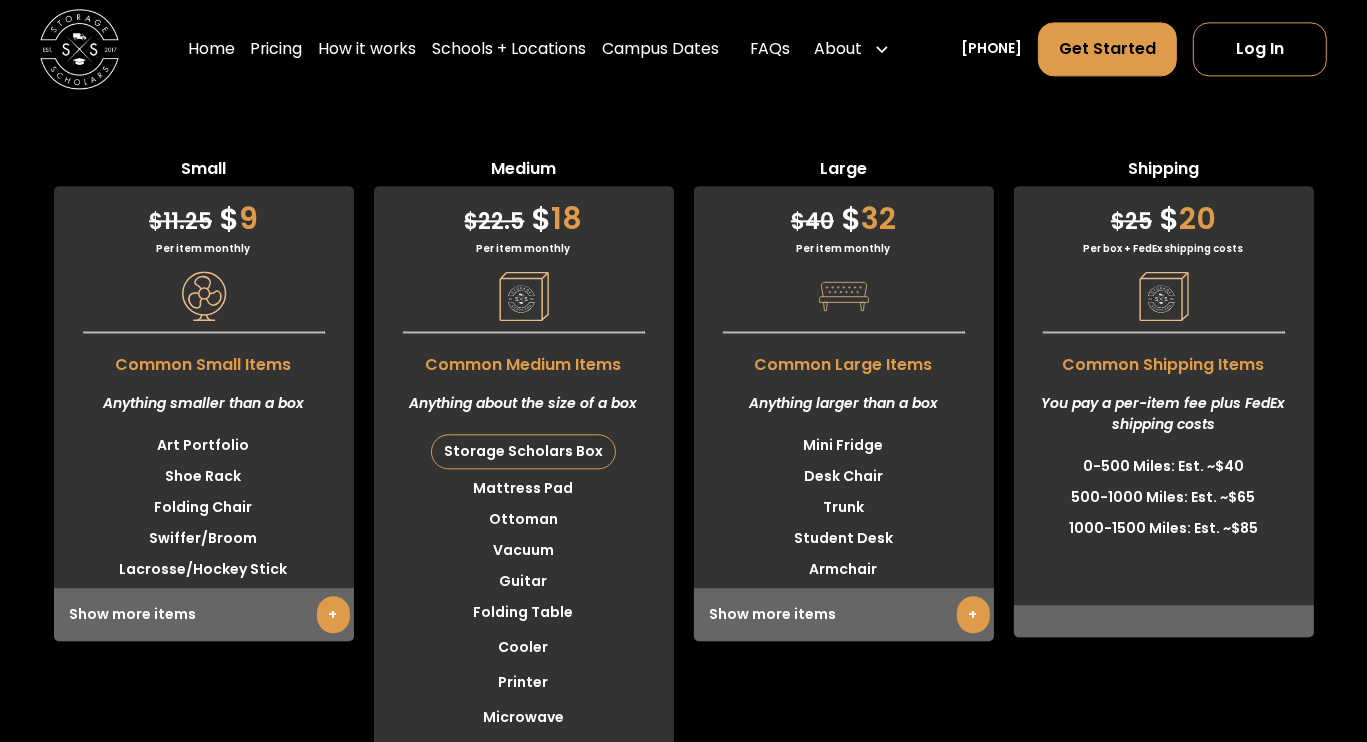 click on "+" at bounding box center (973, 614) 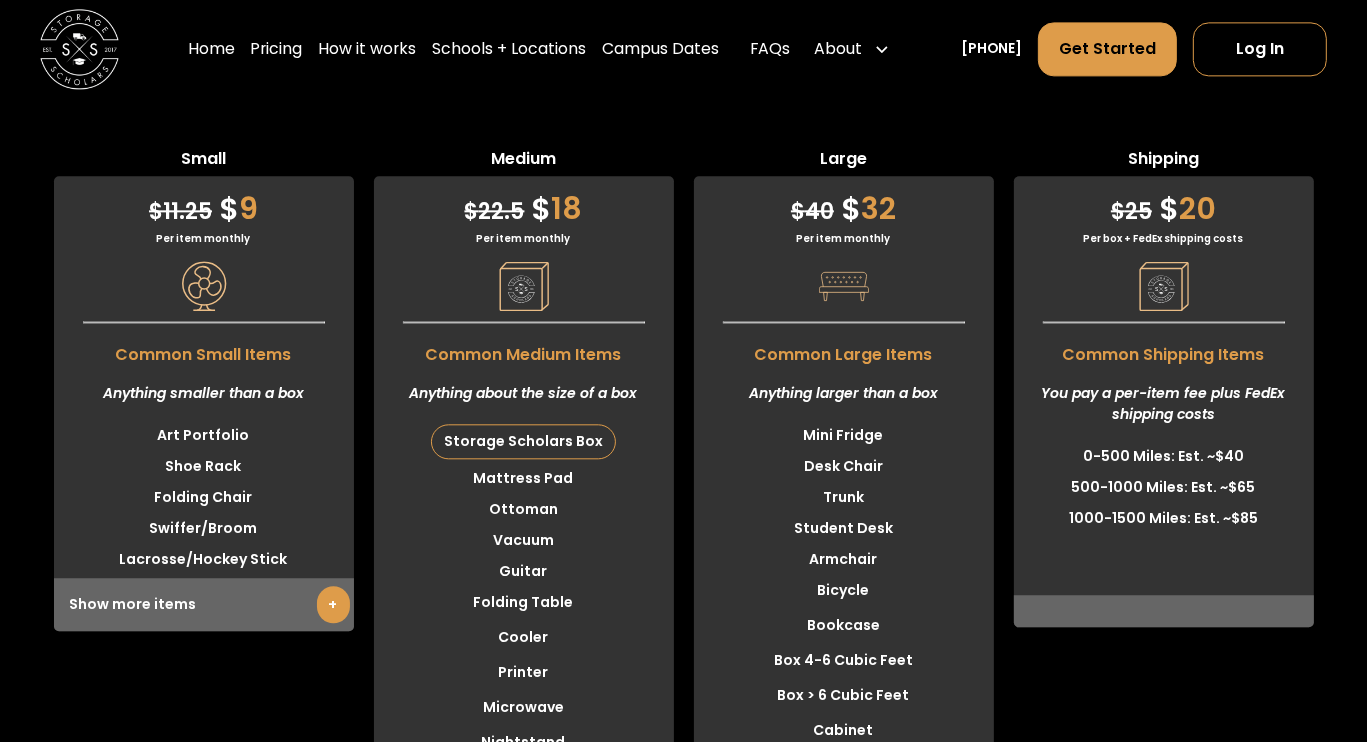 scroll, scrollTop: 4229, scrollLeft: 0, axis: vertical 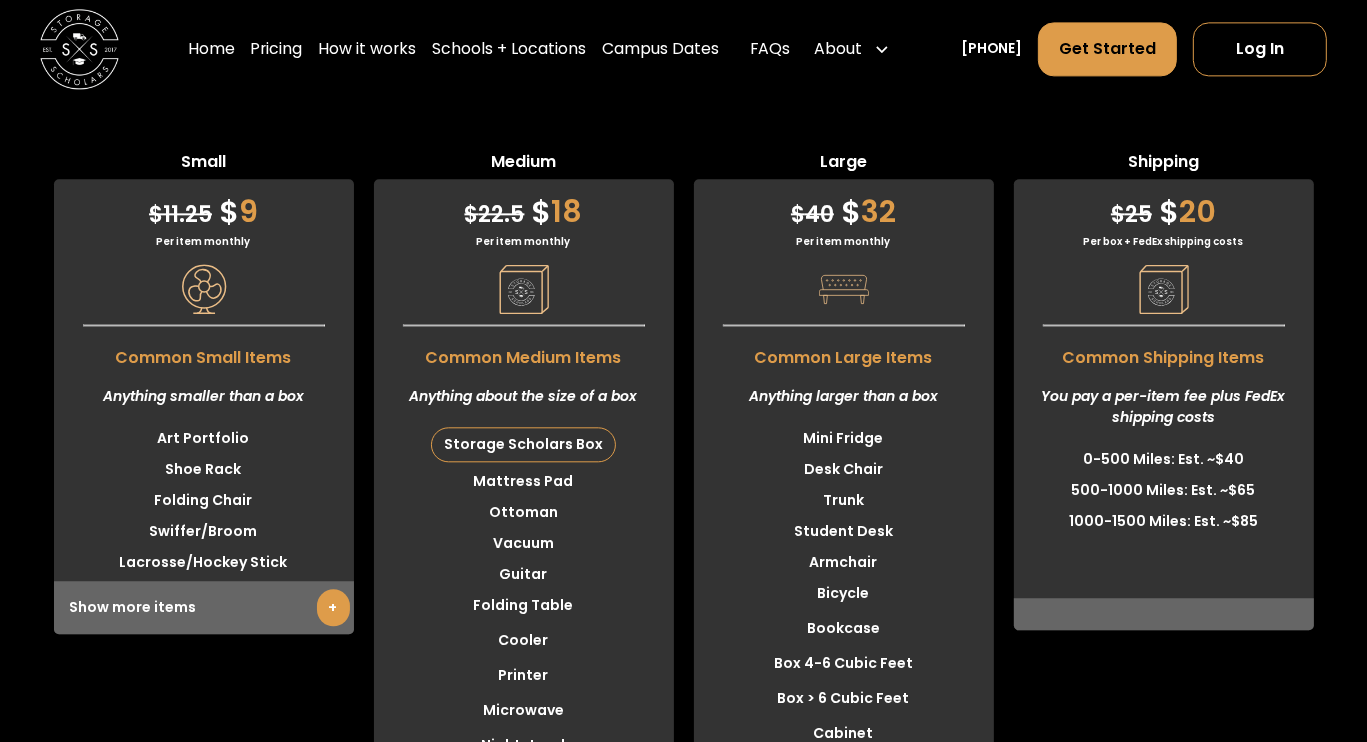 click on "+" at bounding box center (333, 607) 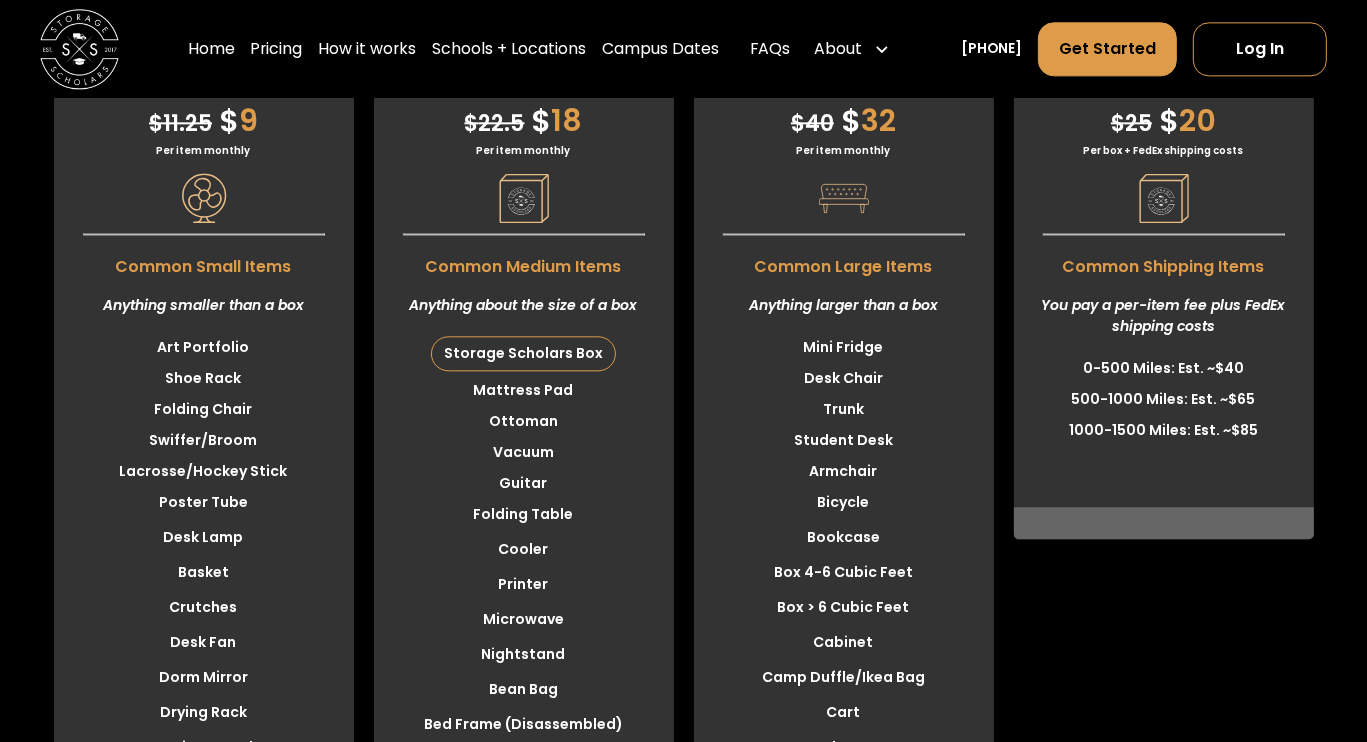 scroll, scrollTop: 4318, scrollLeft: 0, axis: vertical 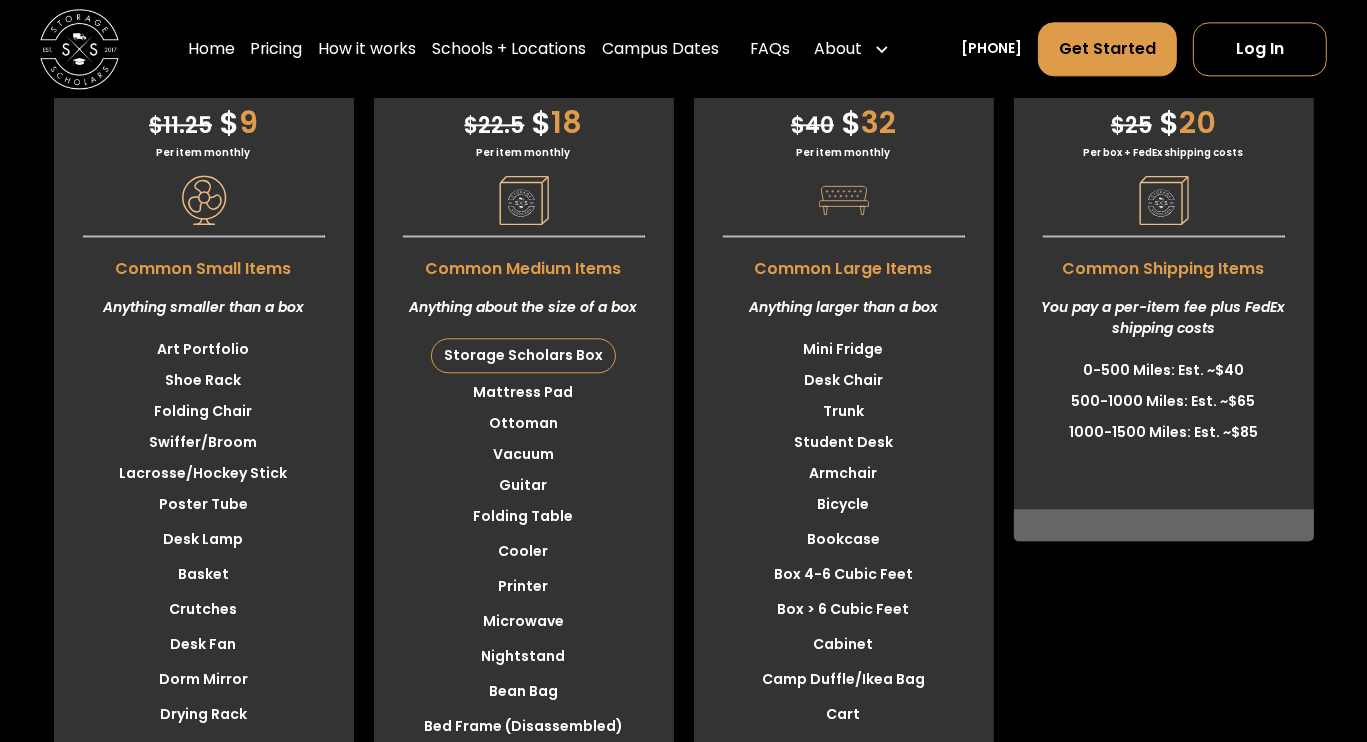 click on "Small
$ 11.25
$ 9
Per item monthly
Common Small Items
Anything smaller than a box
Art Portfolio Shoe Rack Folding Chair Swiffer/Broom Lacrosse/Hockey Stick
Poster Tube Desk Lamp Basket Crutches Desk Fan Dorm Mirror Drying Rack Ironing Board Kitchen Chair Laundry Basket (Empty) Mini Safe Picture Frame Pillow Skateboard Step Stool Supply Kit Box Twin Headboard/Footboard Umbrella Violin Whiteboard
Show more items  +
Medium
$ 22.5" at bounding box center (683, 983) 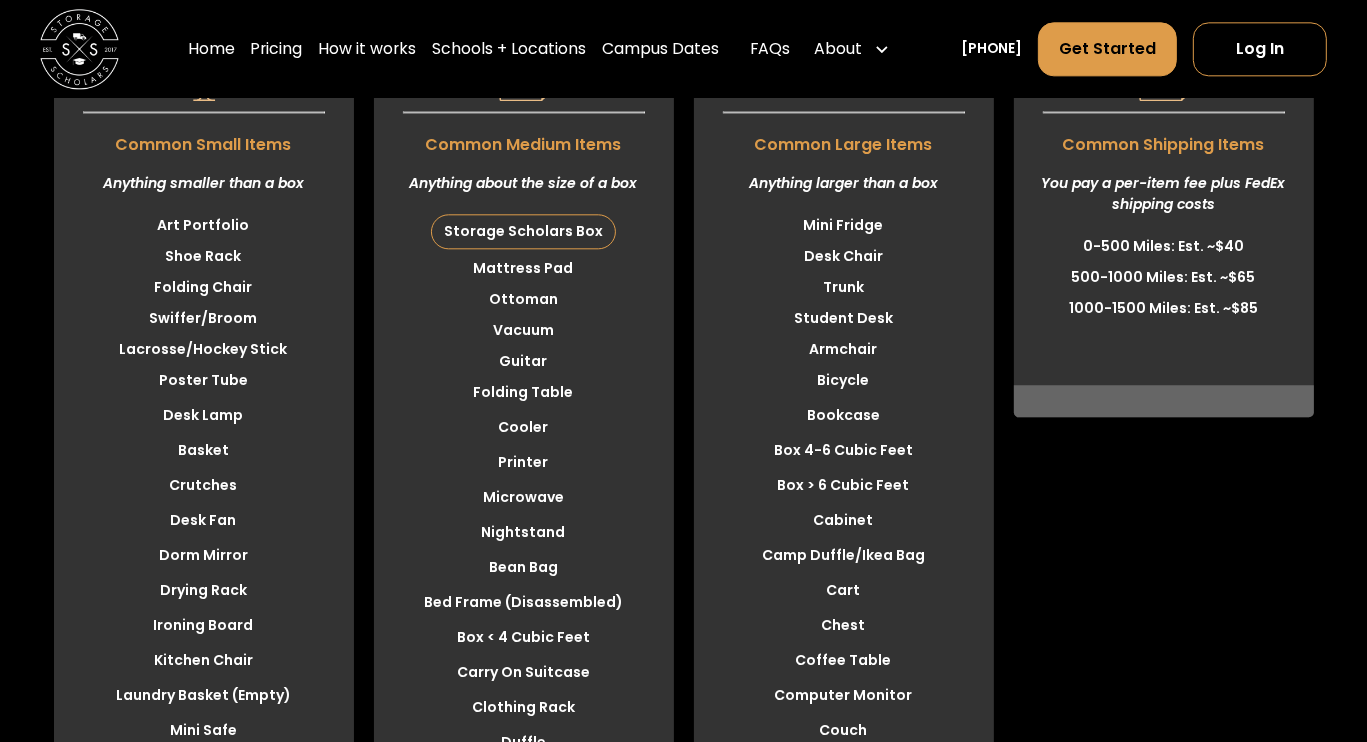 scroll, scrollTop: 4570, scrollLeft: 0, axis: vertical 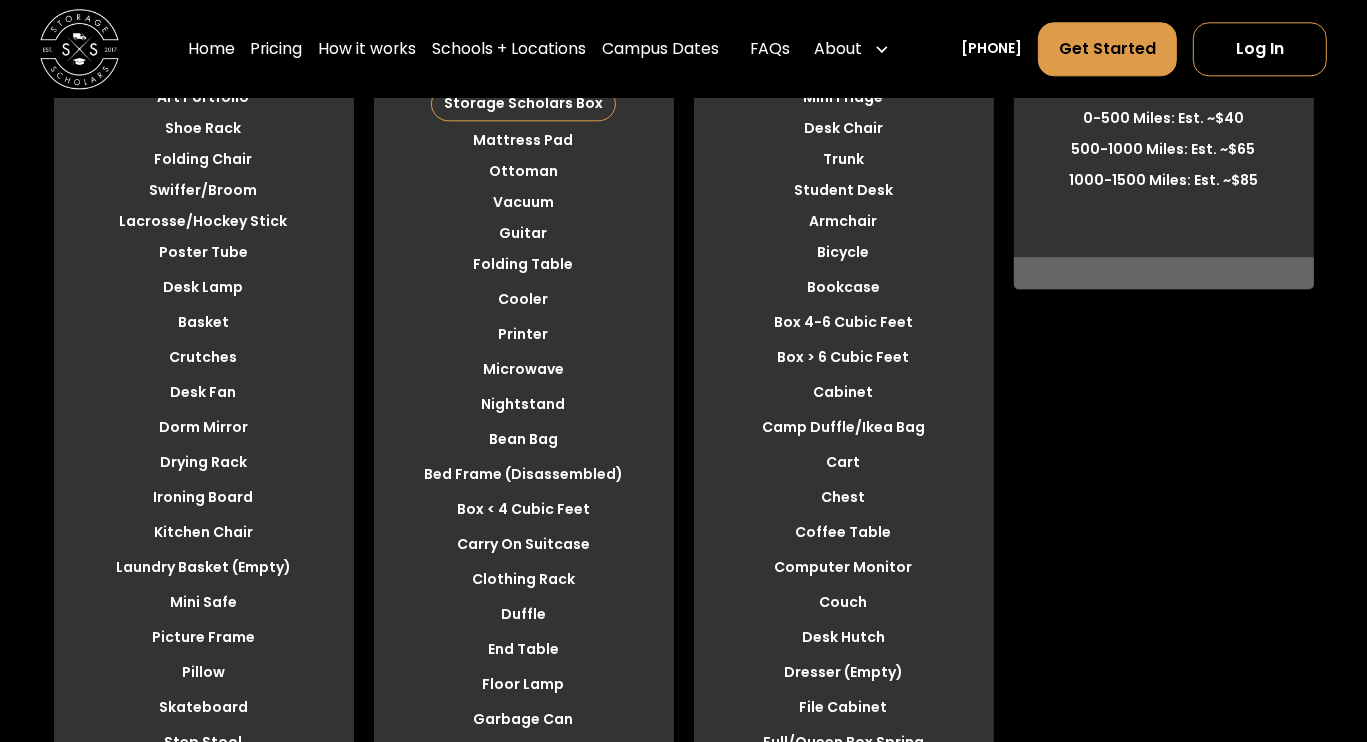 click on "Nightstand" at bounding box center (524, 404) 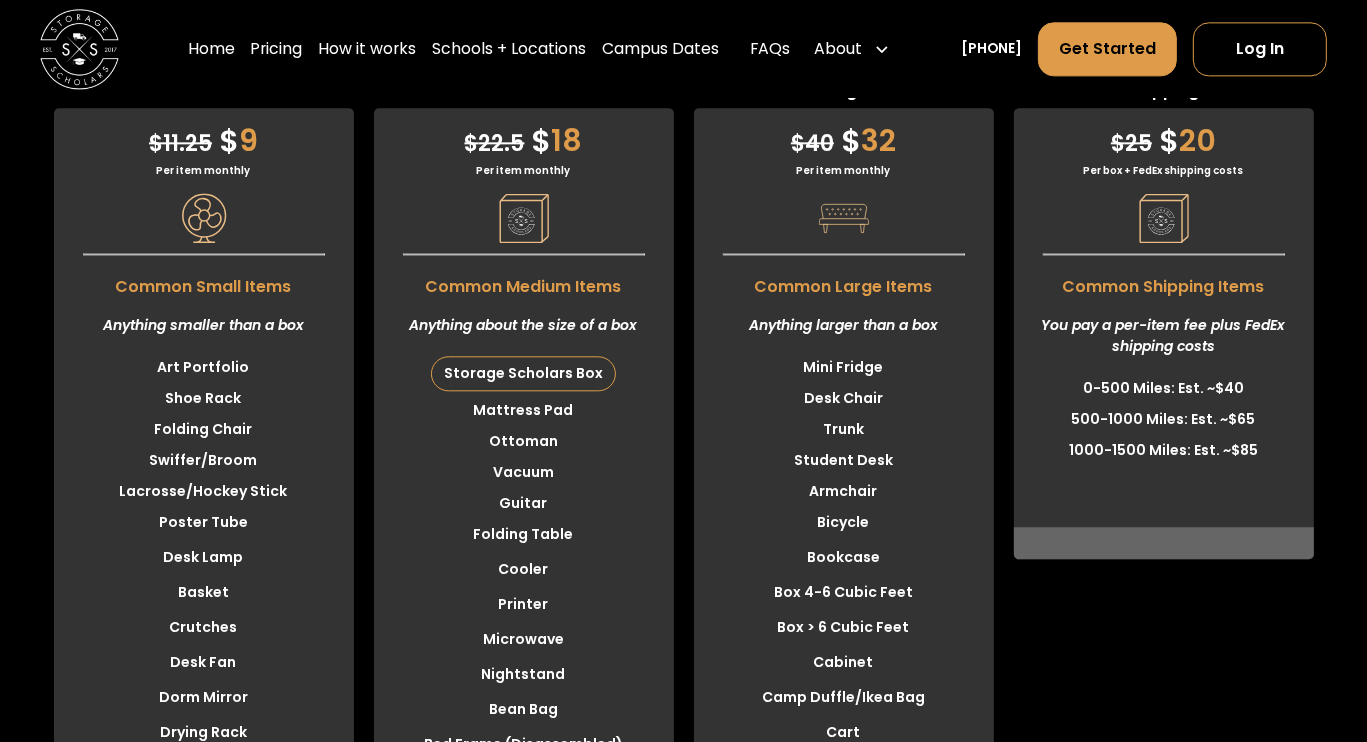 scroll, scrollTop: 4225, scrollLeft: 0, axis: vertical 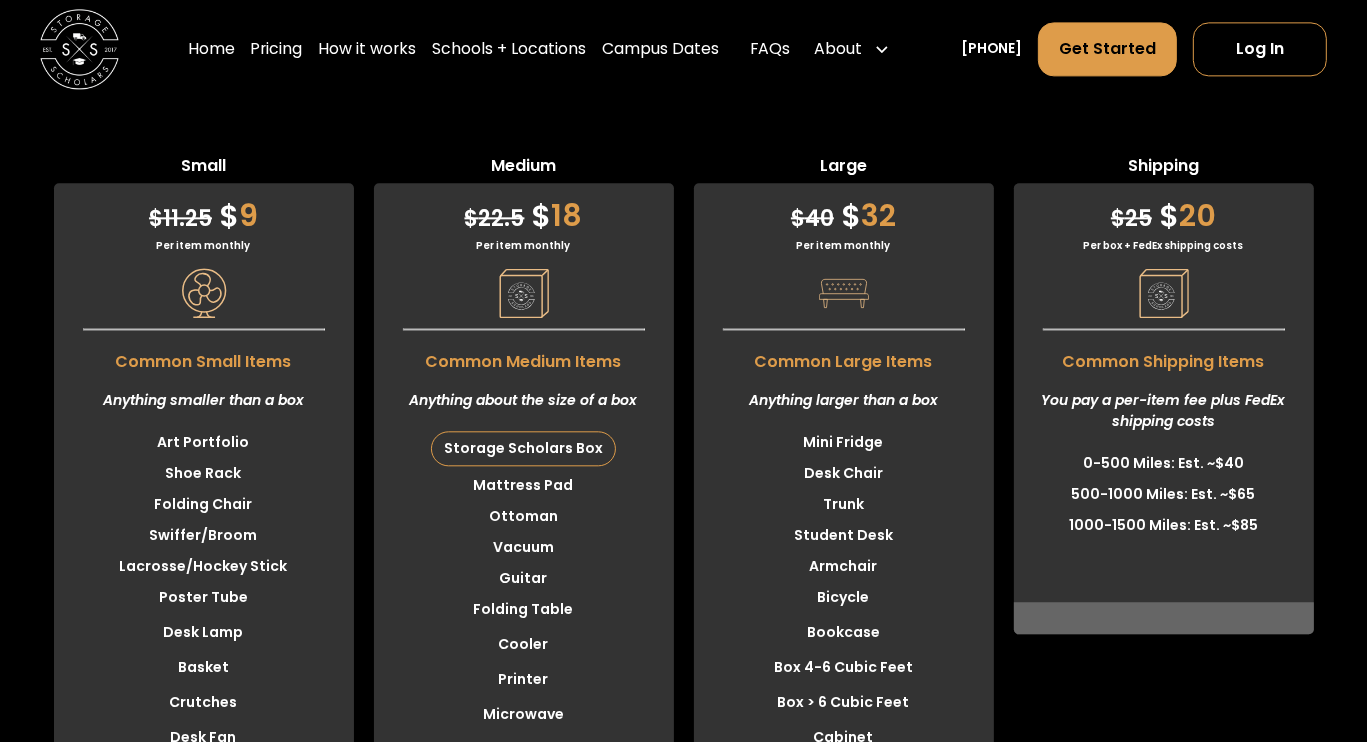 click on "Small
$ 11.25
$ 9
Per item monthly
Common Small Items
Anything smaller than a box
Art Portfolio Shoe Rack Folding Chair Swiffer/Broom Lacrosse/Hockey Stick
Poster Tube Desk Lamp Basket Crutches Desk Fan Dorm Mirror Drying Rack Ironing Board Kitchen Chair Laundry Basket (Empty) Mini Safe Picture Frame Pillow Skateboard Step Stool Supply Kit Box Twin Headboard/Footboard Umbrella Violin Whiteboard
Show more items  +
Medium
$ 22.5" at bounding box center (683, 1060) 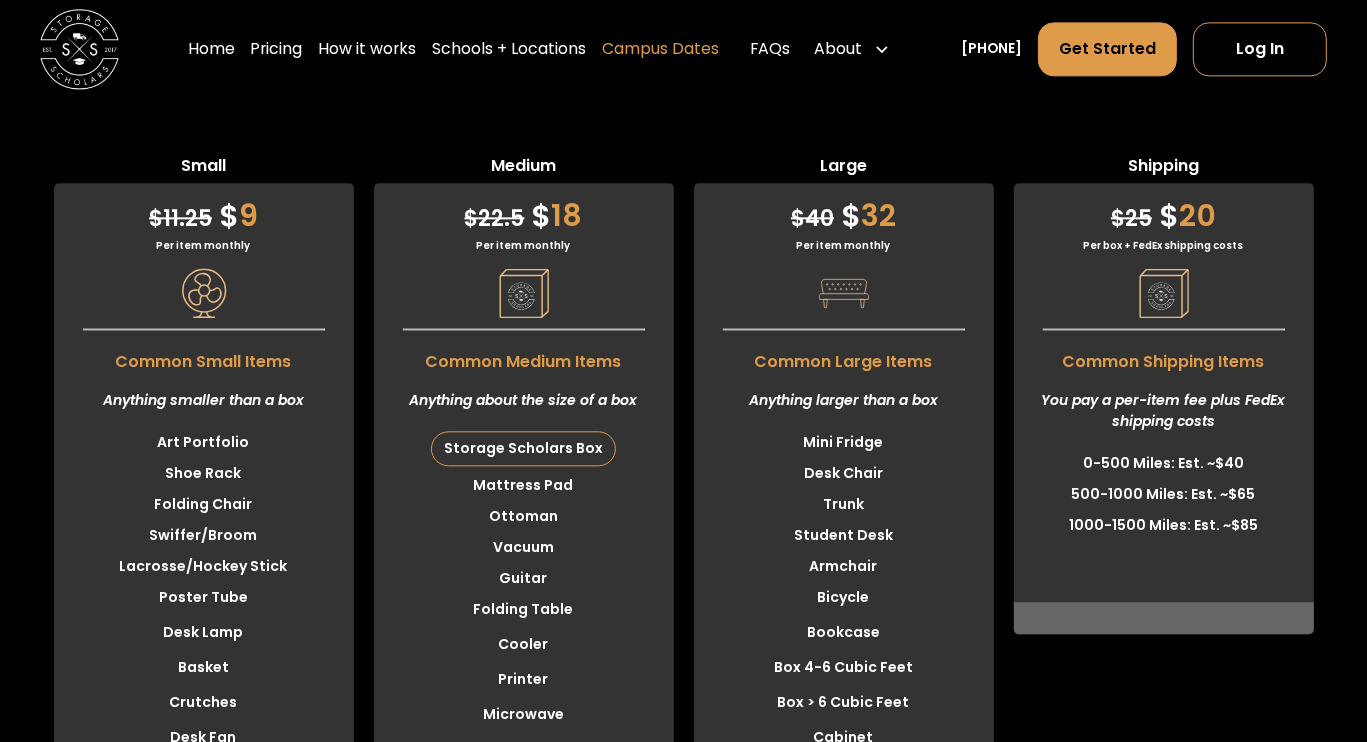 click on "Campus Dates" at bounding box center (660, 49) 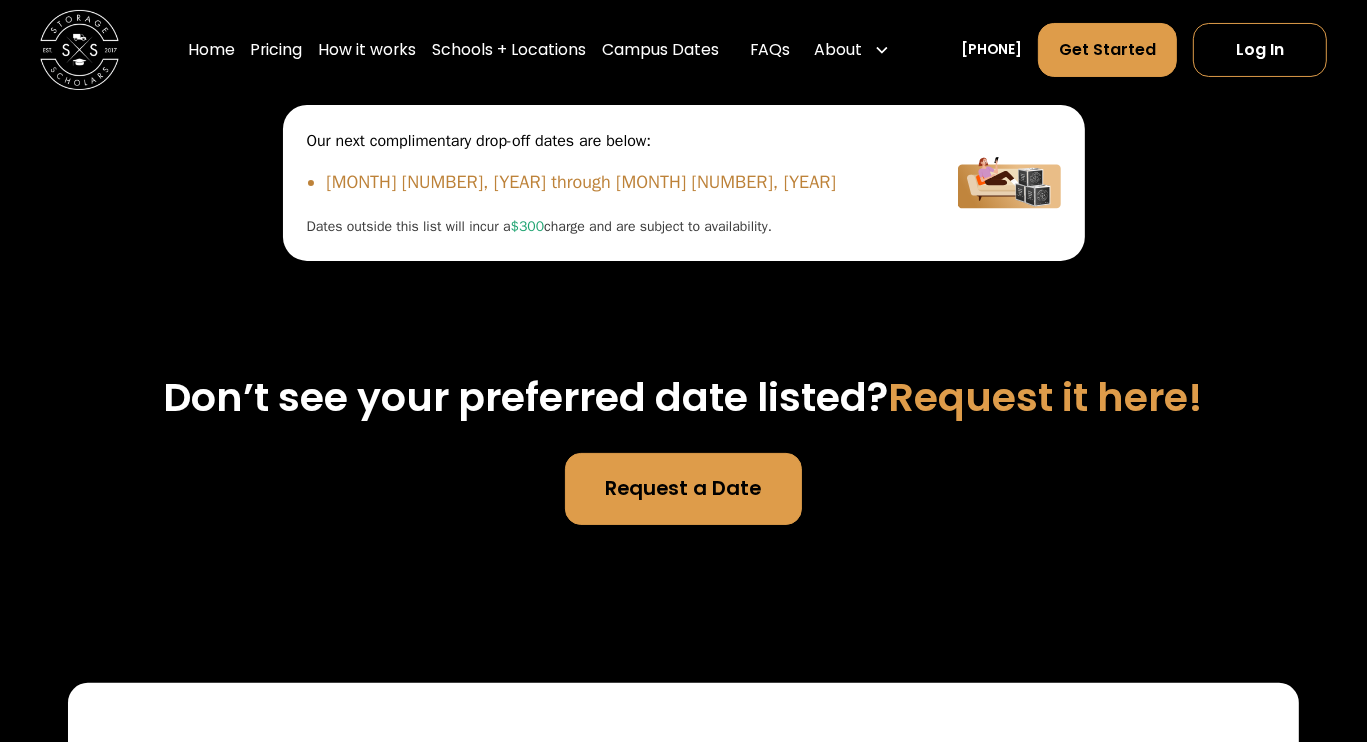 scroll, scrollTop: 7112, scrollLeft: 0, axis: vertical 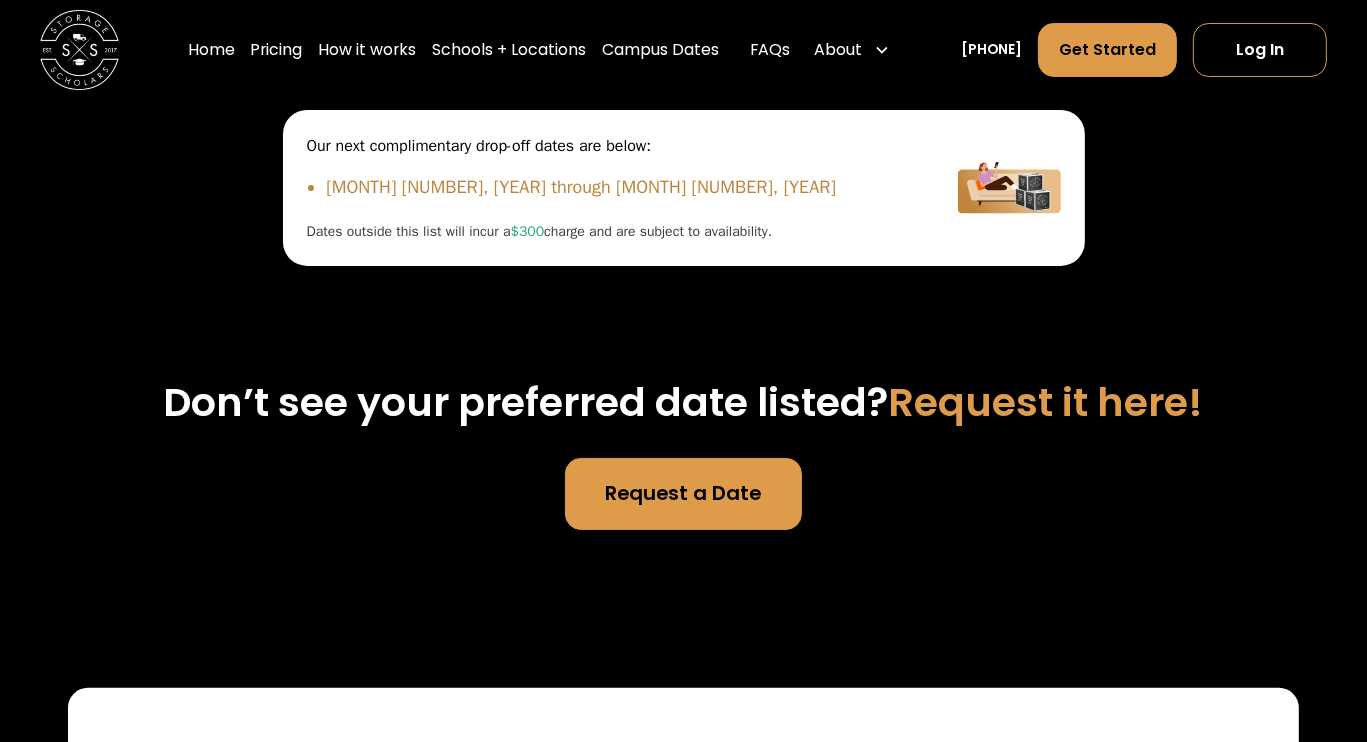 click on "Request a Date" at bounding box center [683, 493] 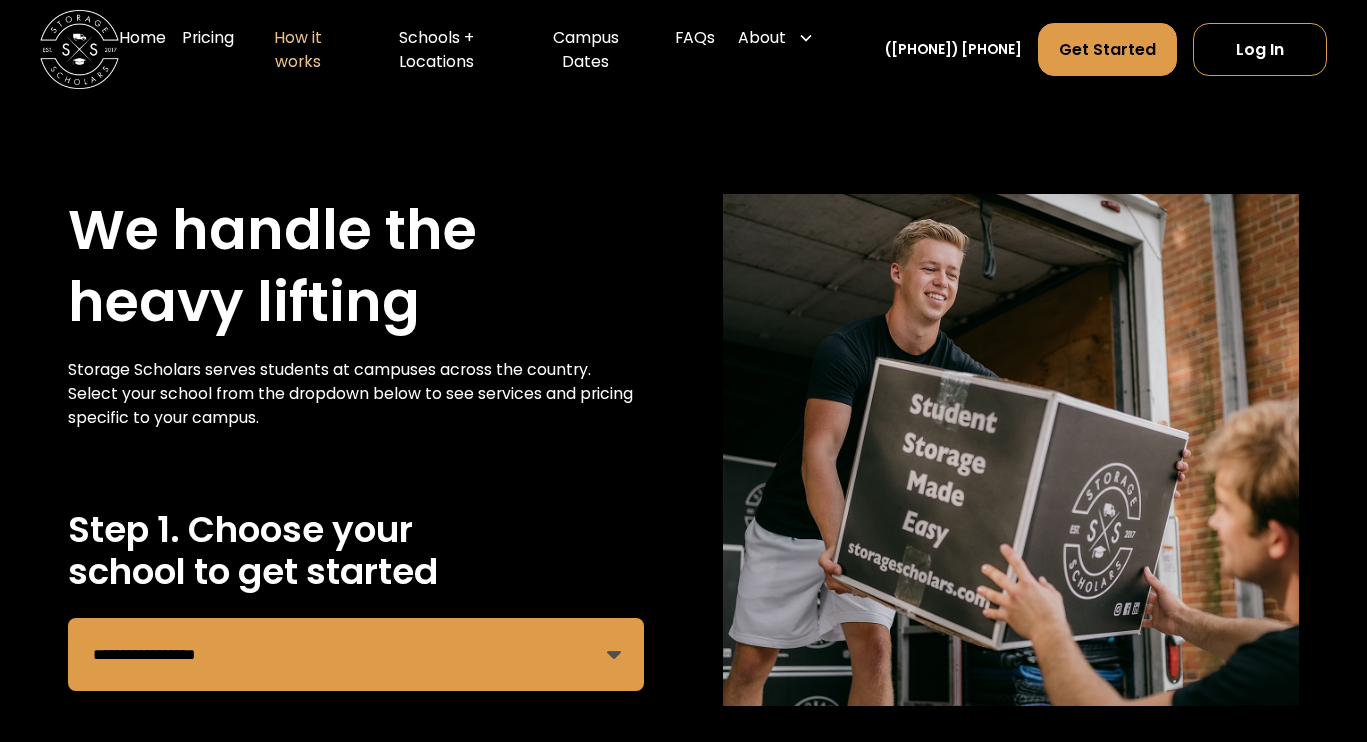 scroll, scrollTop: 0, scrollLeft: 0, axis: both 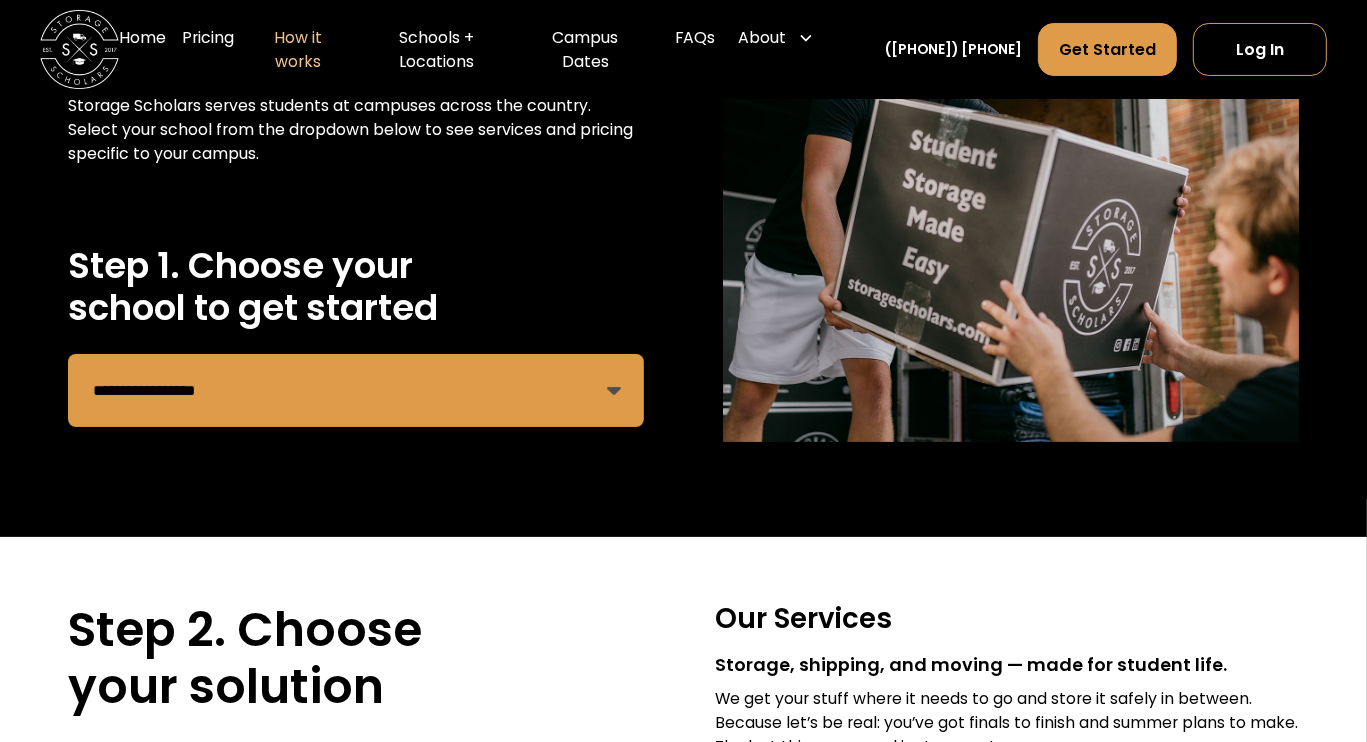 click on "**********" at bounding box center [356, 390] 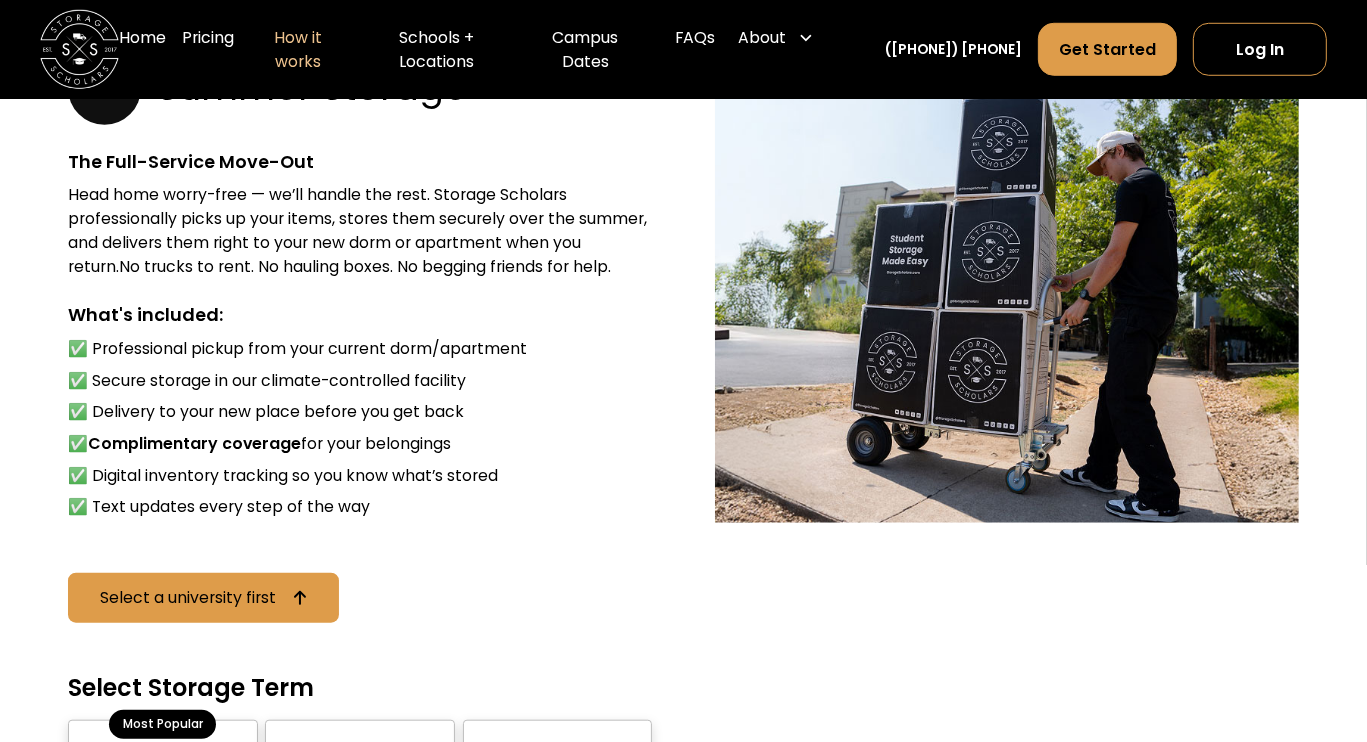 scroll, scrollTop: 1470, scrollLeft: 0, axis: vertical 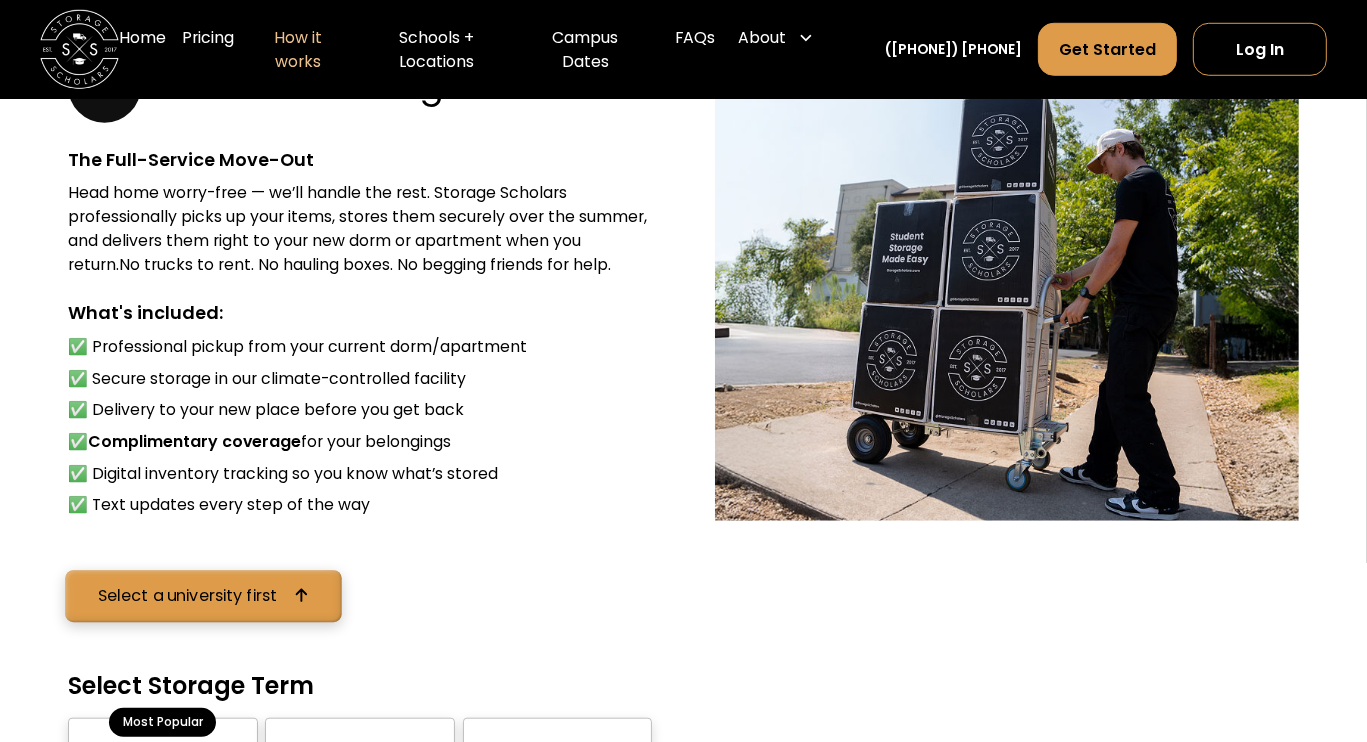 click on "Select a university first" at bounding box center (188, 596) 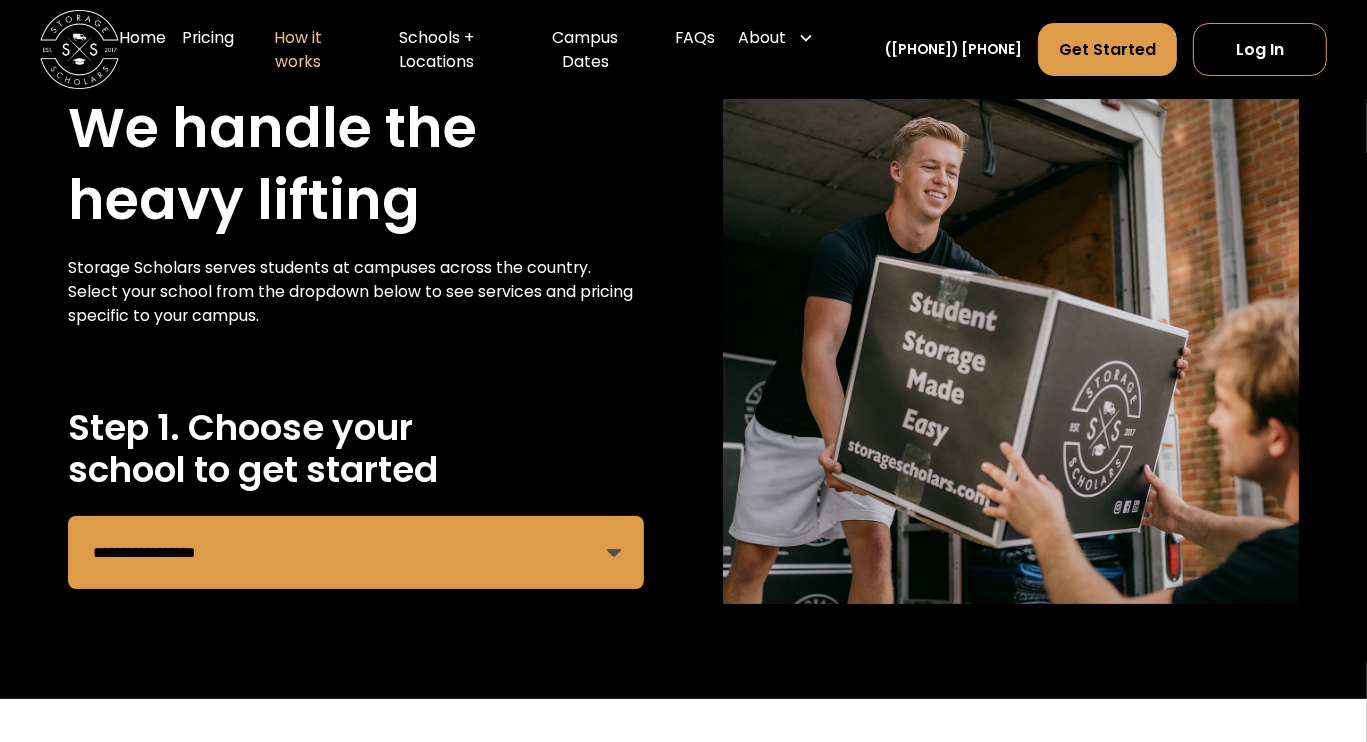 scroll, scrollTop: 99, scrollLeft: 0, axis: vertical 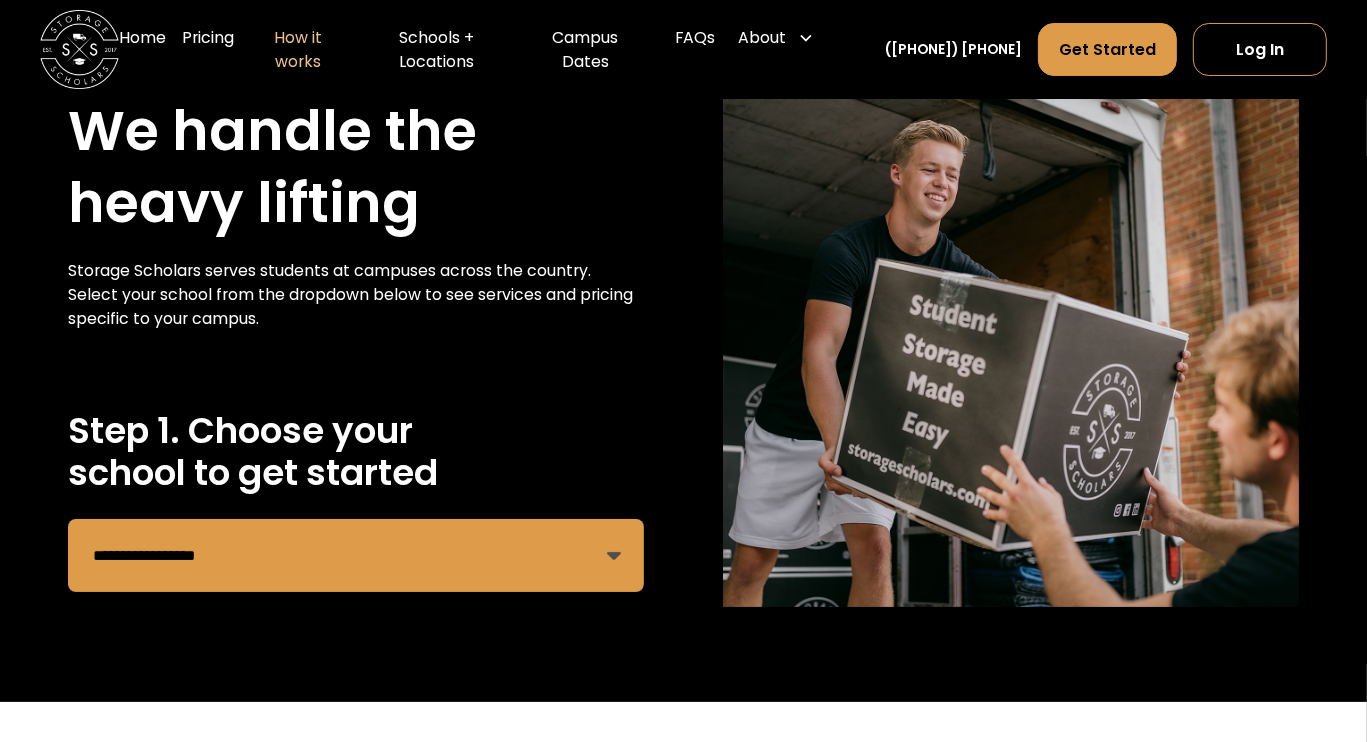 click on "**********" at bounding box center [356, 555] 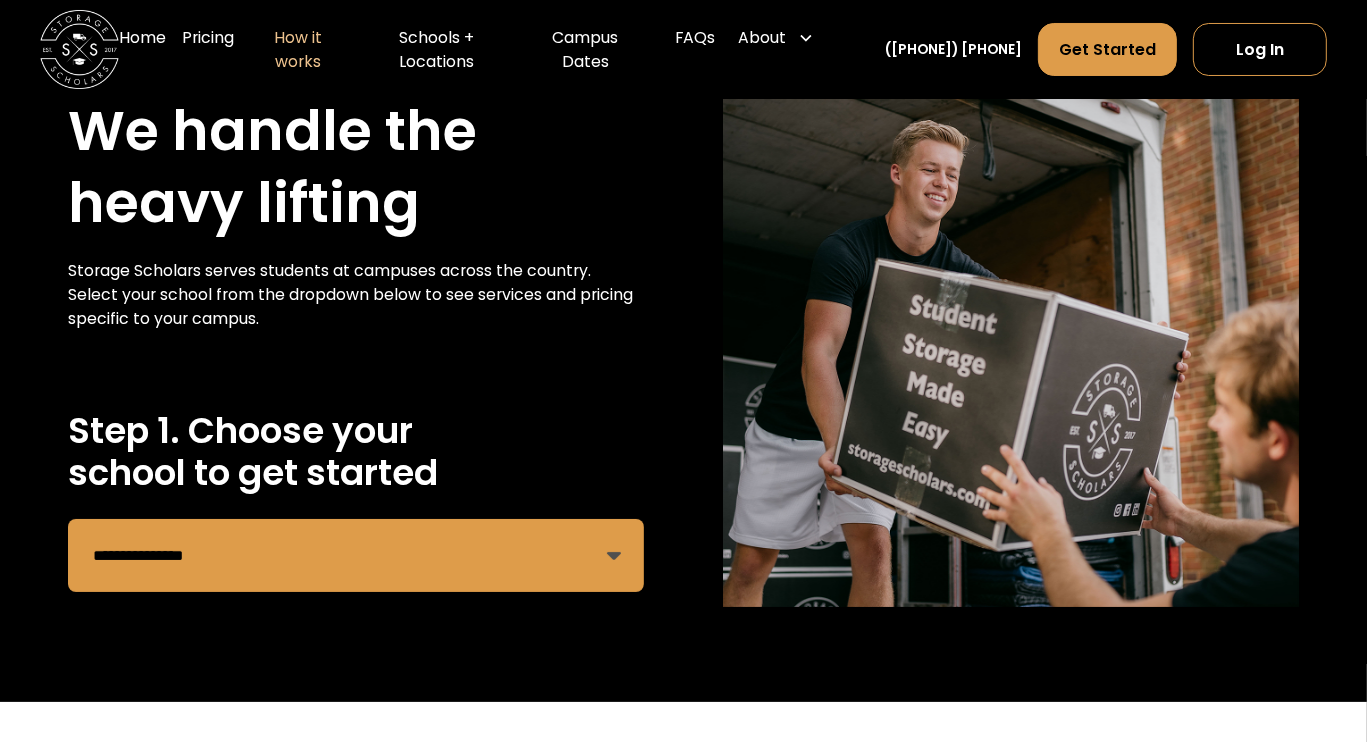 click on "**********" at bounding box center [356, 555] 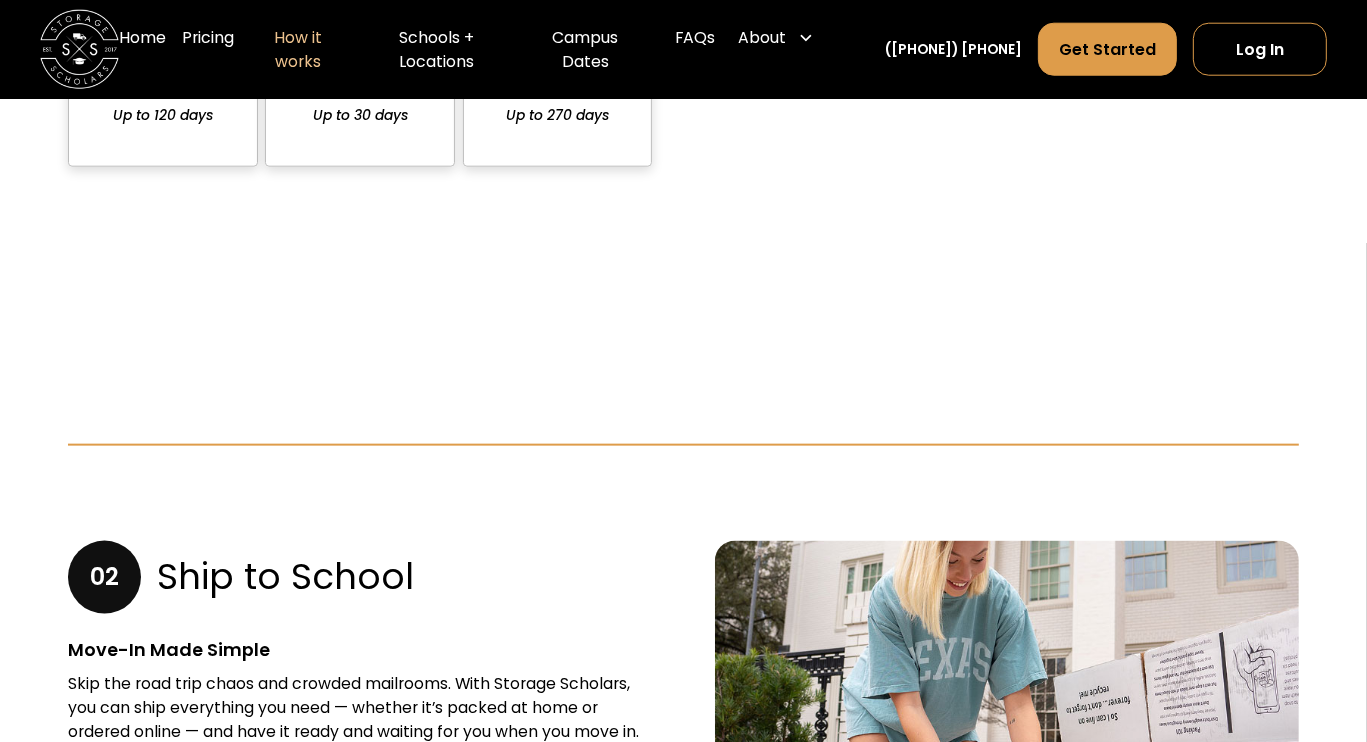 scroll, scrollTop: 1960, scrollLeft: 0, axis: vertical 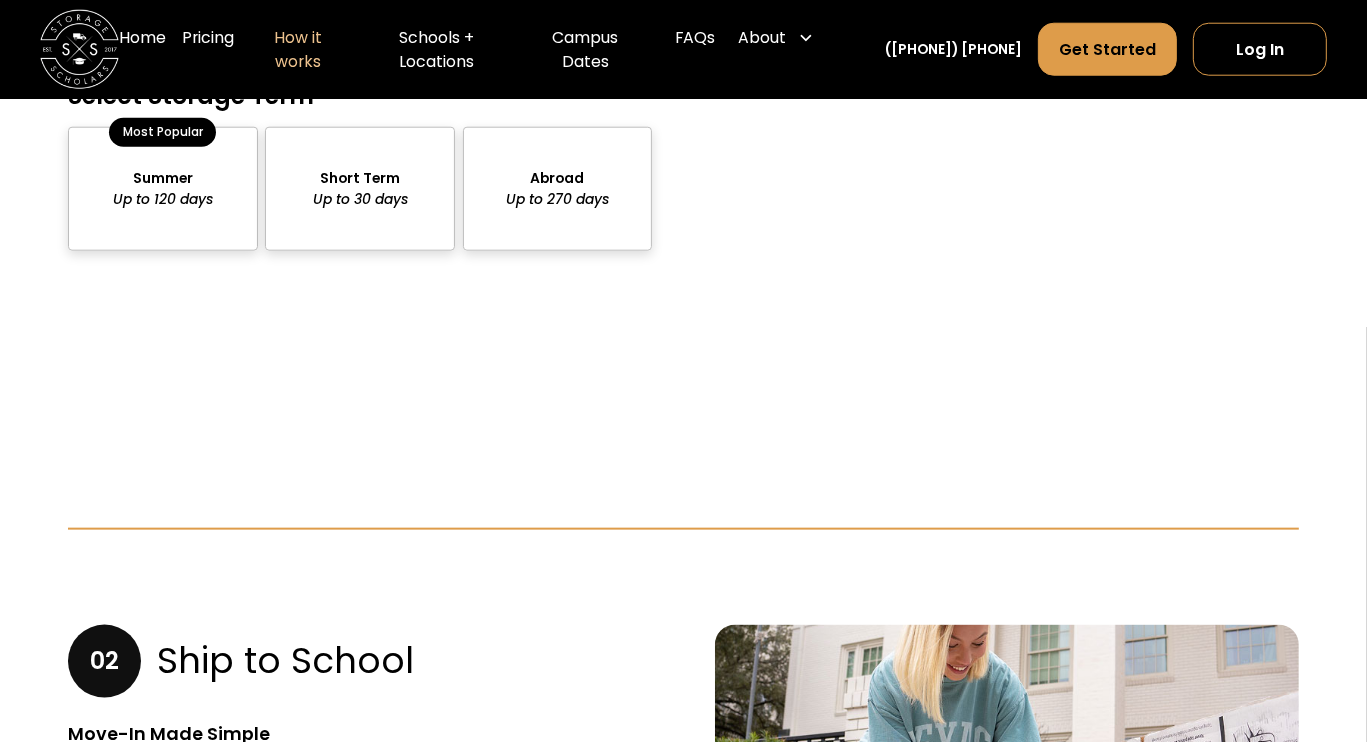 click at bounding box center (359, 189) 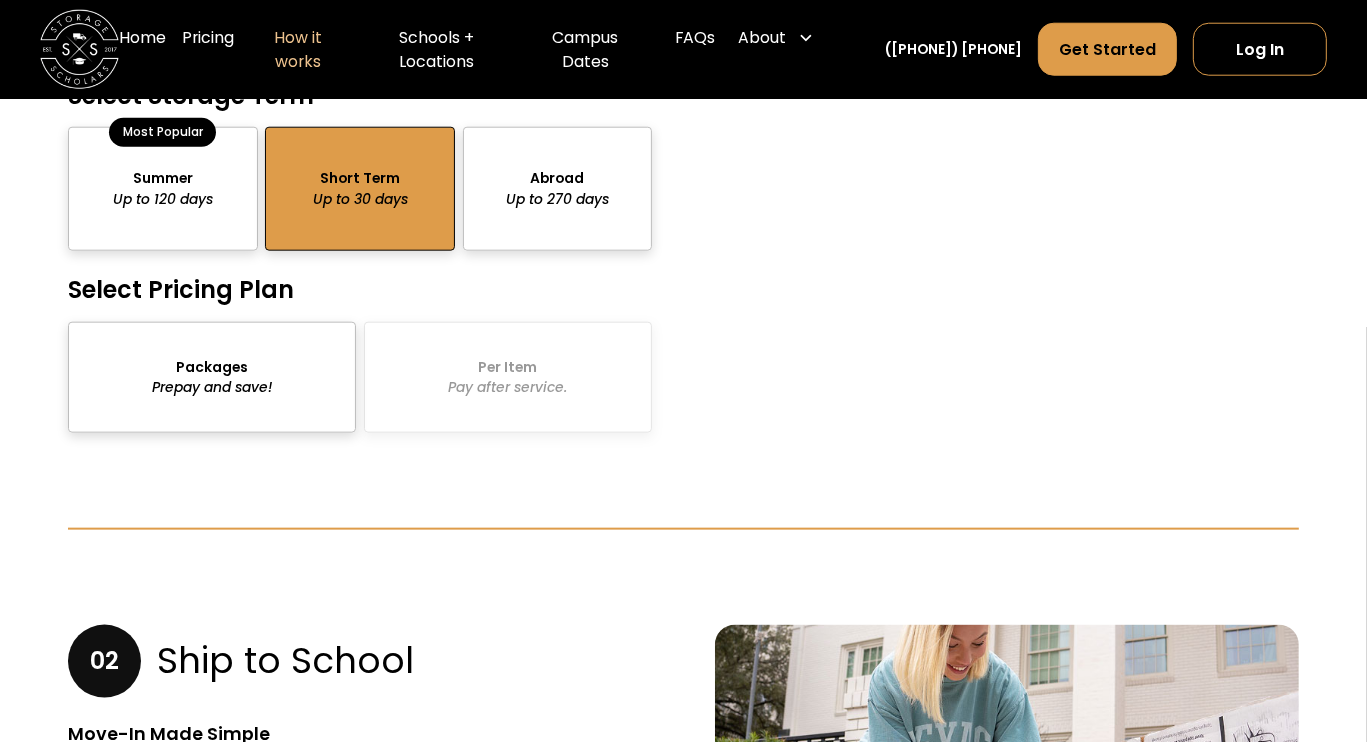 click at bounding box center (212, 377) 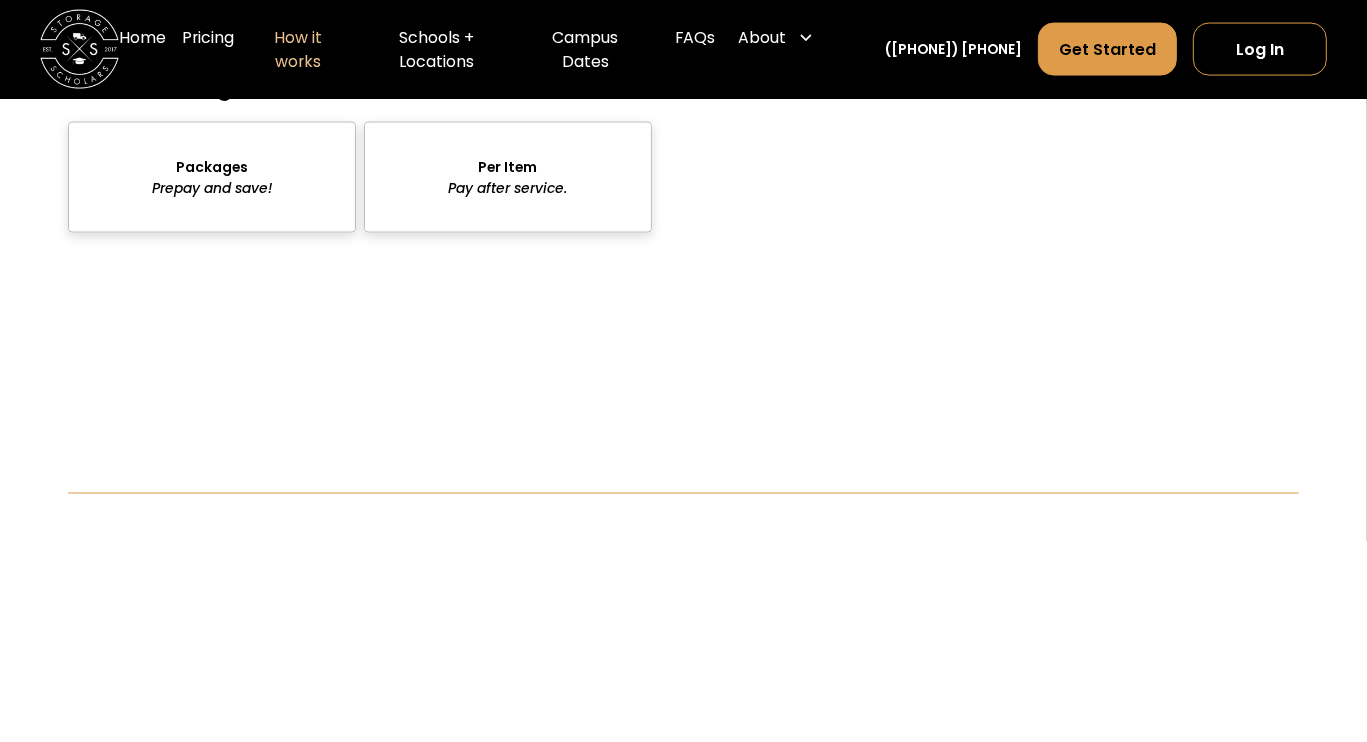 scroll, scrollTop: 3019, scrollLeft: 0, axis: vertical 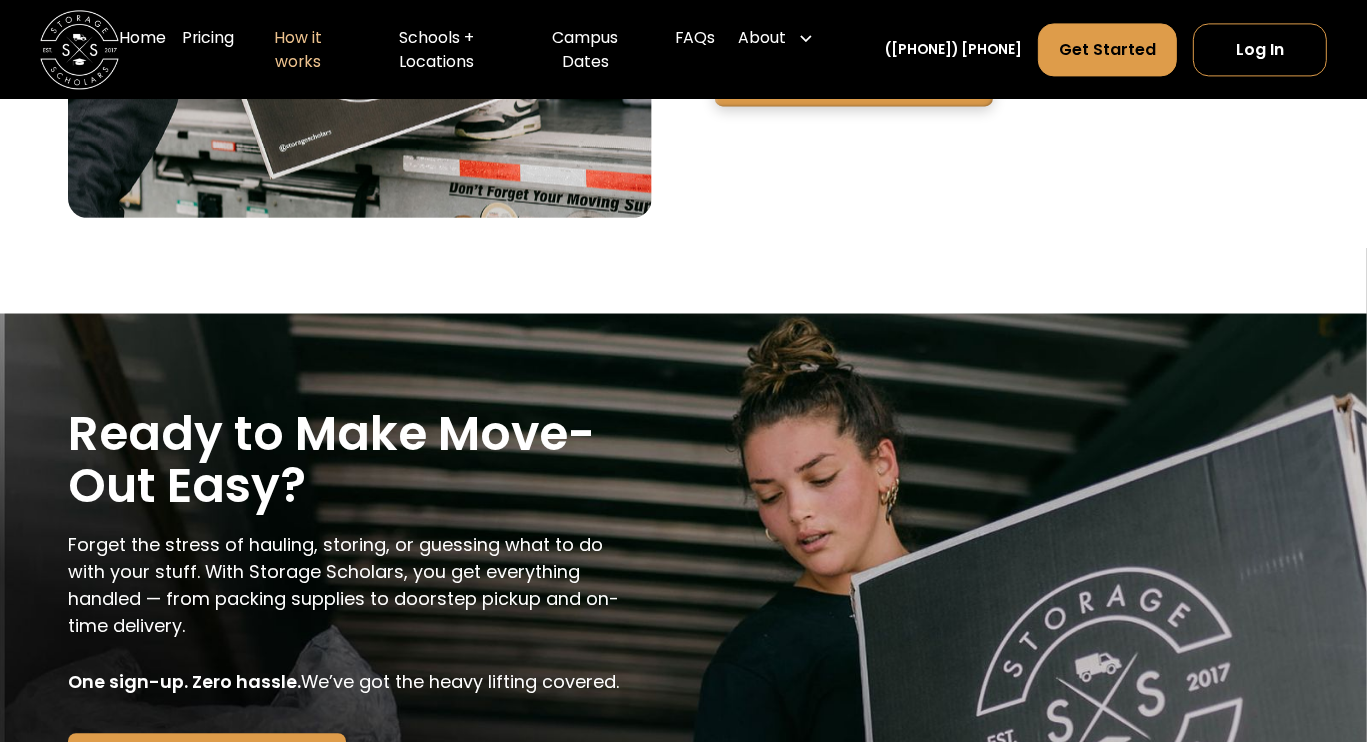 click on "Book Storage Scholars Now" at bounding box center (853, 81) 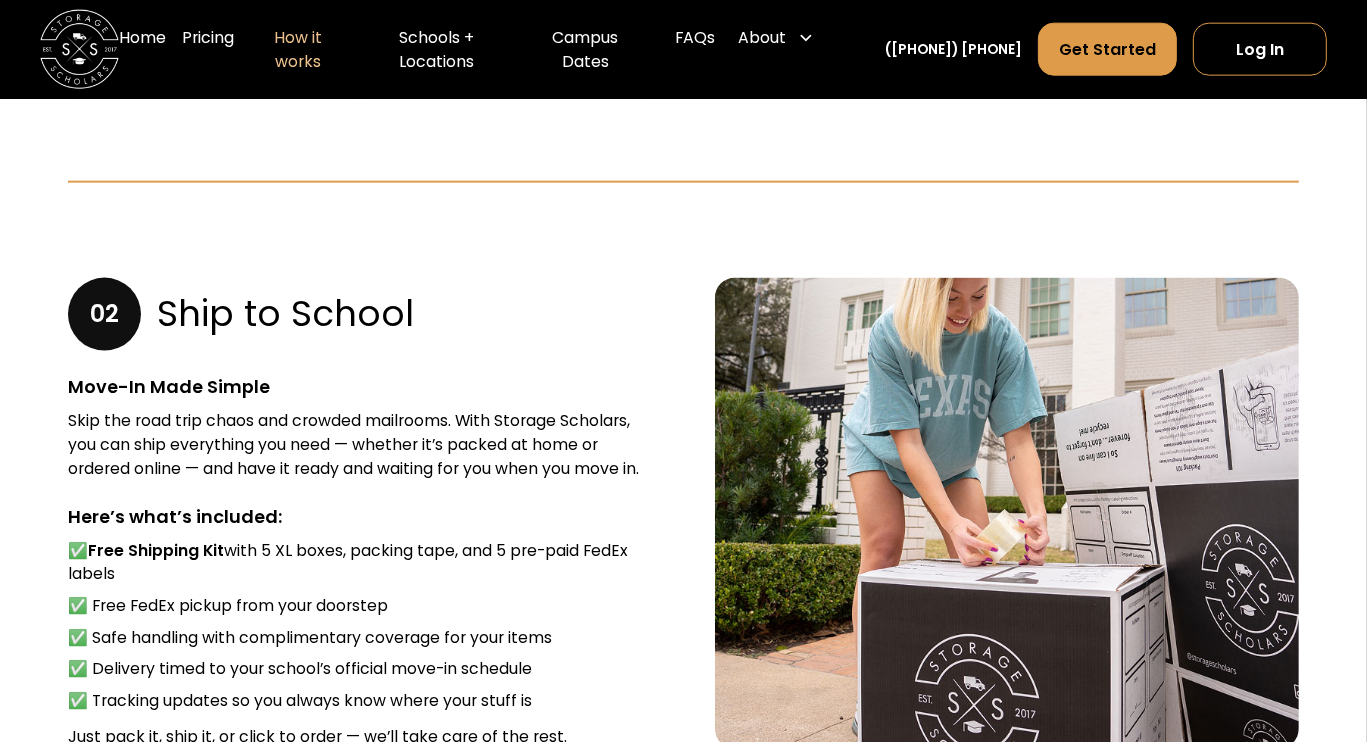 scroll, scrollTop: 2536, scrollLeft: 0, axis: vertical 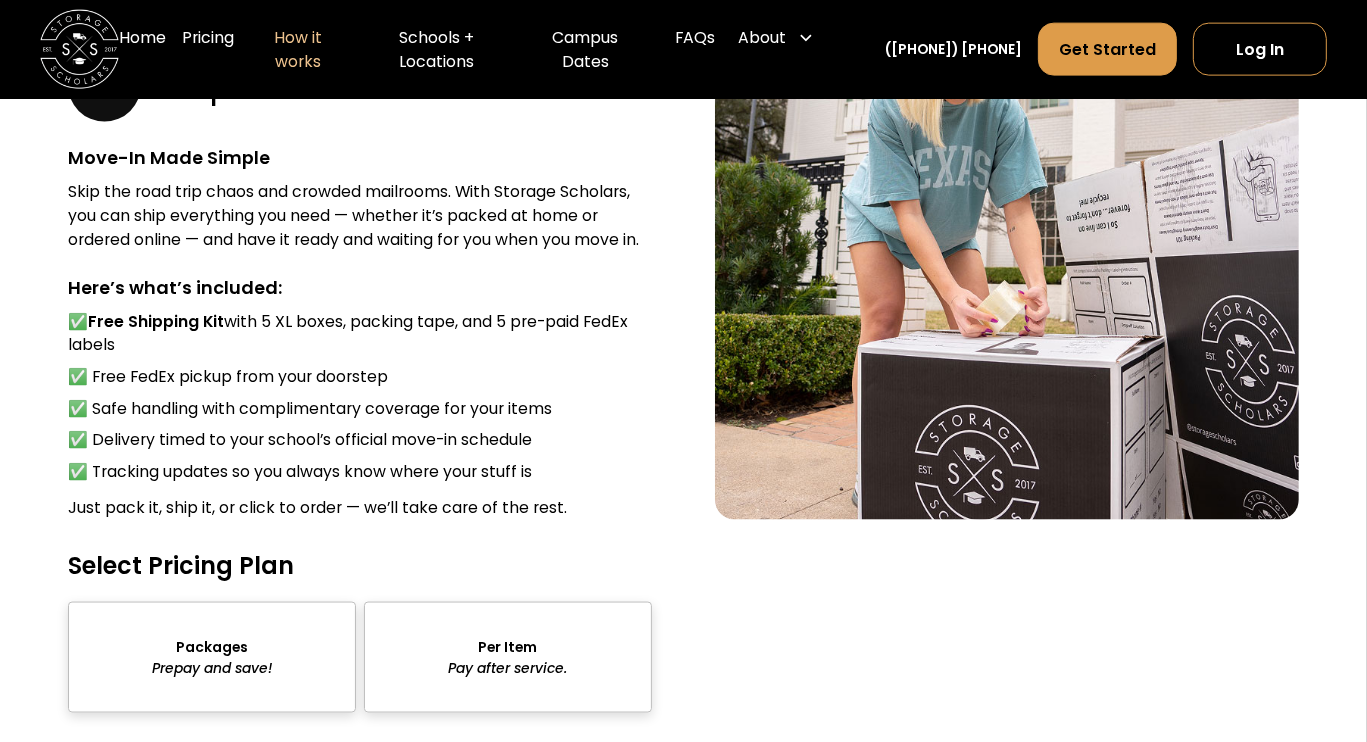 click at bounding box center (212, 657) 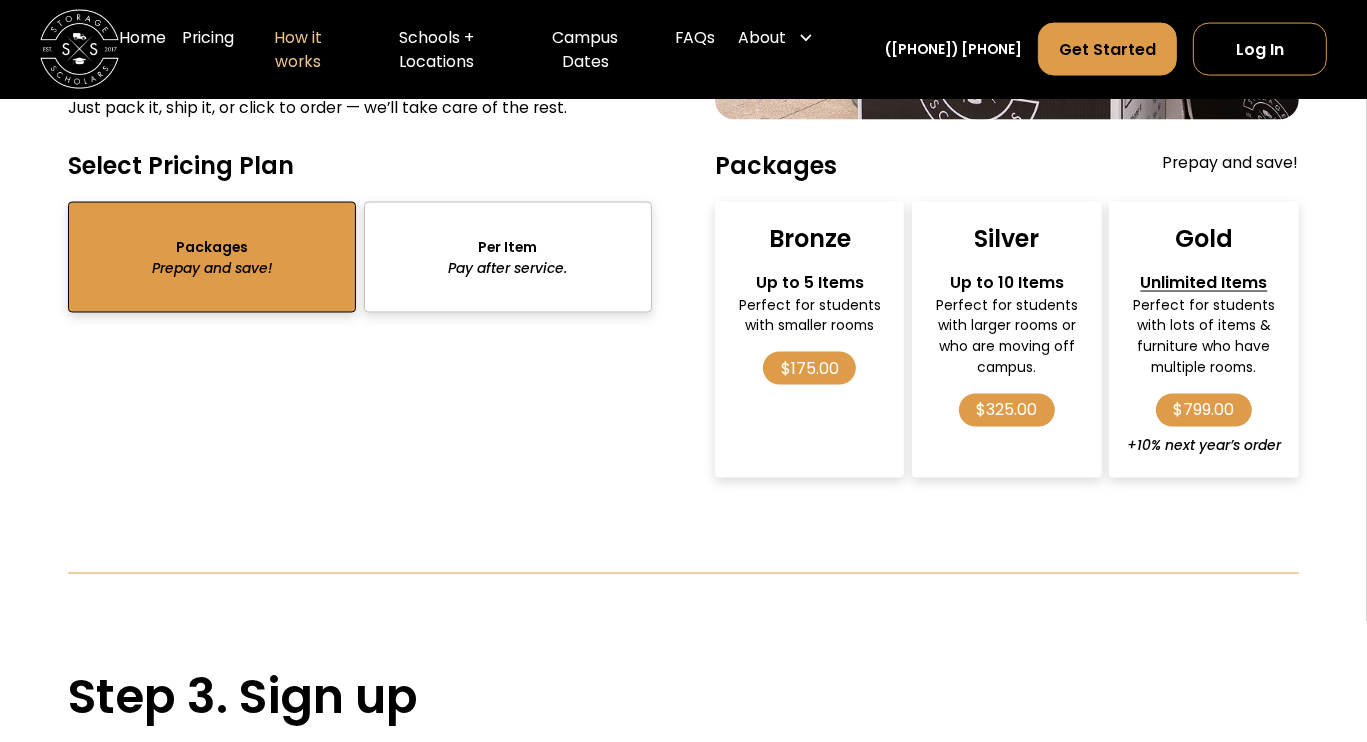 scroll, scrollTop: 3016, scrollLeft: 0, axis: vertical 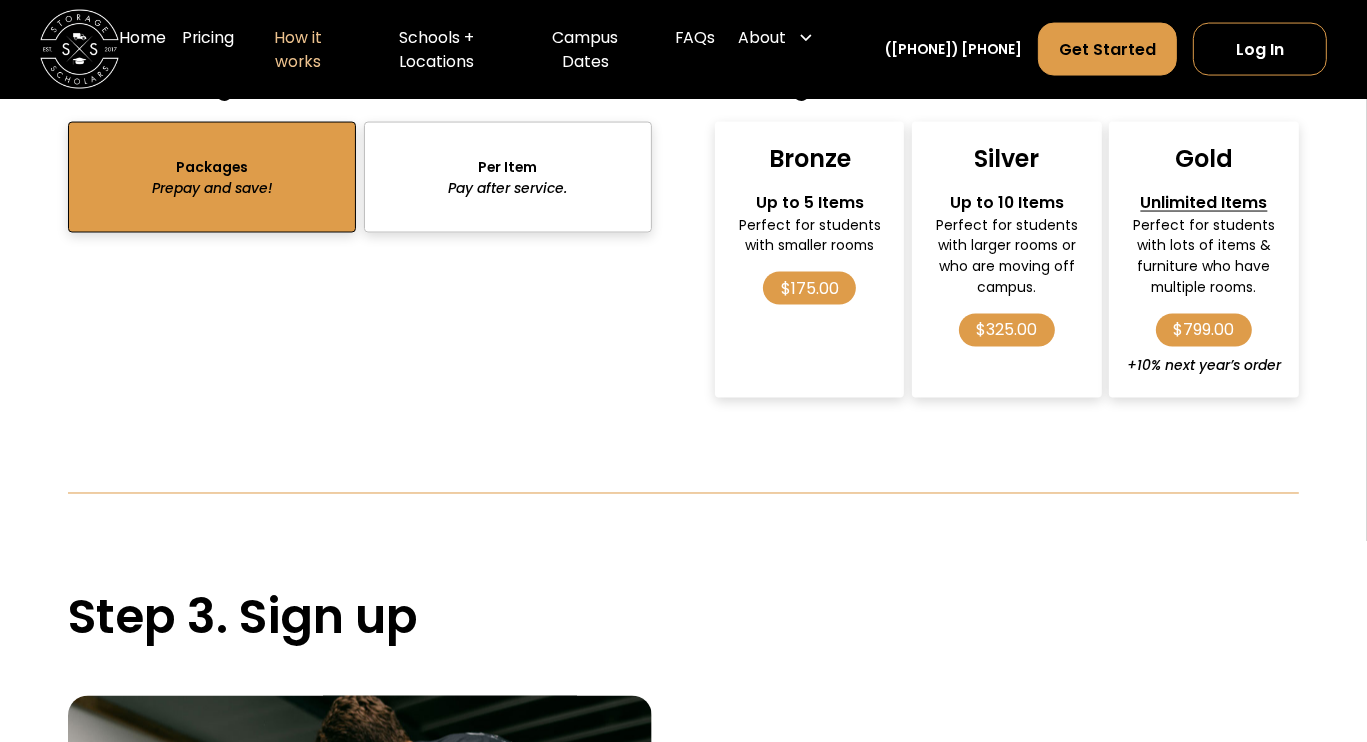 click on "Select Pricing Plan Packages Prepay and save! Per Item Pay after service. Thank you! Your submission has been received! Oops! Something went wrong while submitting the form." at bounding box center (359, 234) 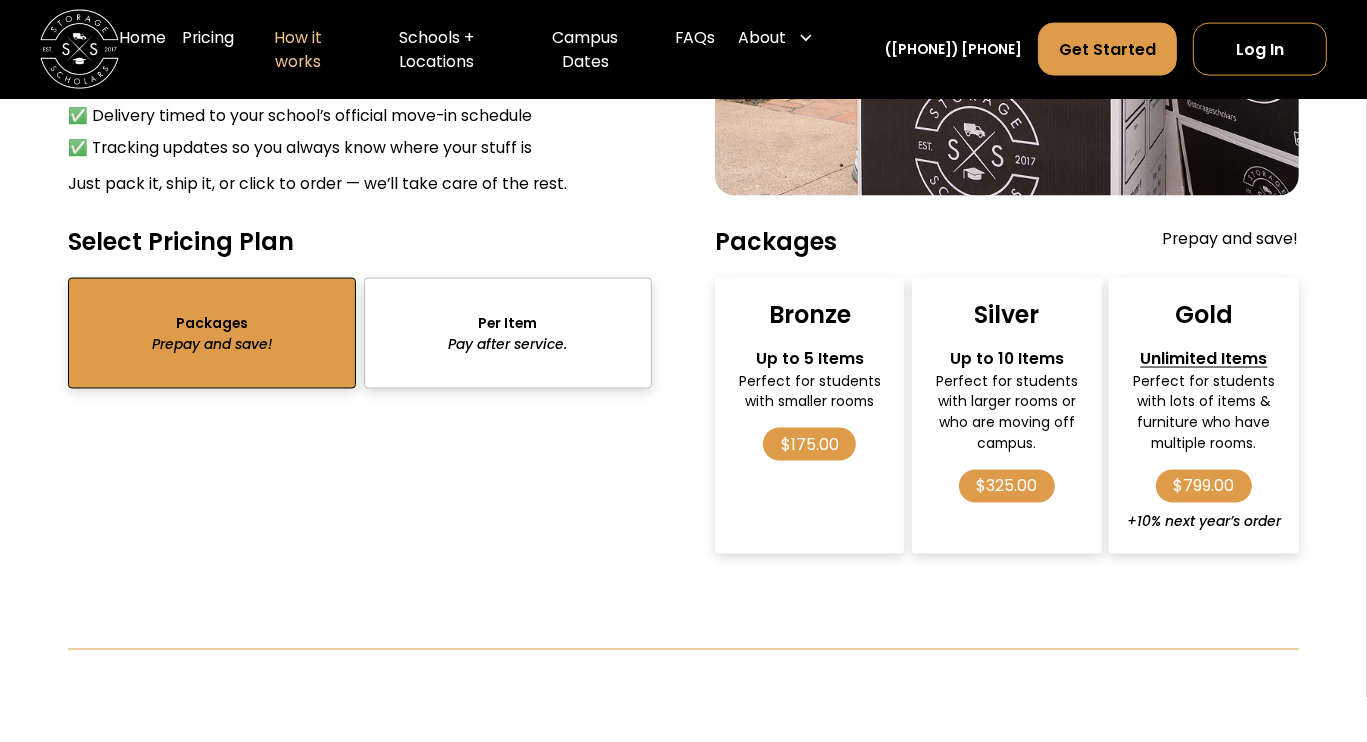 scroll, scrollTop: 2860, scrollLeft: 0, axis: vertical 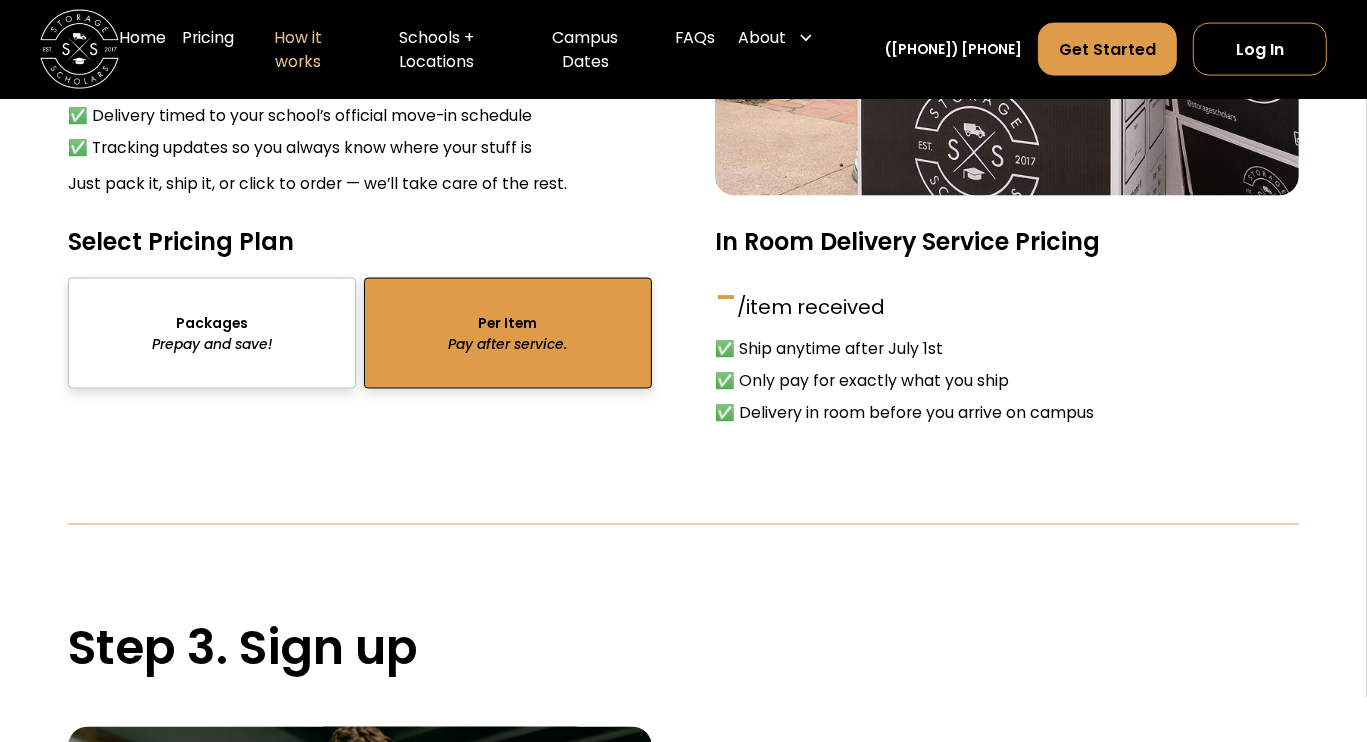click at bounding box center [212, 333] 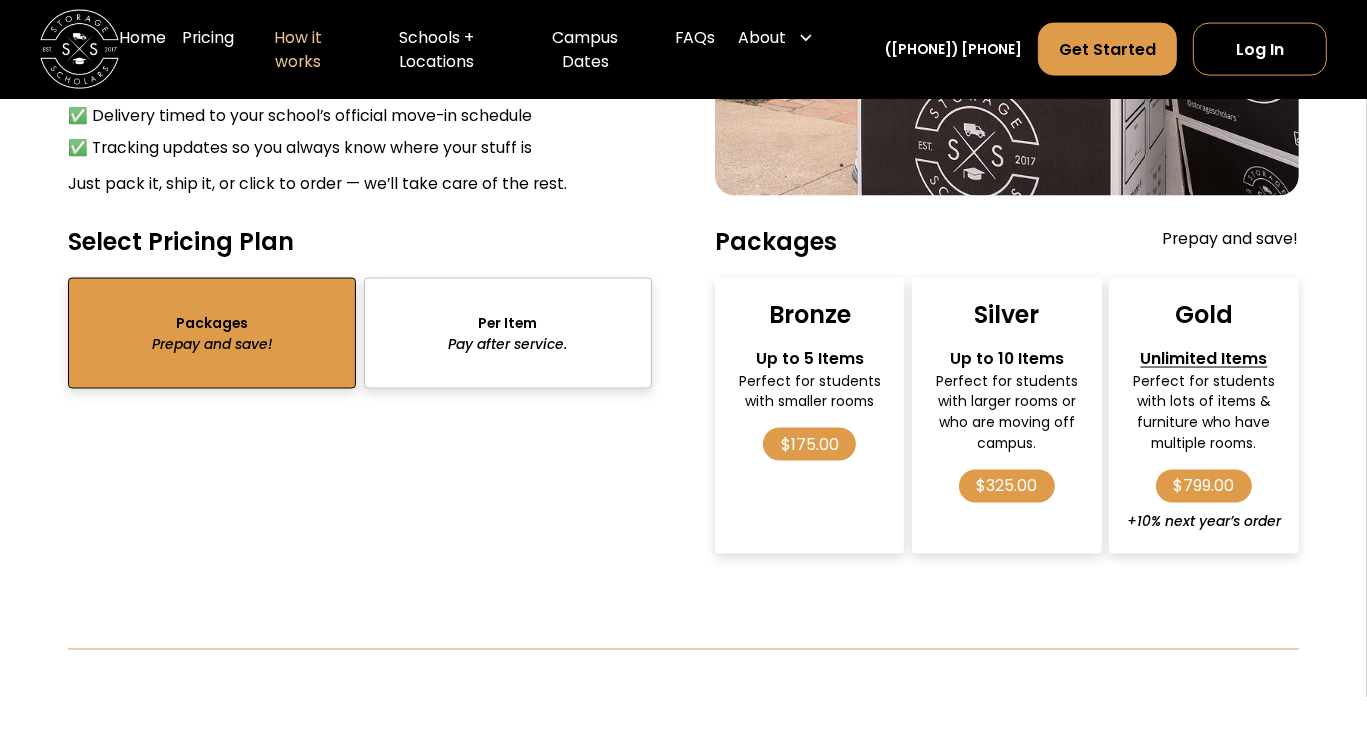 click at bounding box center [508, 333] 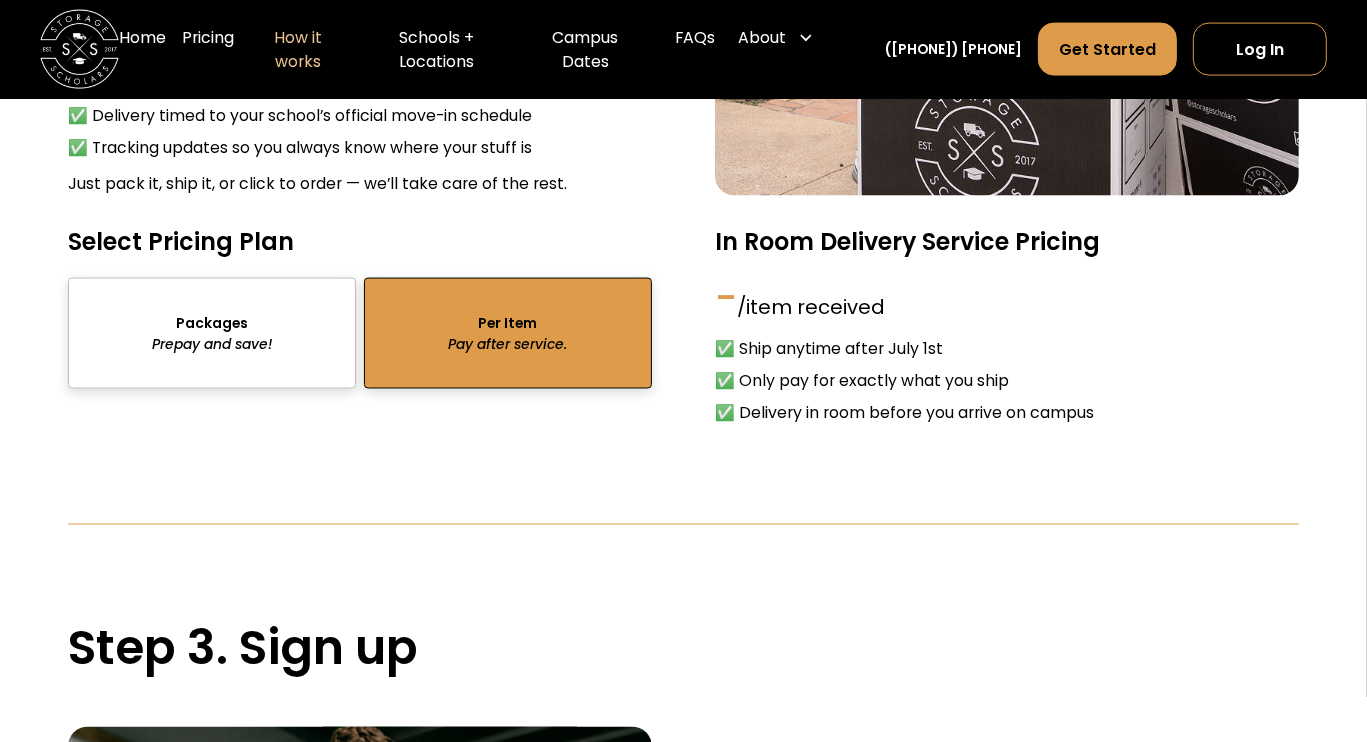 click at bounding box center [212, 333] 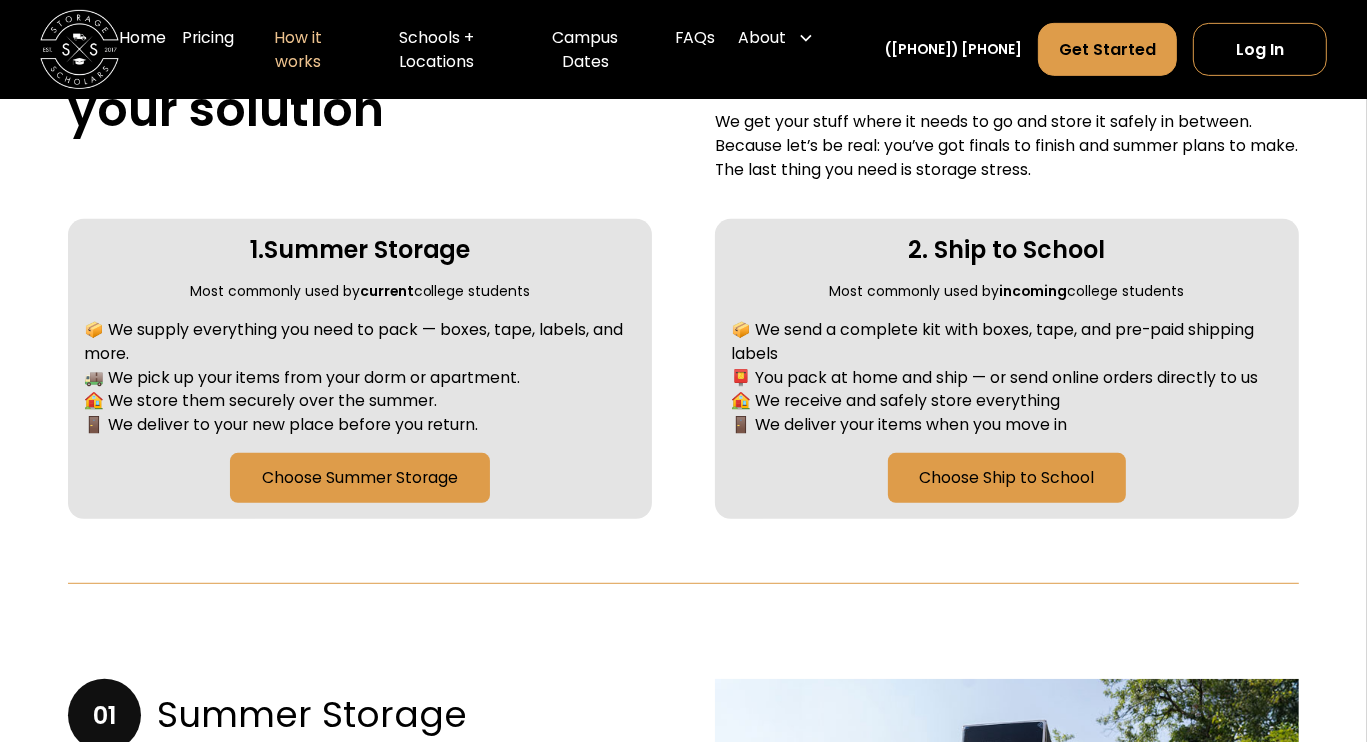 scroll, scrollTop: 843, scrollLeft: 0, axis: vertical 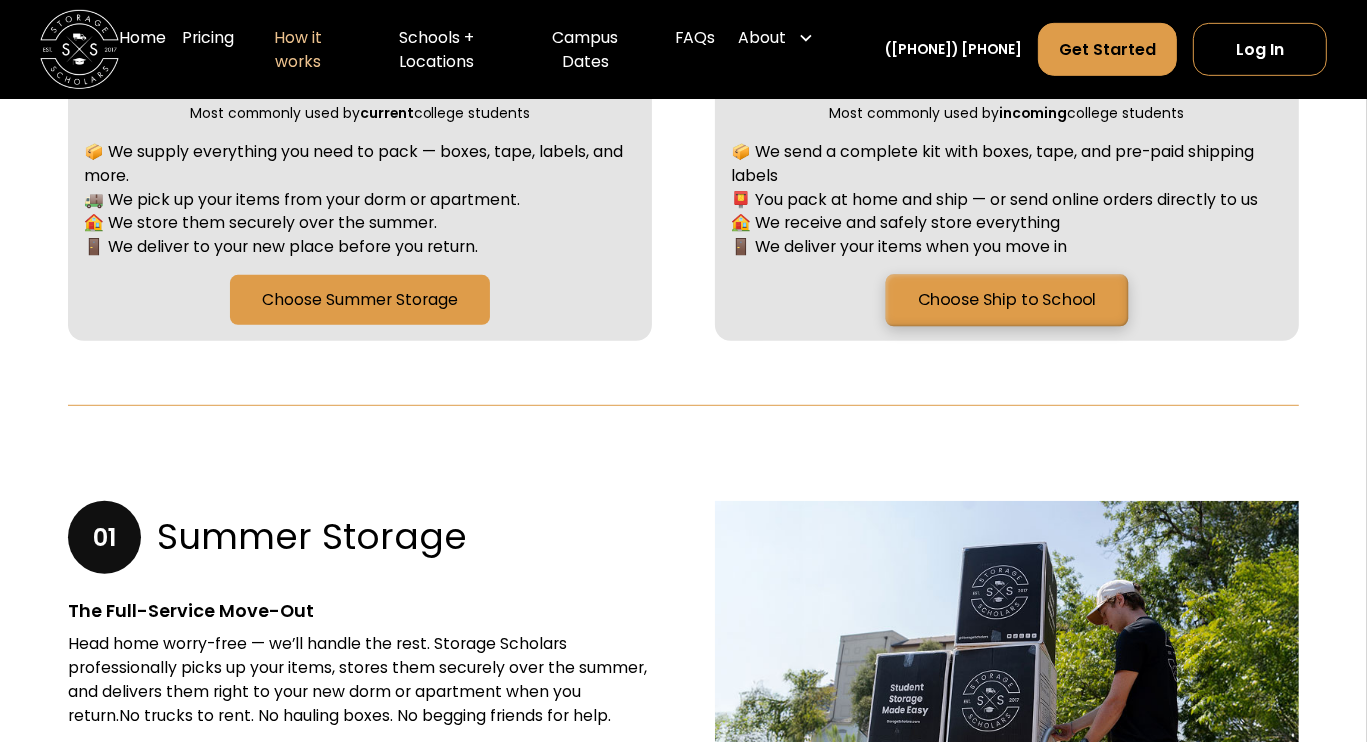 click on "Choose Ship to School" at bounding box center [1006, 300] 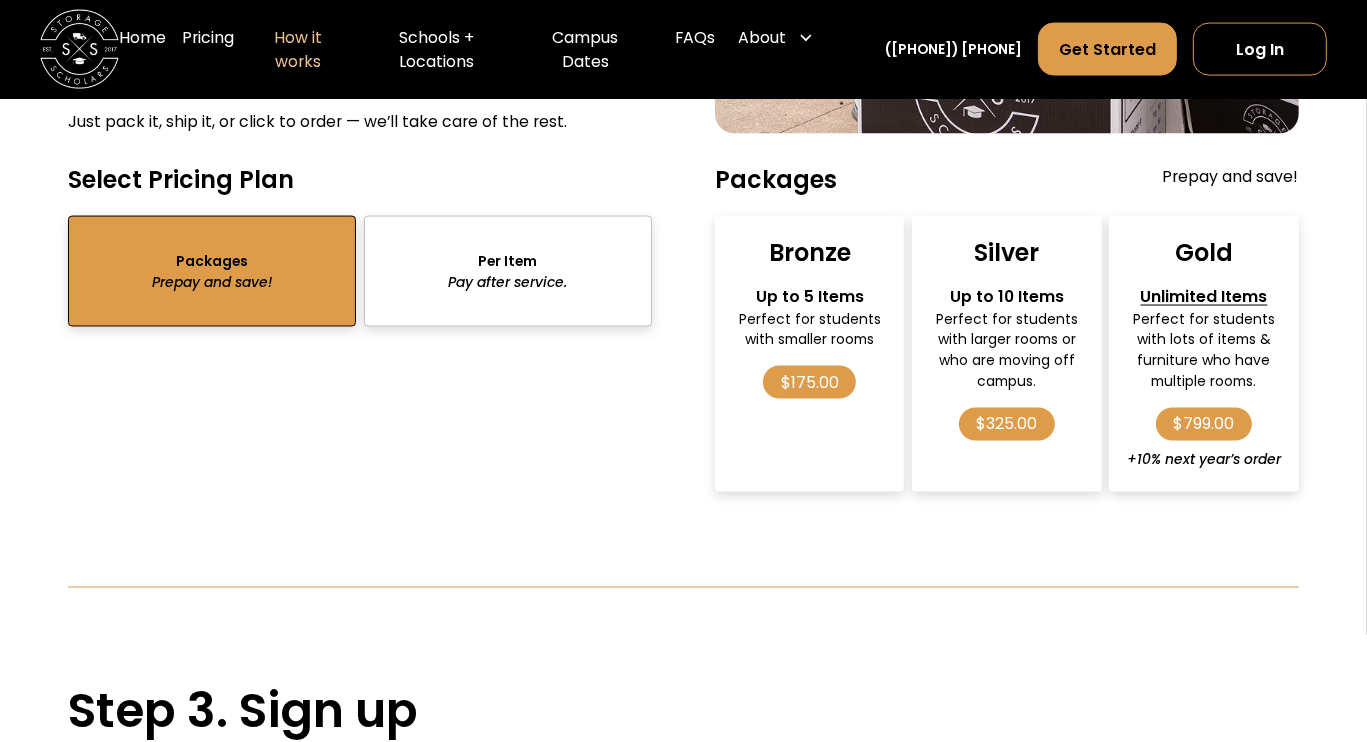 scroll, scrollTop: 2924, scrollLeft: 0, axis: vertical 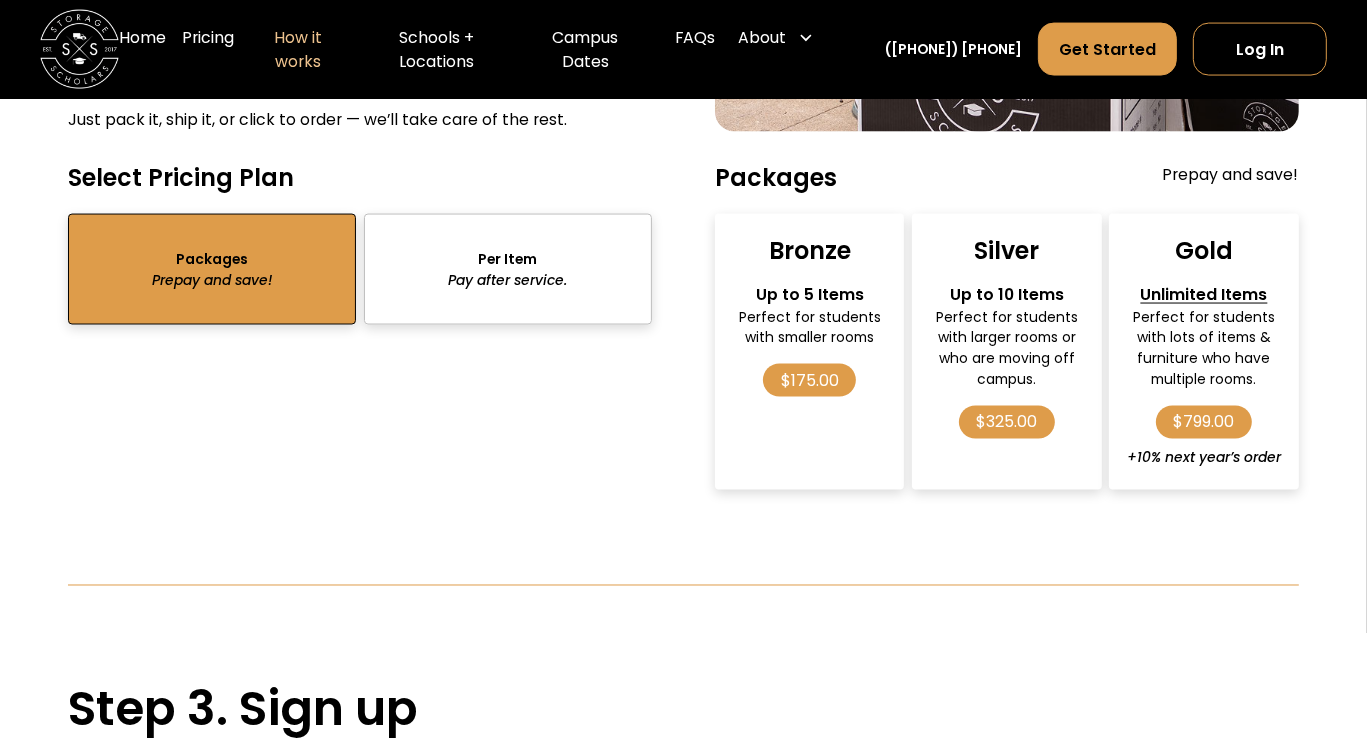 click at bounding box center (508, 269) 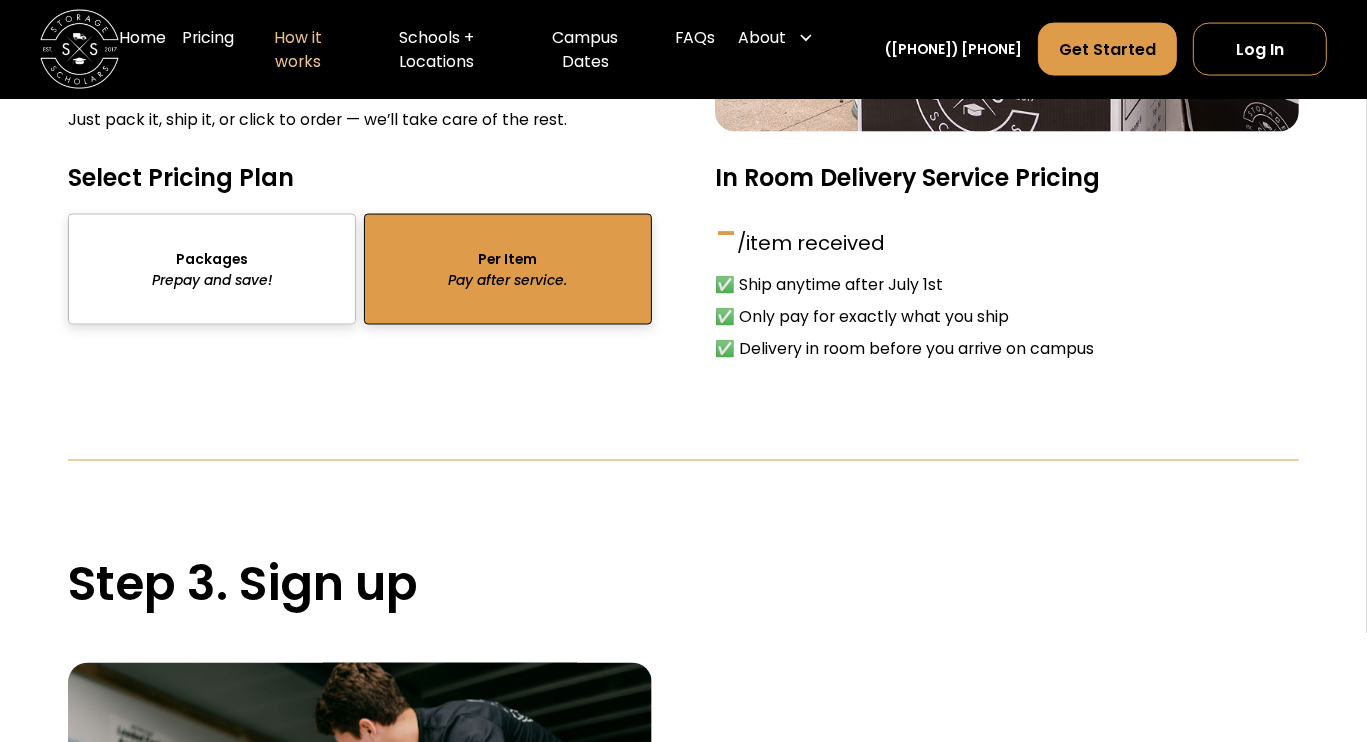 click at bounding box center [212, 269] 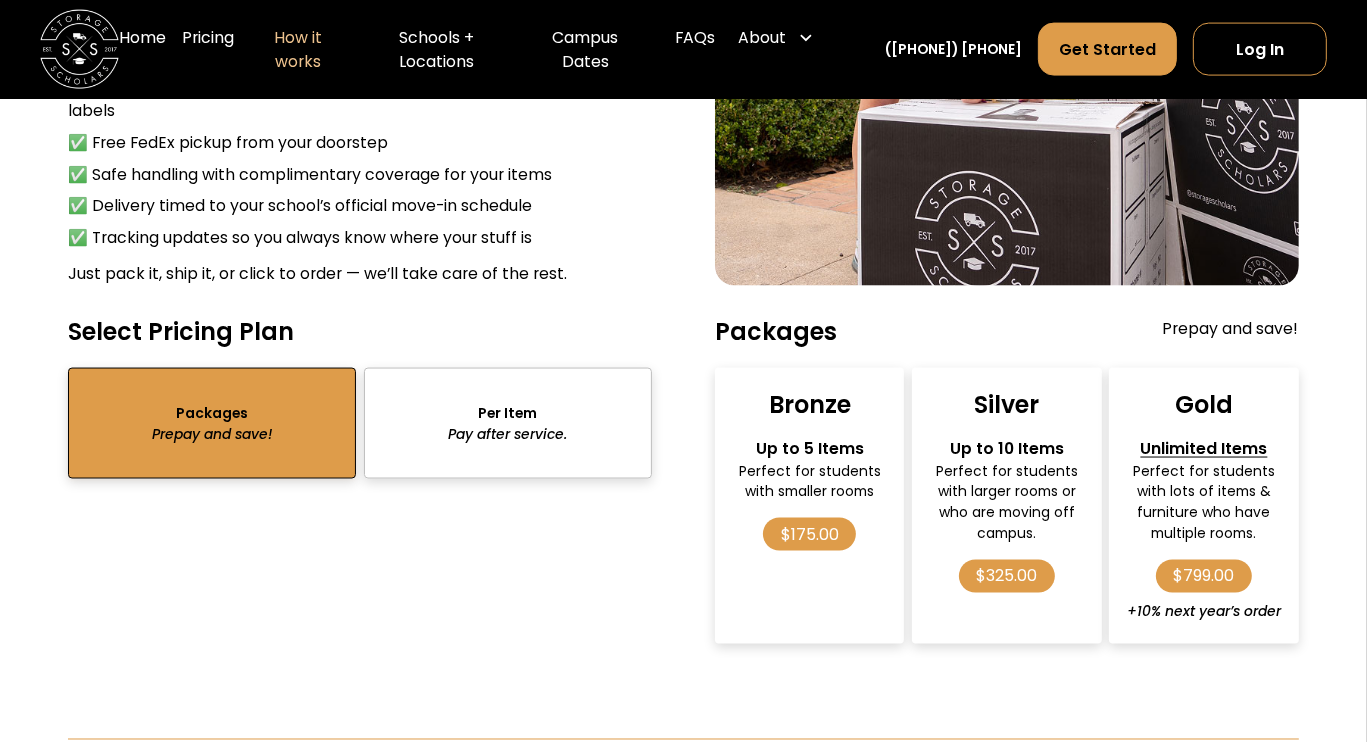 scroll, scrollTop: 2772, scrollLeft: 0, axis: vertical 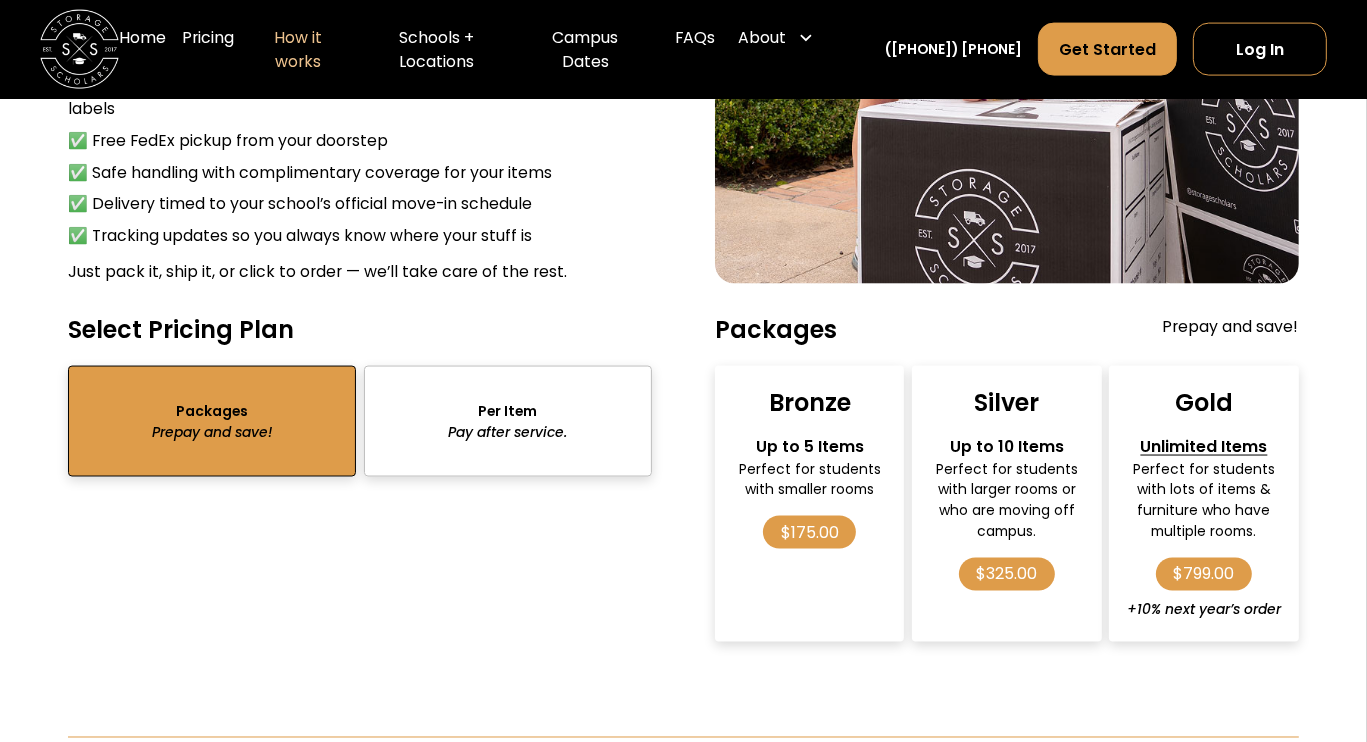 click on "$175.00" at bounding box center (809, 532) 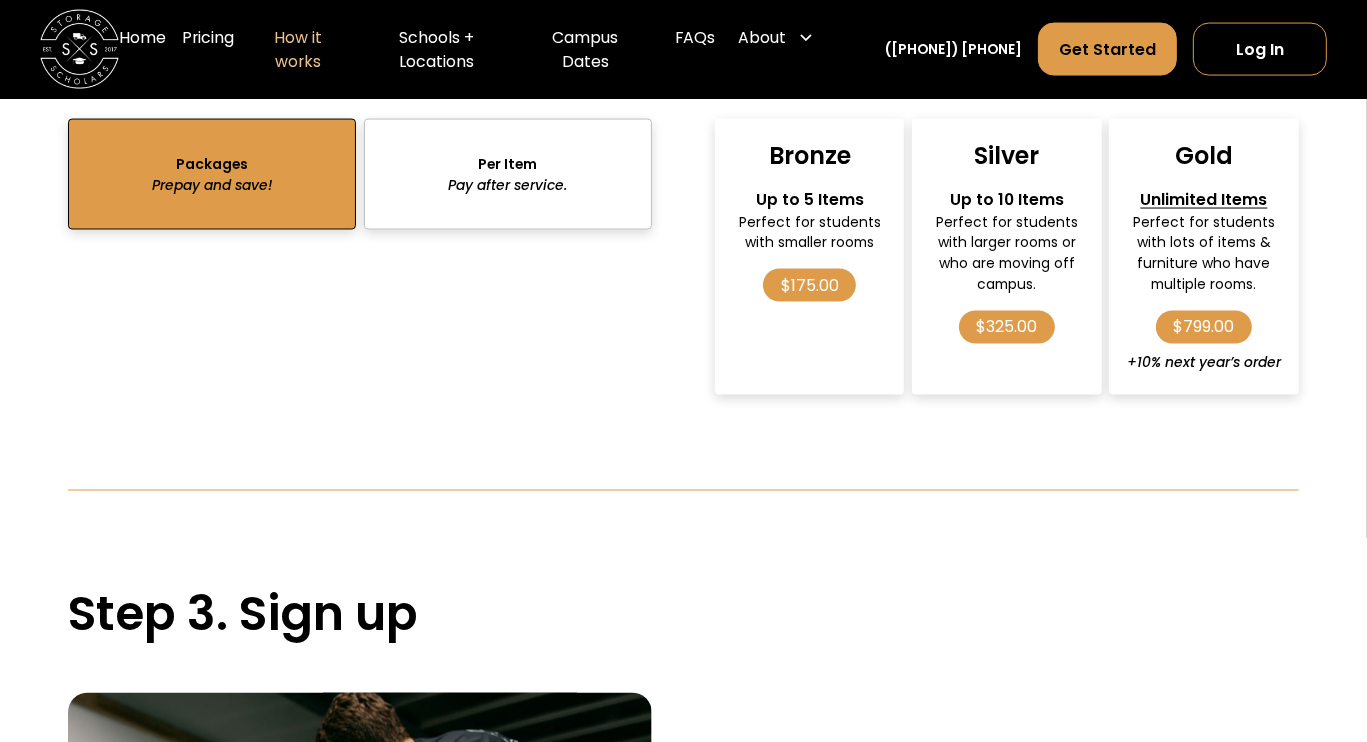 scroll, scrollTop: 3044, scrollLeft: 0, axis: vertical 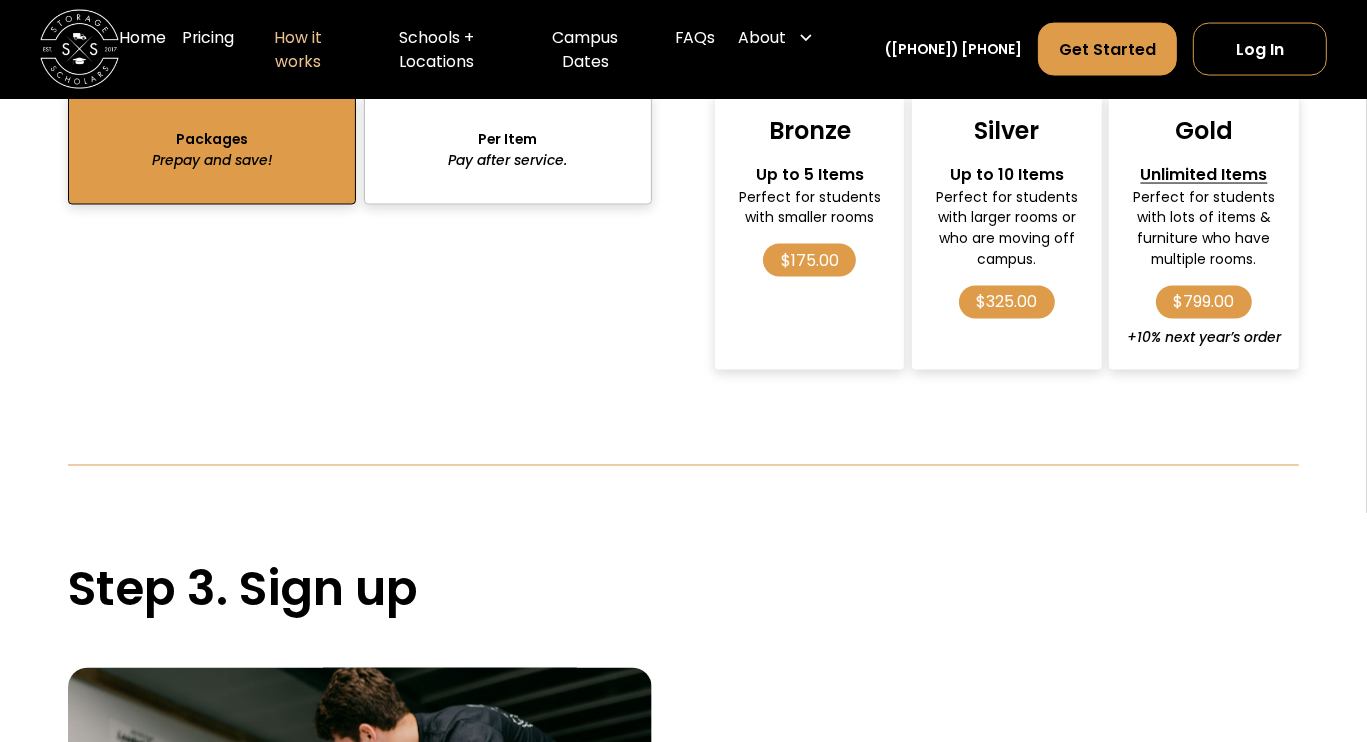 click at bounding box center (508, 149) 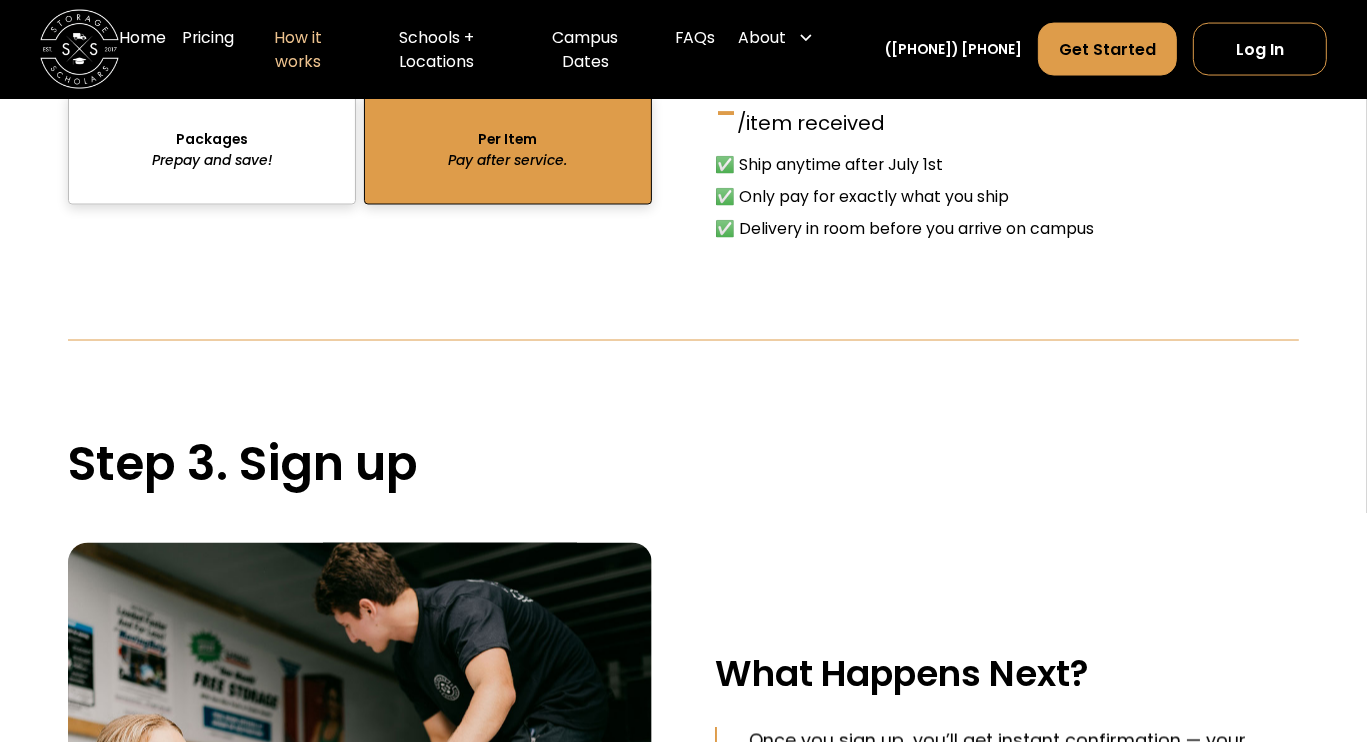 click at bounding box center (212, 149) 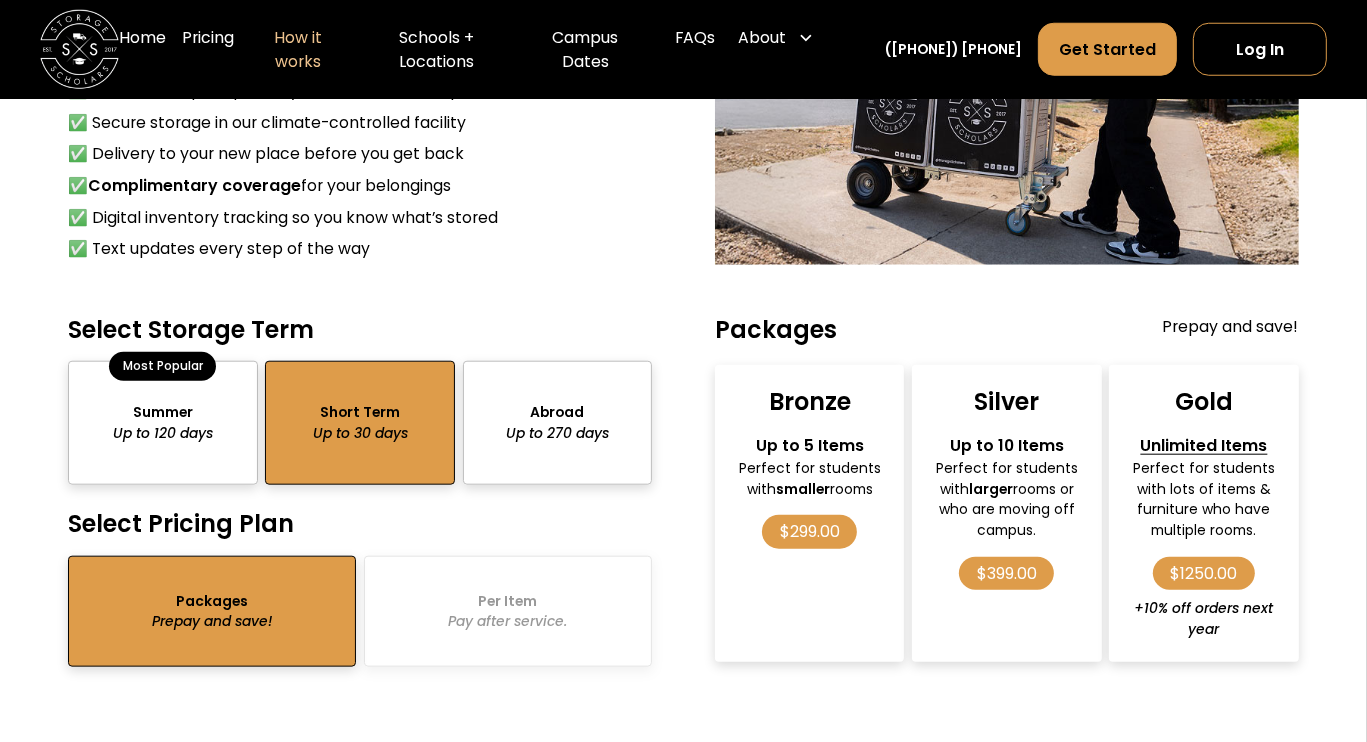 scroll, scrollTop: 1728, scrollLeft: 0, axis: vertical 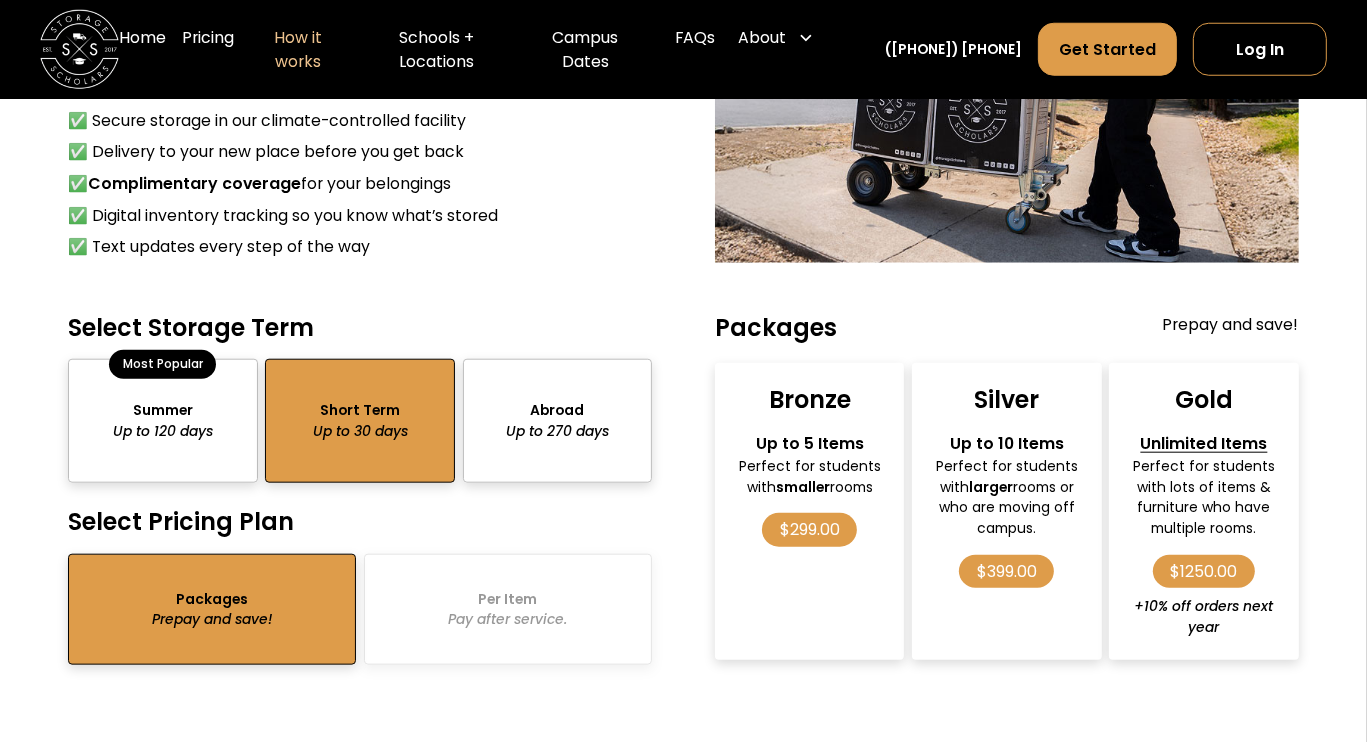 click at bounding box center (162, 421) 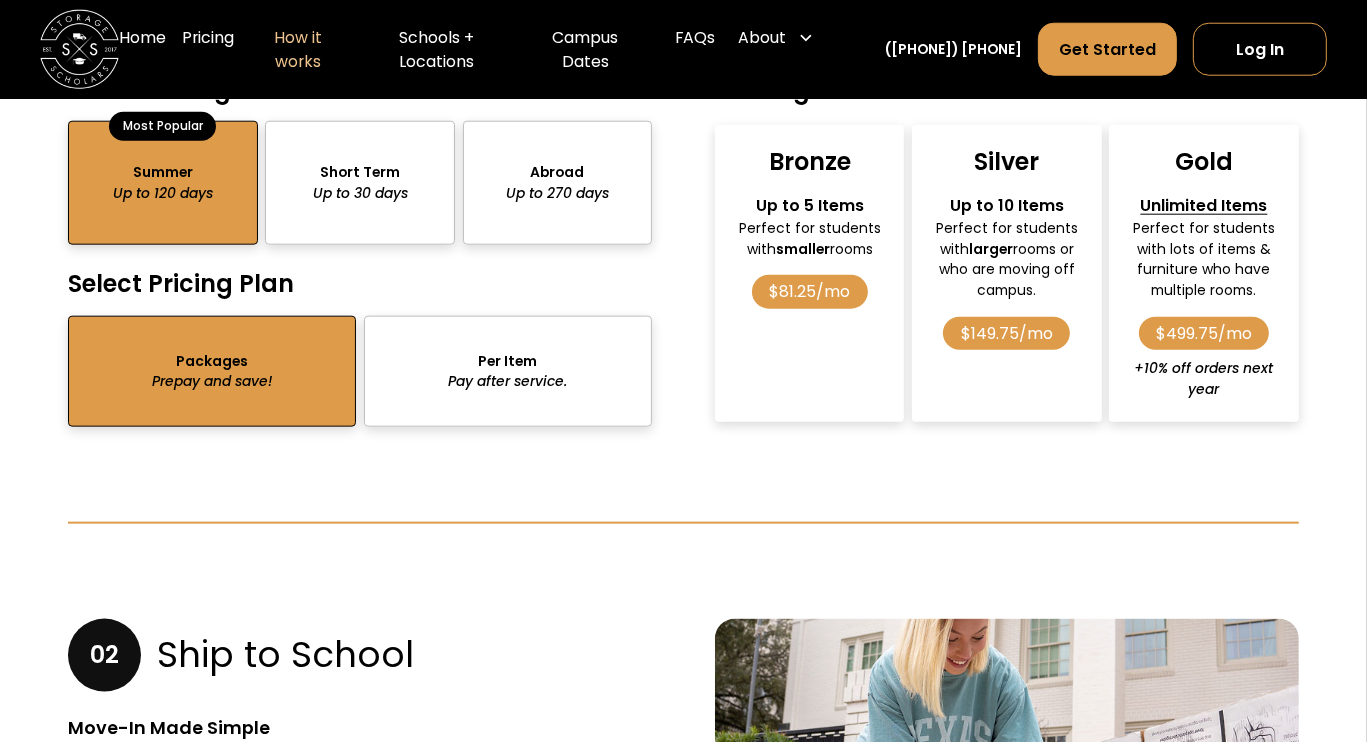 scroll, scrollTop: 1968, scrollLeft: 0, axis: vertical 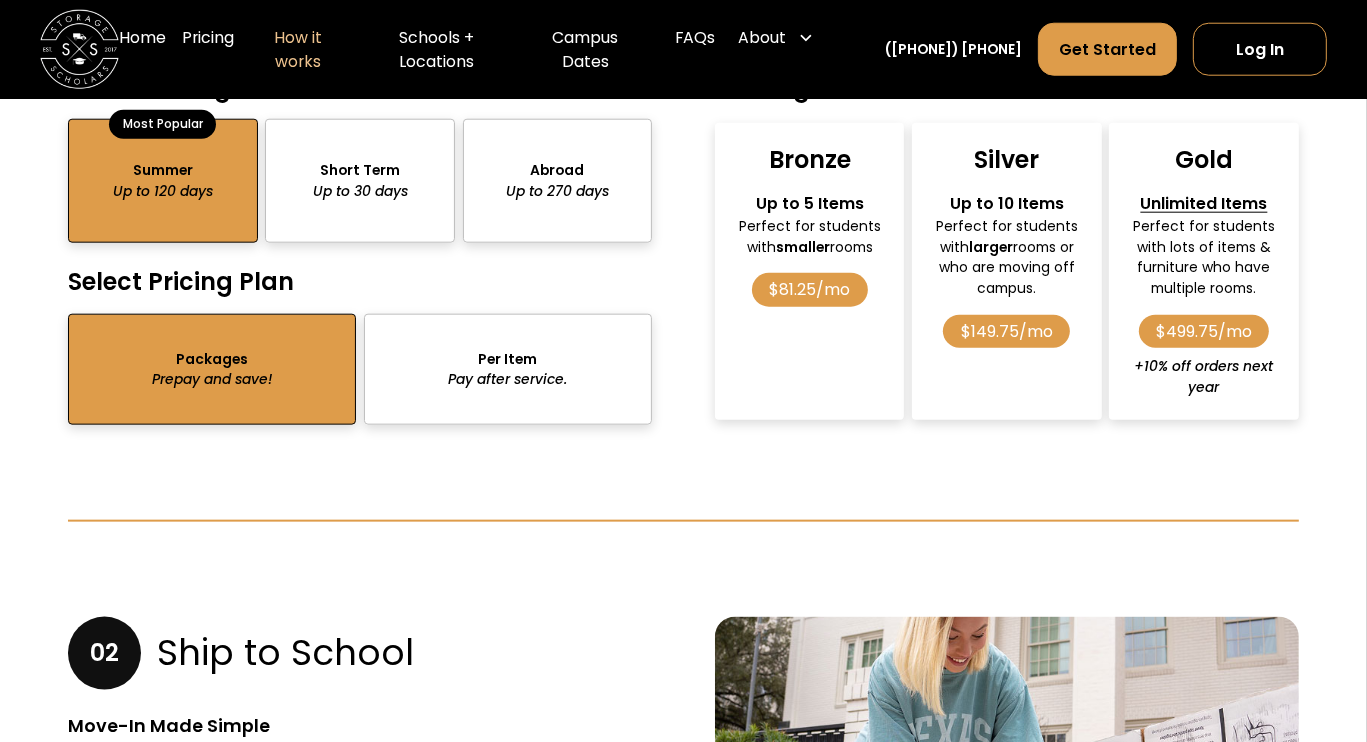 click at bounding box center (508, 369) 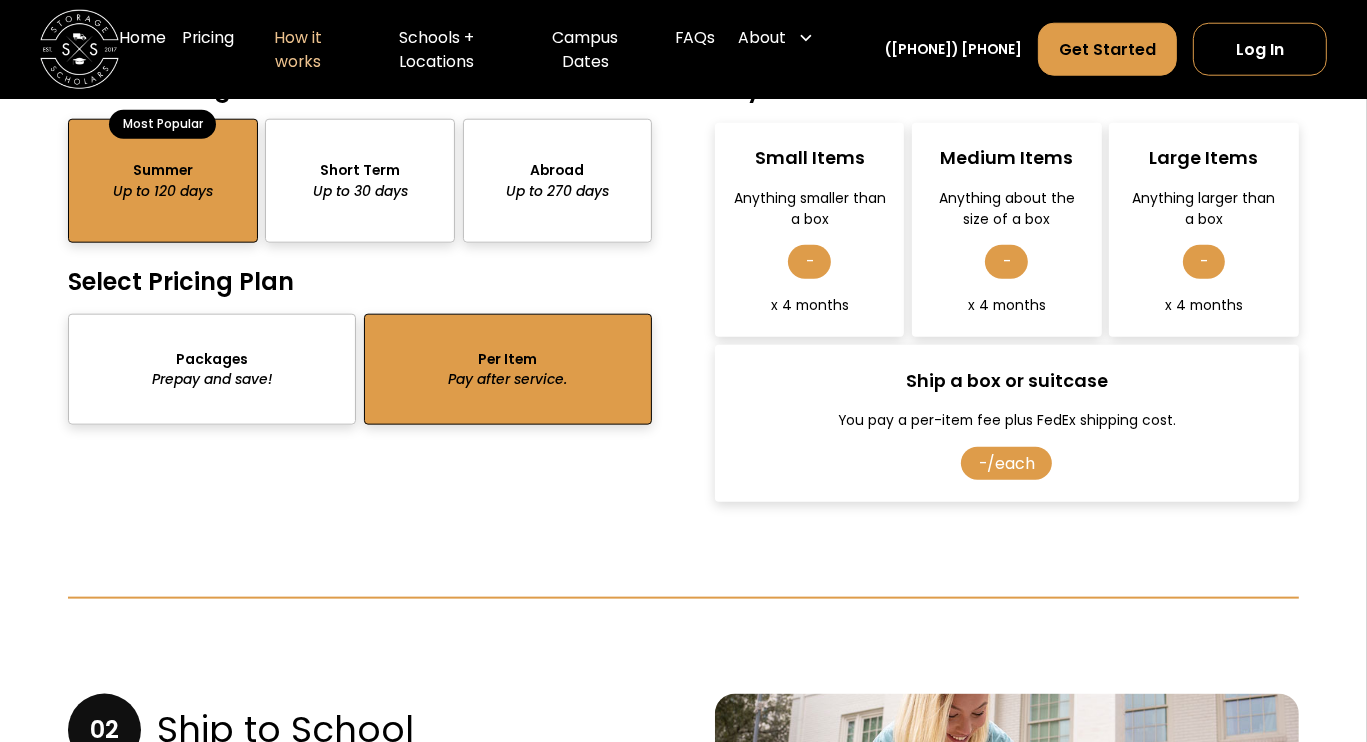 click at bounding box center (212, 369) 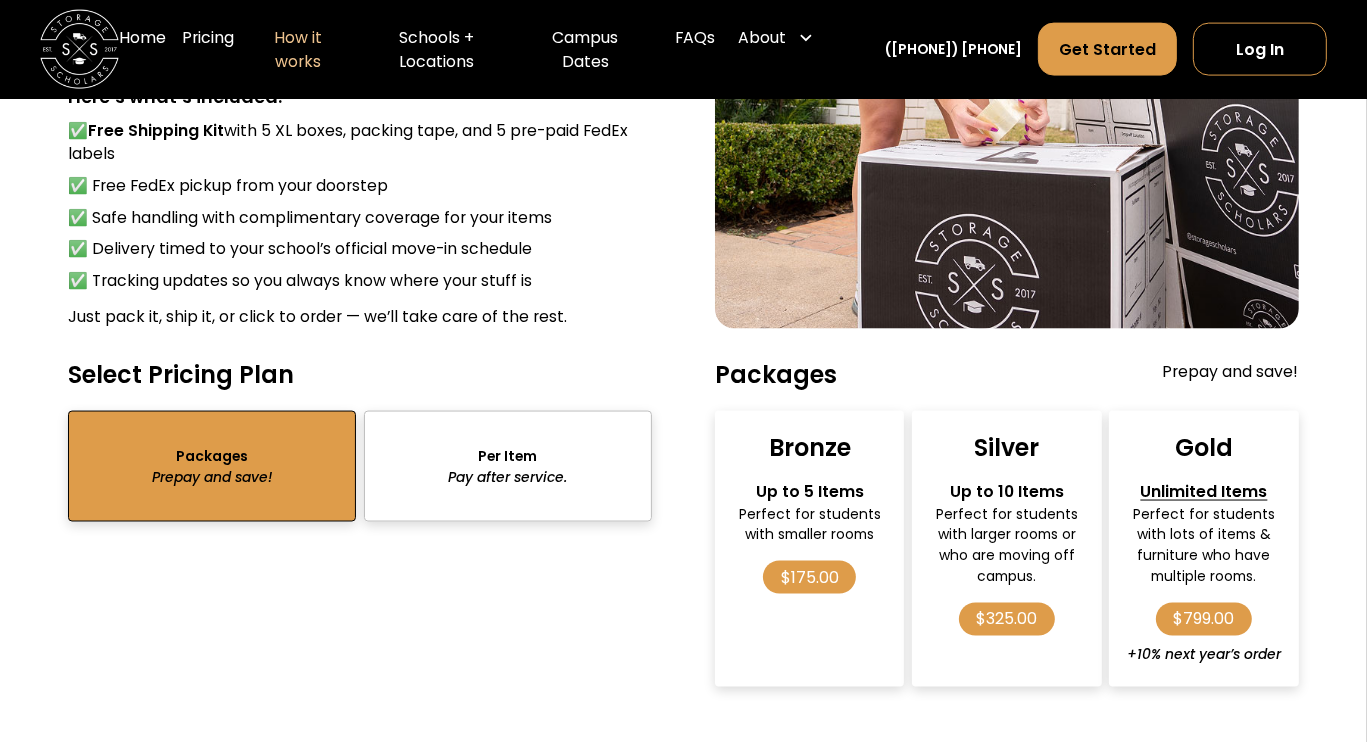 scroll, scrollTop: 2728, scrollLeft: 0, axis: vertical 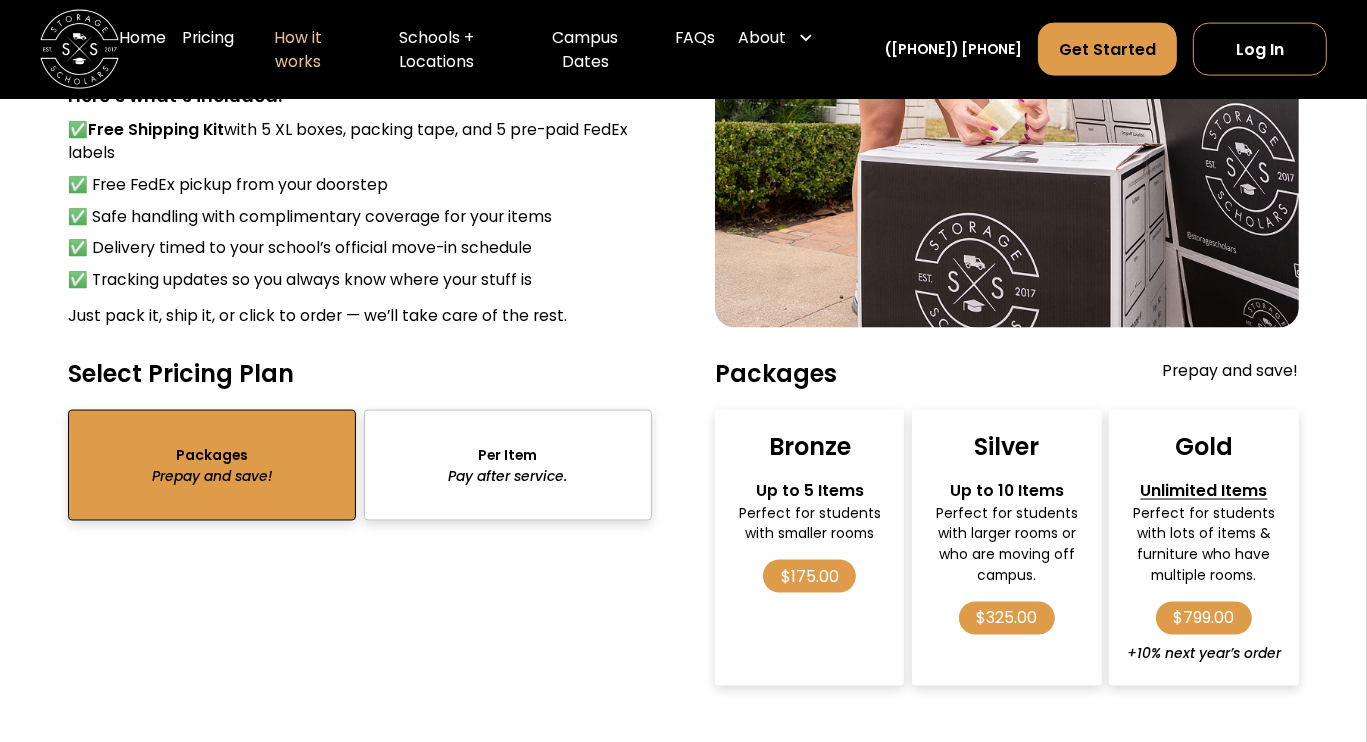 click on "✅ Delivery timed to your school’s official move-in schedule" at bounding box center [359, 248] 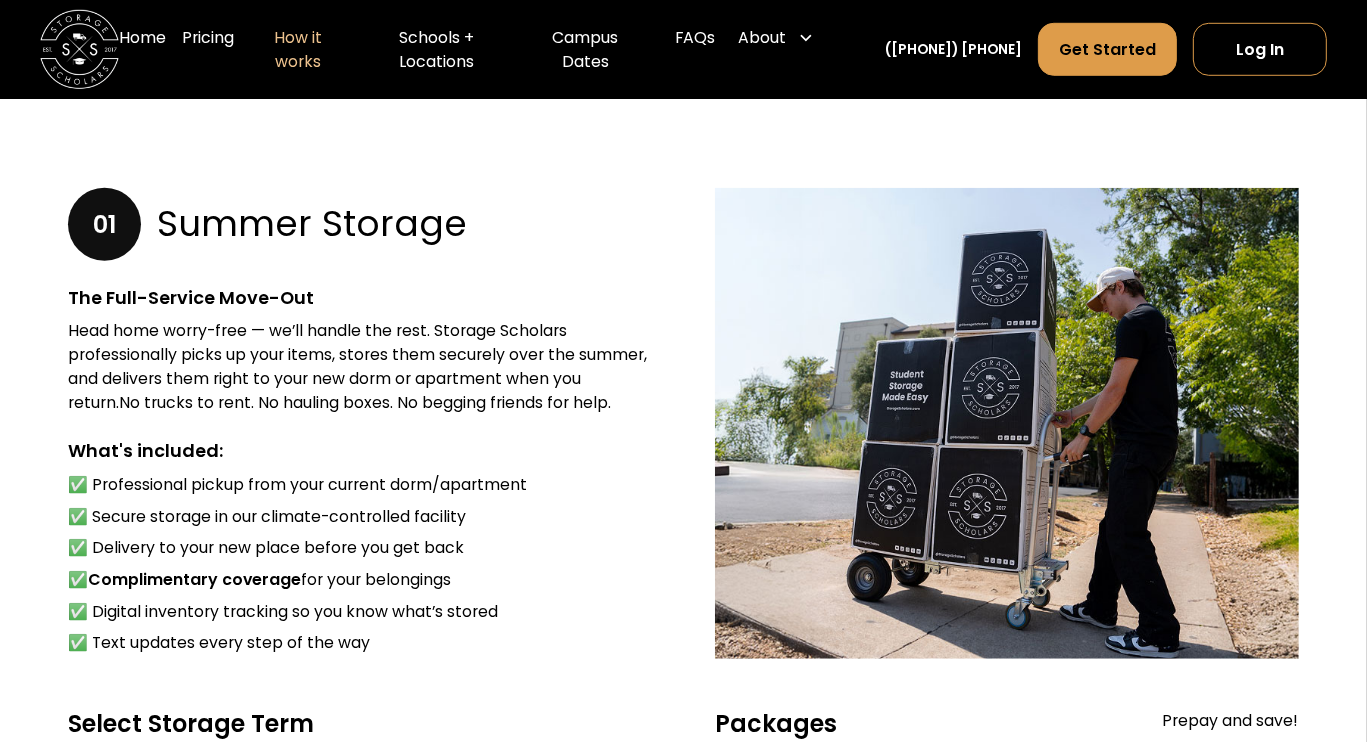 scroll, scrollTop: 1331, scrollLeft: 0, axis: vertical 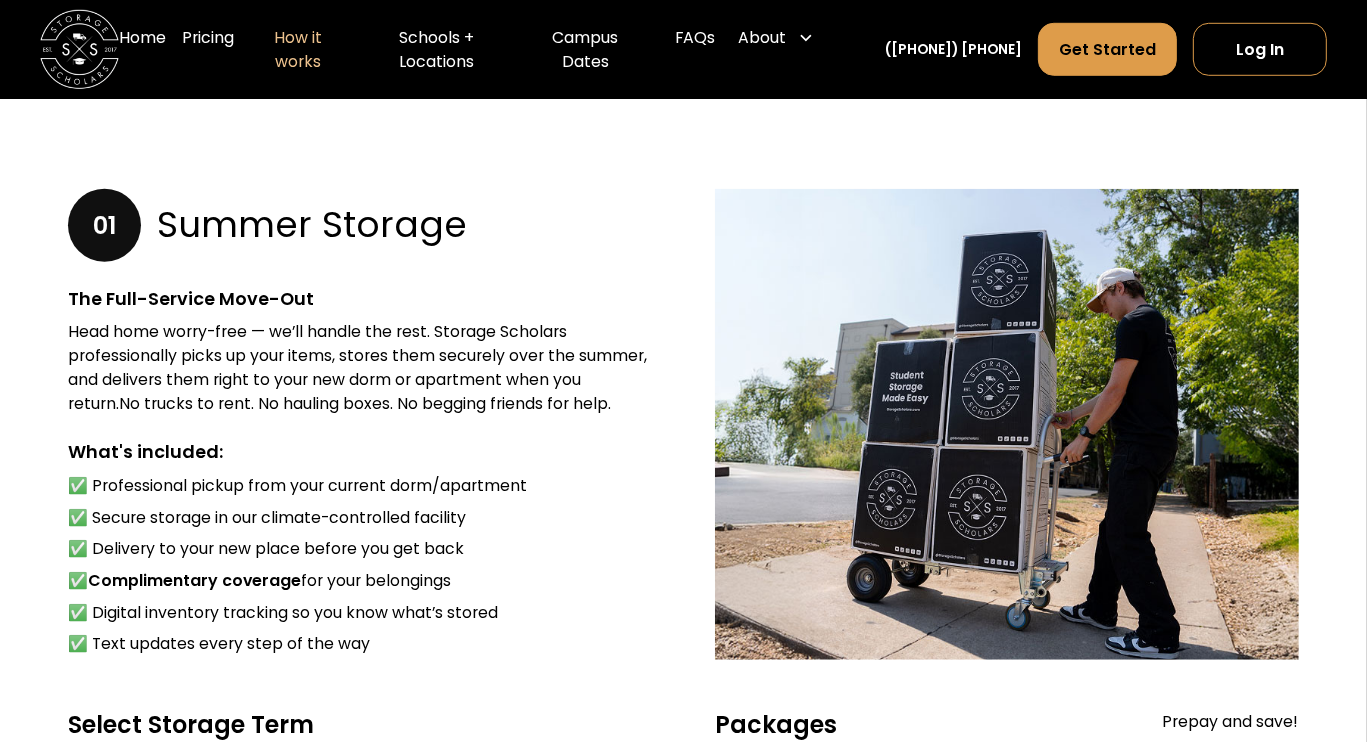 click on "01 Summer Storage The Full-Service Move-Out Head home worry-free — we’ll handle the rest. Storage Scholars professionally picks up your items, stores them securely over the summer, and delivers them right to your new dorm or apartment when you return.No trucks to rent. No hauling boxes. No begging friends for help. What's included: ✅ Professional pickup from your current dorm/apartment ✅ Secure storage in our climate-controlled facility ✅ Delivery to your new place before you get back ✅  Complimentary coverage  for your belongings ✅ Digital inventory tracking so you know what’s stored ✅ Text updates every step of the way Select a university first Select Storage Term Summer Up to 120 days Most Popular Short Term Up to 30 days Abroad Up to 270 days Select Pricing Plan Packages Prepay and save! Per Item Pay after service. Packages Prepay and save! Bronze Up to 5 Items Perfect for students with  smaller  rooms $81.25/mo Silver Up to 10 Items Perfect for students with  larger $149.75/mo Gold - -" at bounding box center (683, 625) 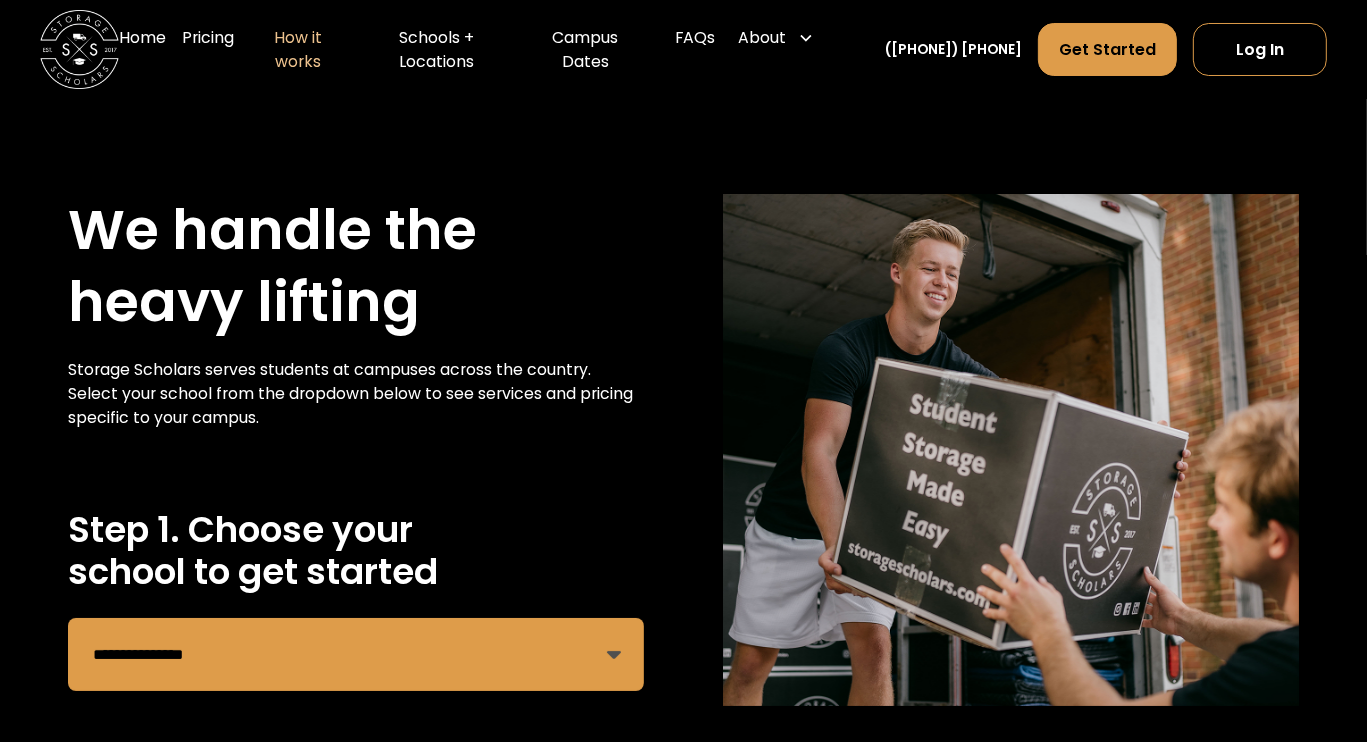 scroll, scrollTop: 286, scrollLeft: 0, axis: vertical 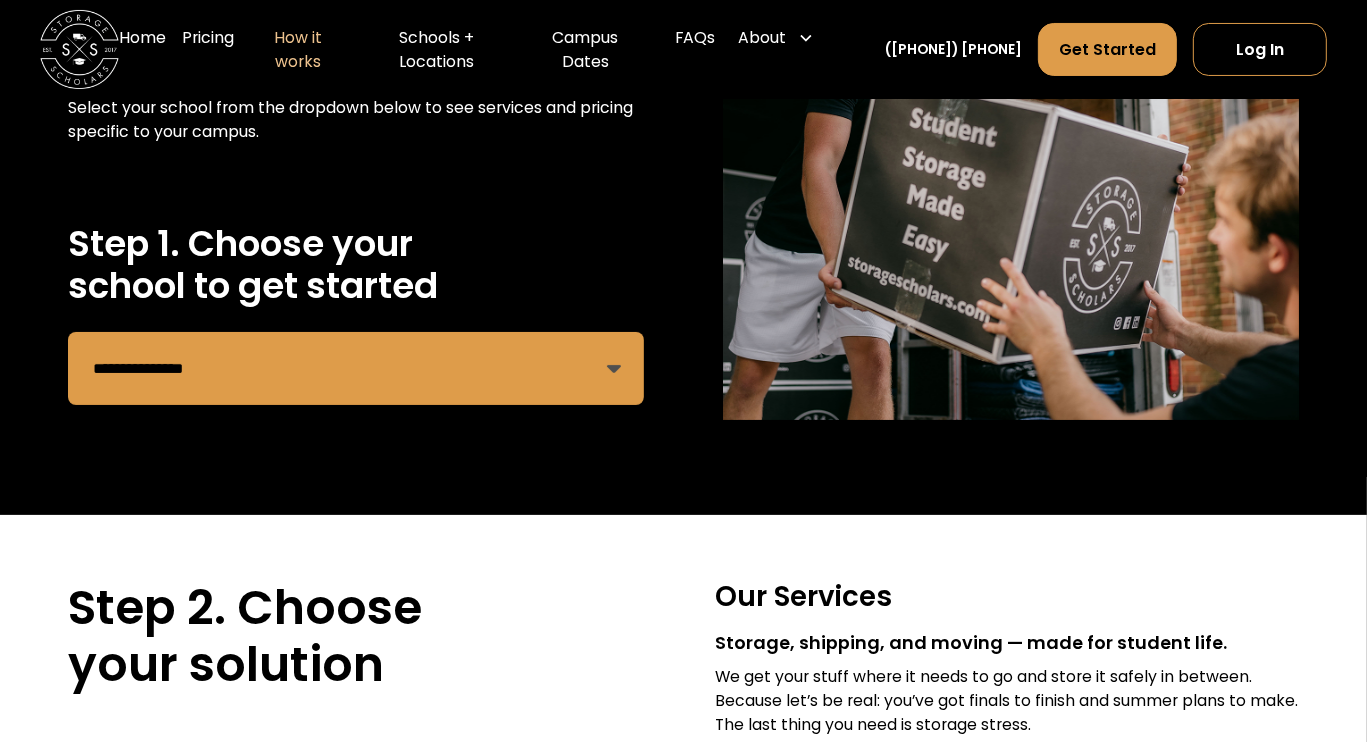 click on "**********" at bounding box center (356, 368) 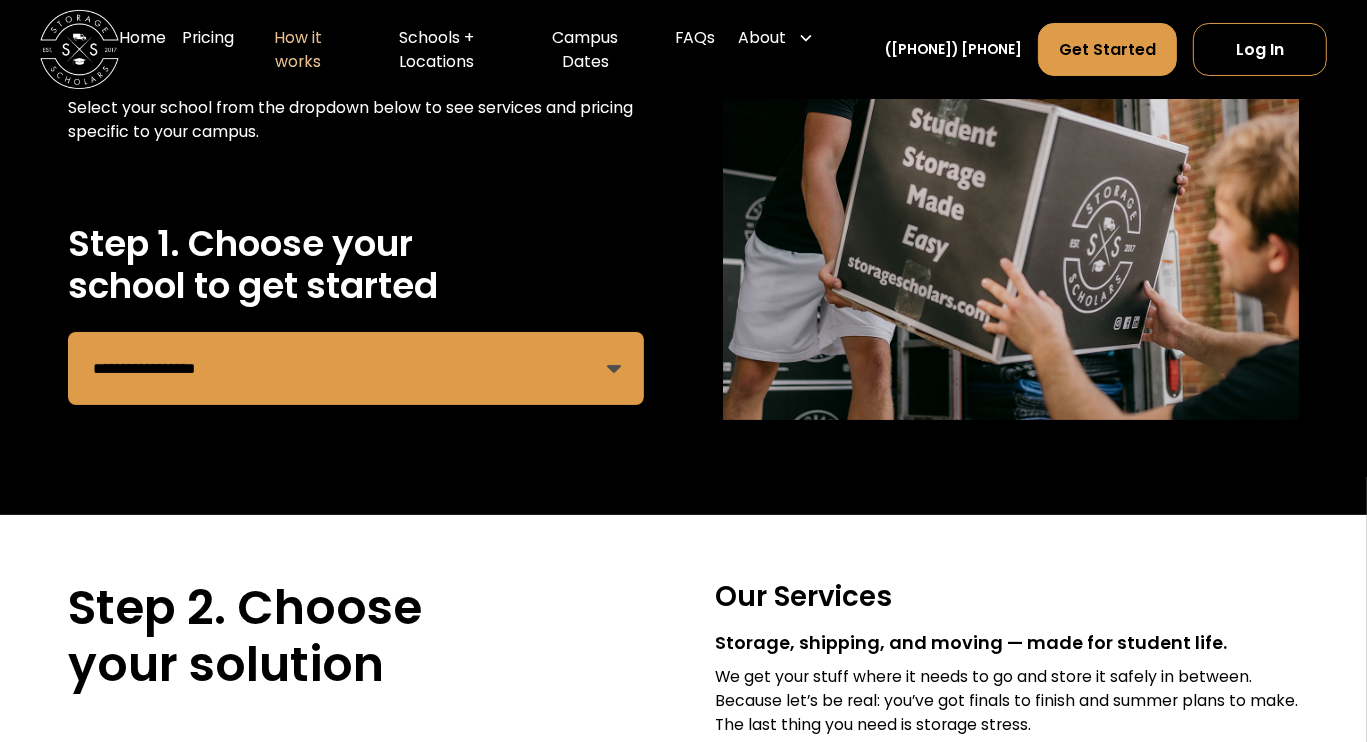 click on "**********" at bounding box center [356, 368] 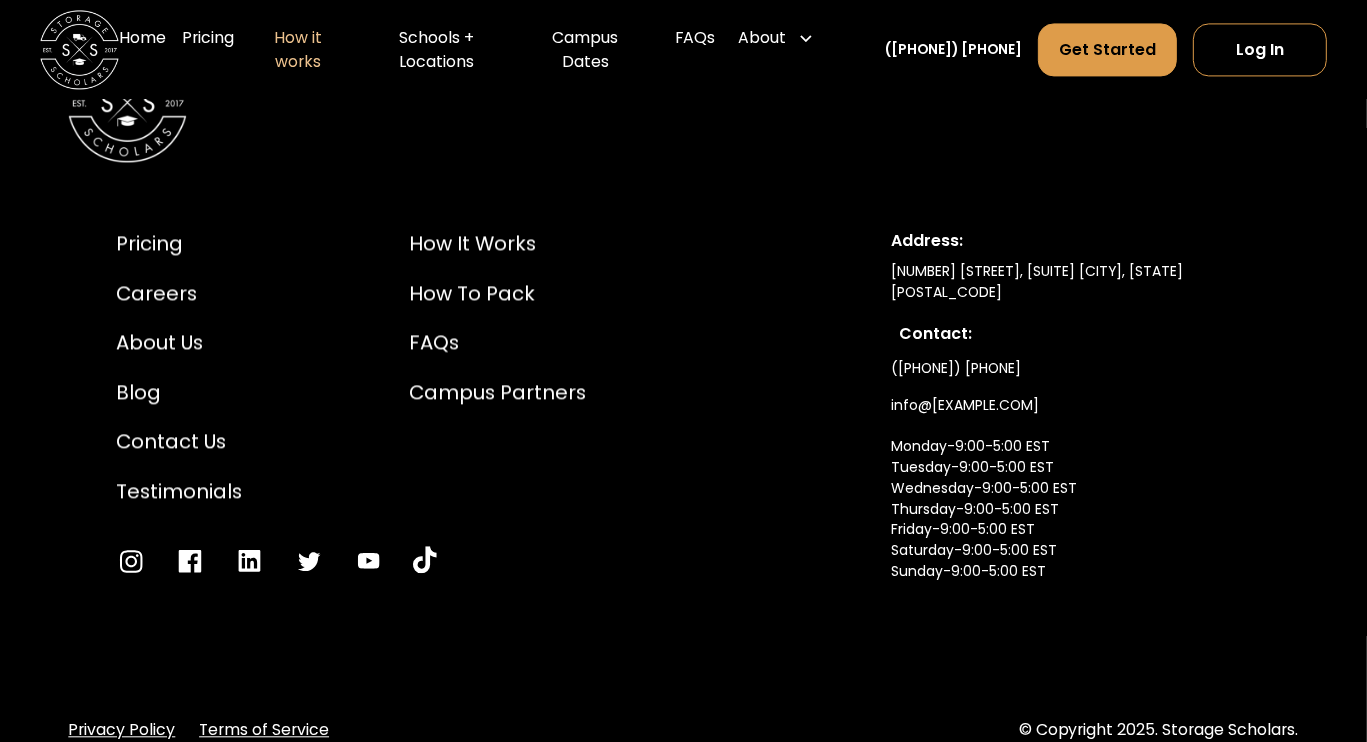scroll, scrollTop: 4003, scrollLeft: 0, axis: vertical 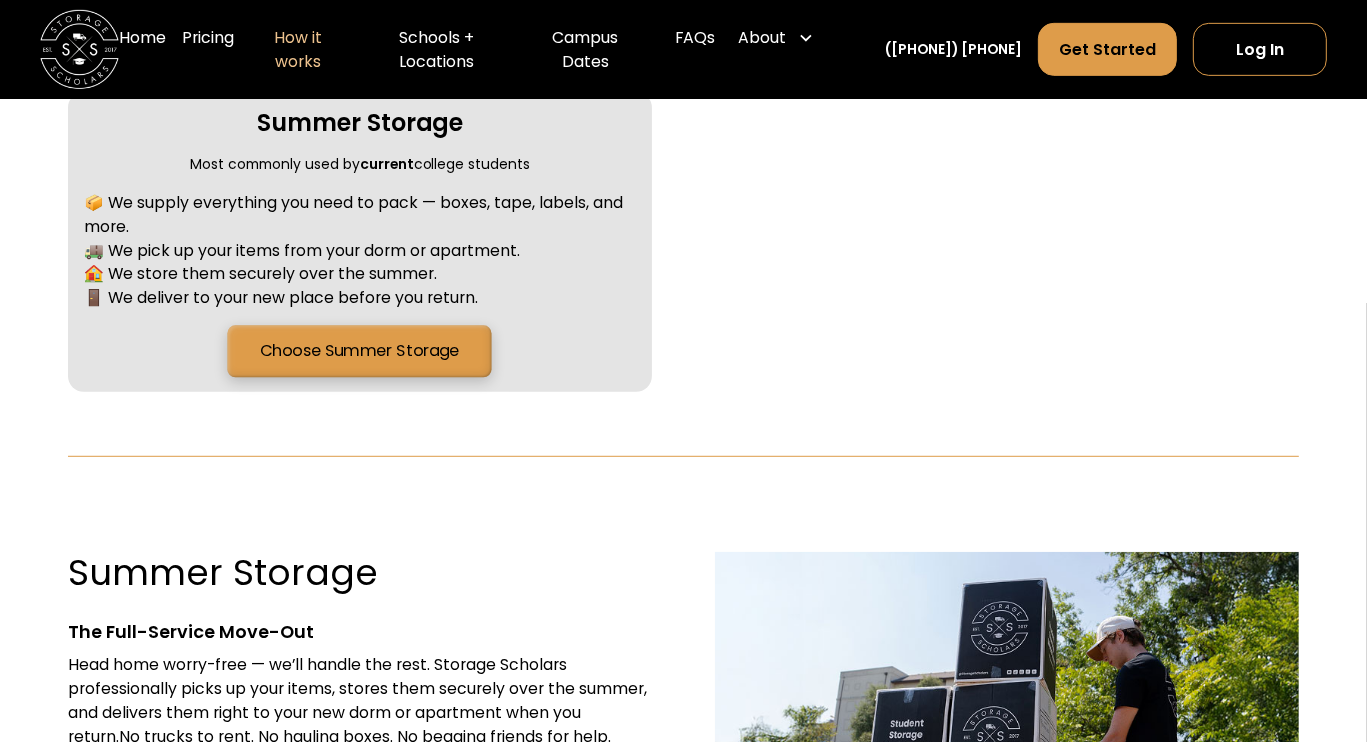 click on "Choose Summer Storage" at bounding box center [360, 351] 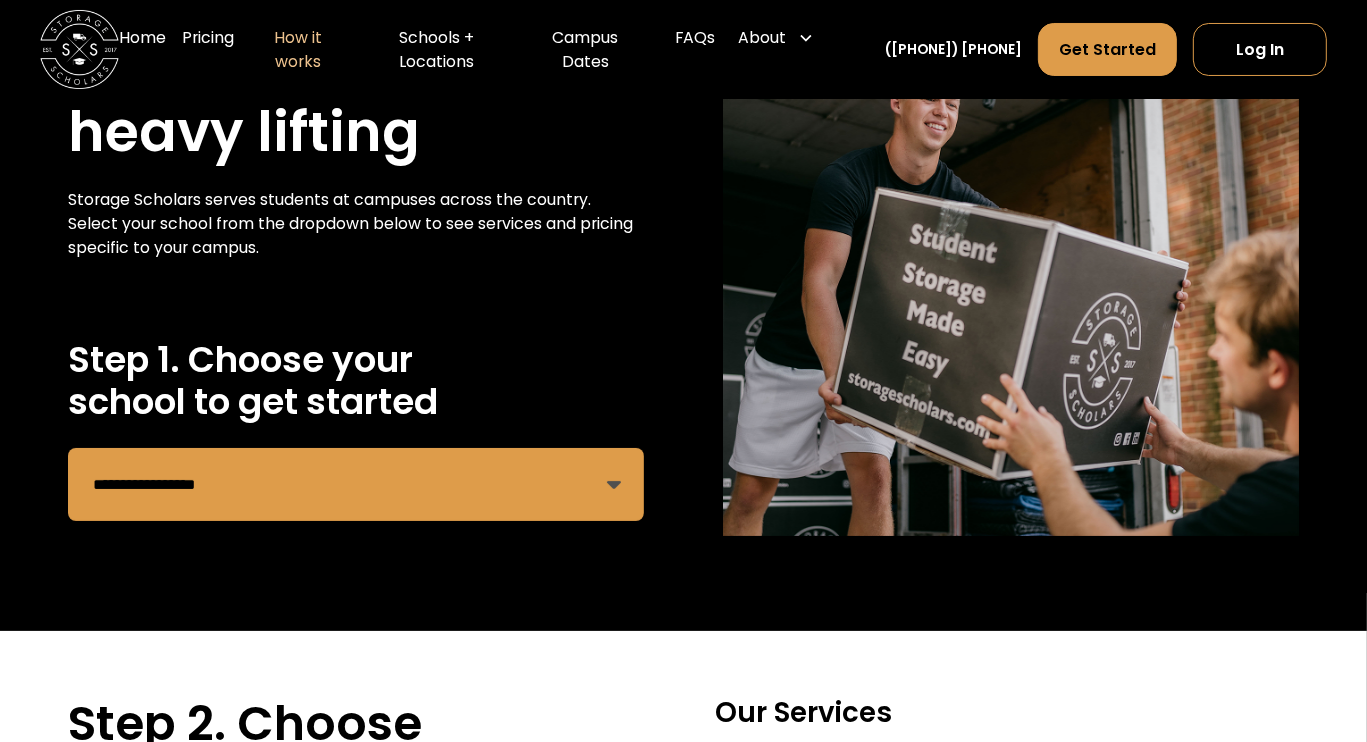 scroll, scrollTop: 0, scrollLeft: 0, axis: both 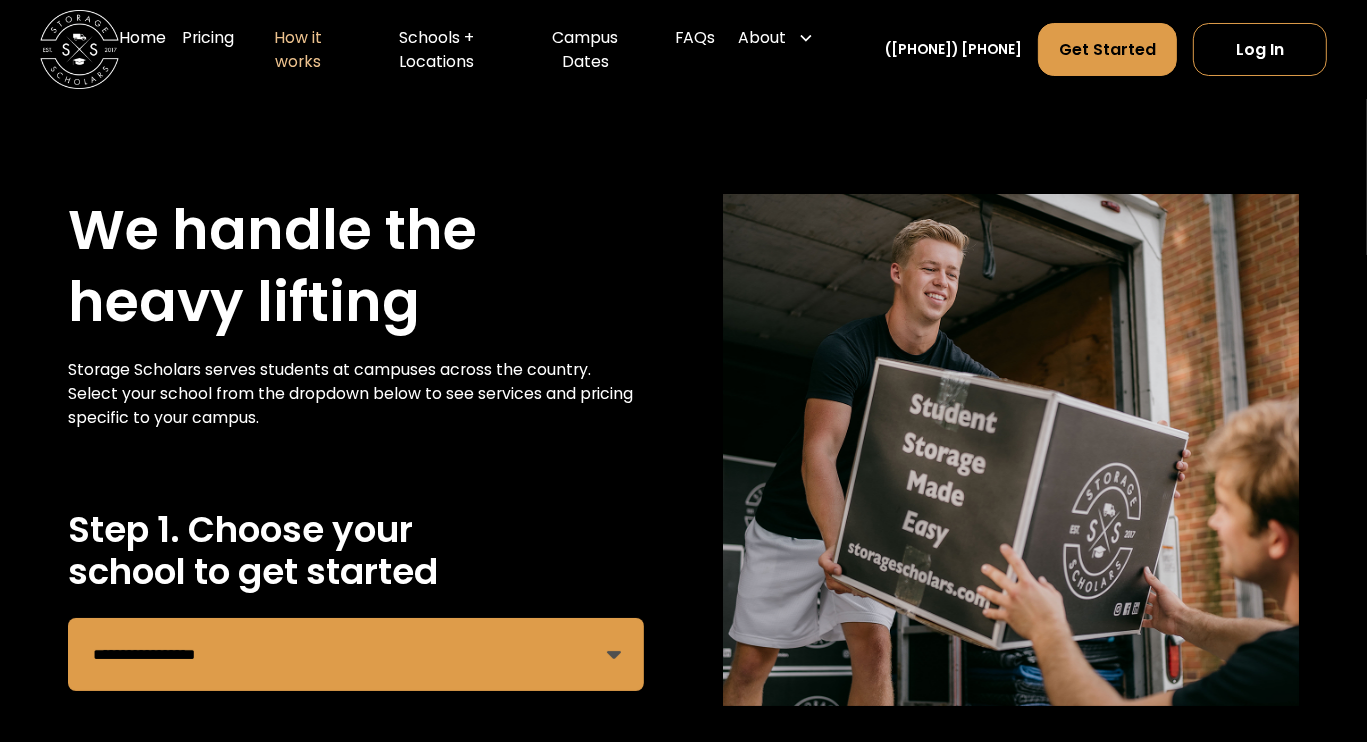 click on "**********" at bounding box center [356, 654] 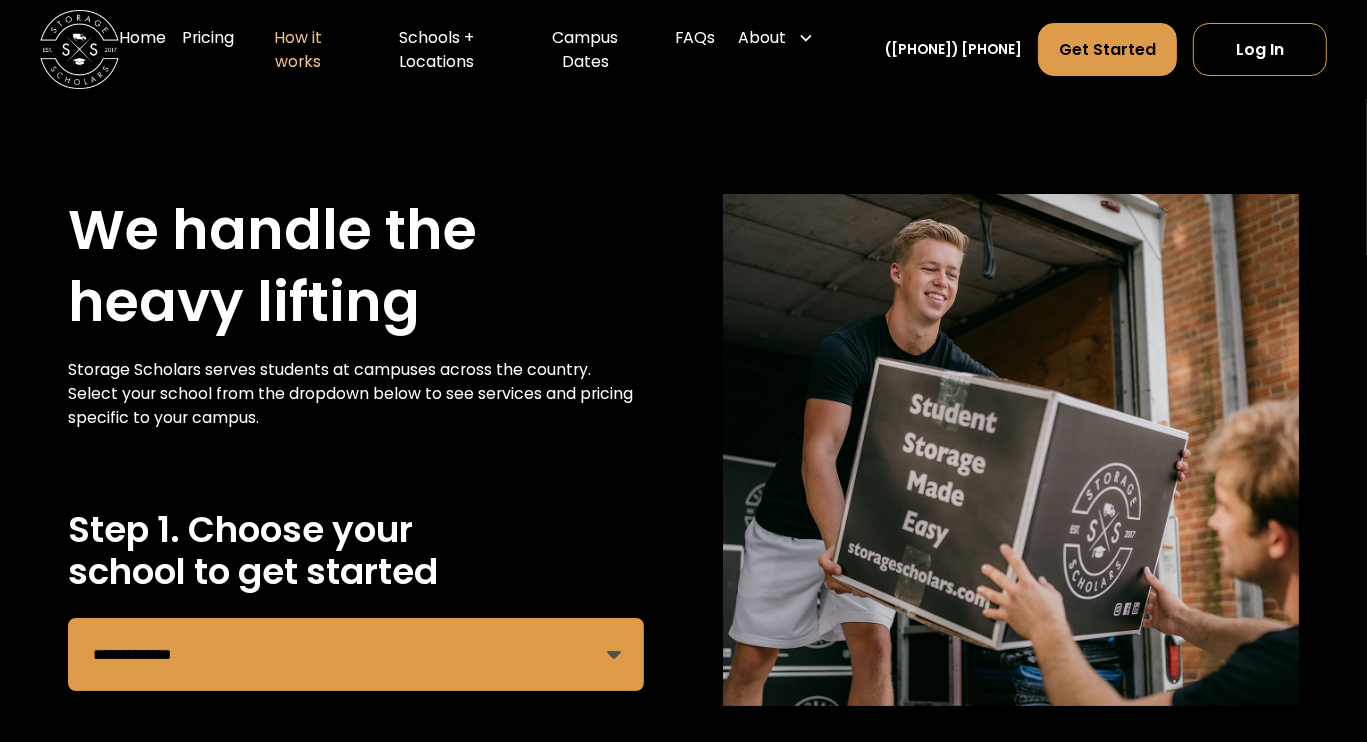 click on "**********" at bounding box center (356, 654) 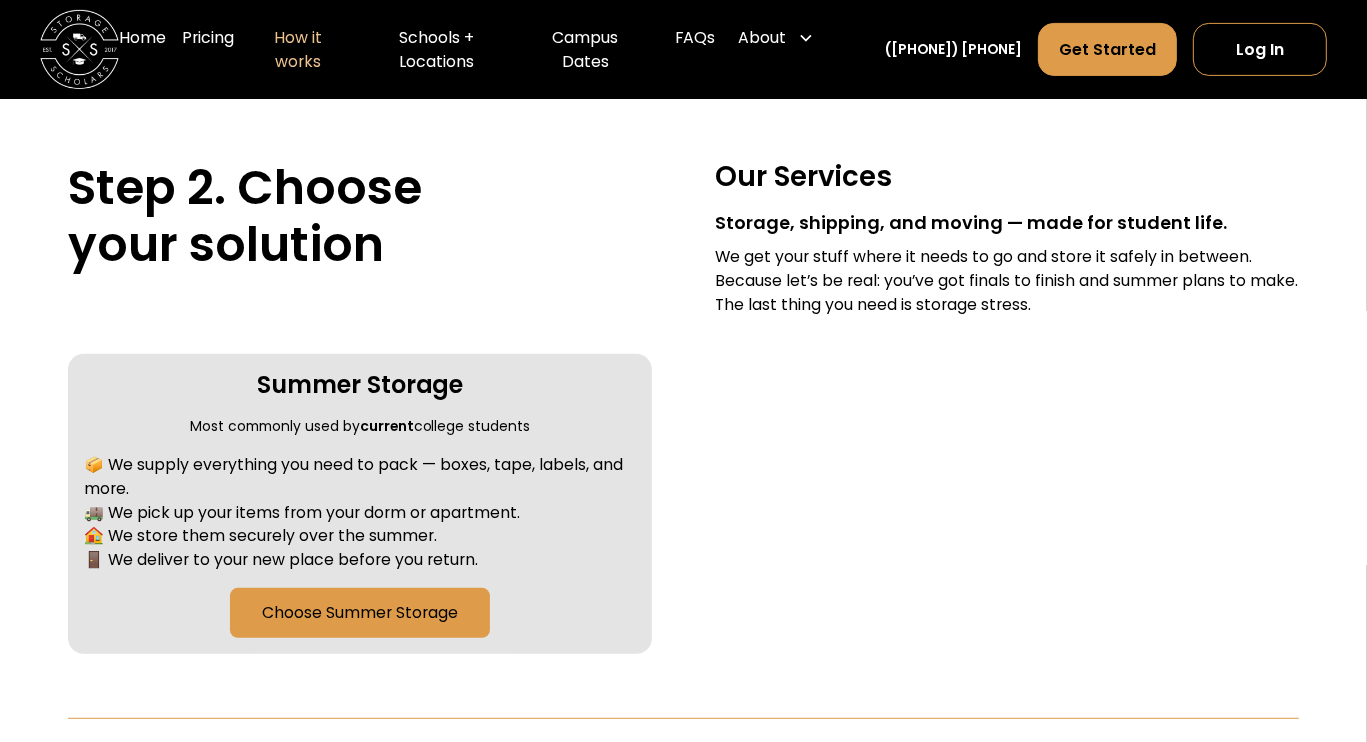 scroll, scrollTop: 708, scrollLeft: 0, axis: vertical 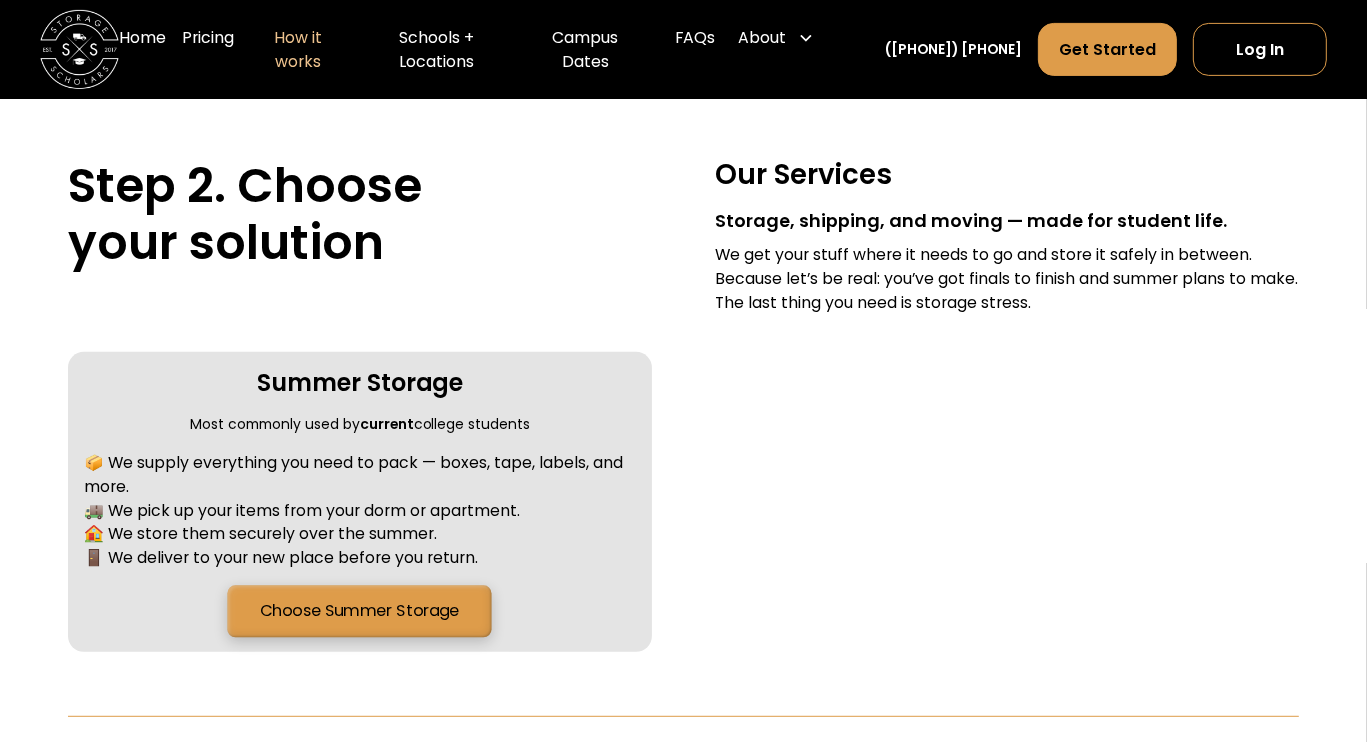 click on "Choose Summer Storage" at bounding box center [360, 611] 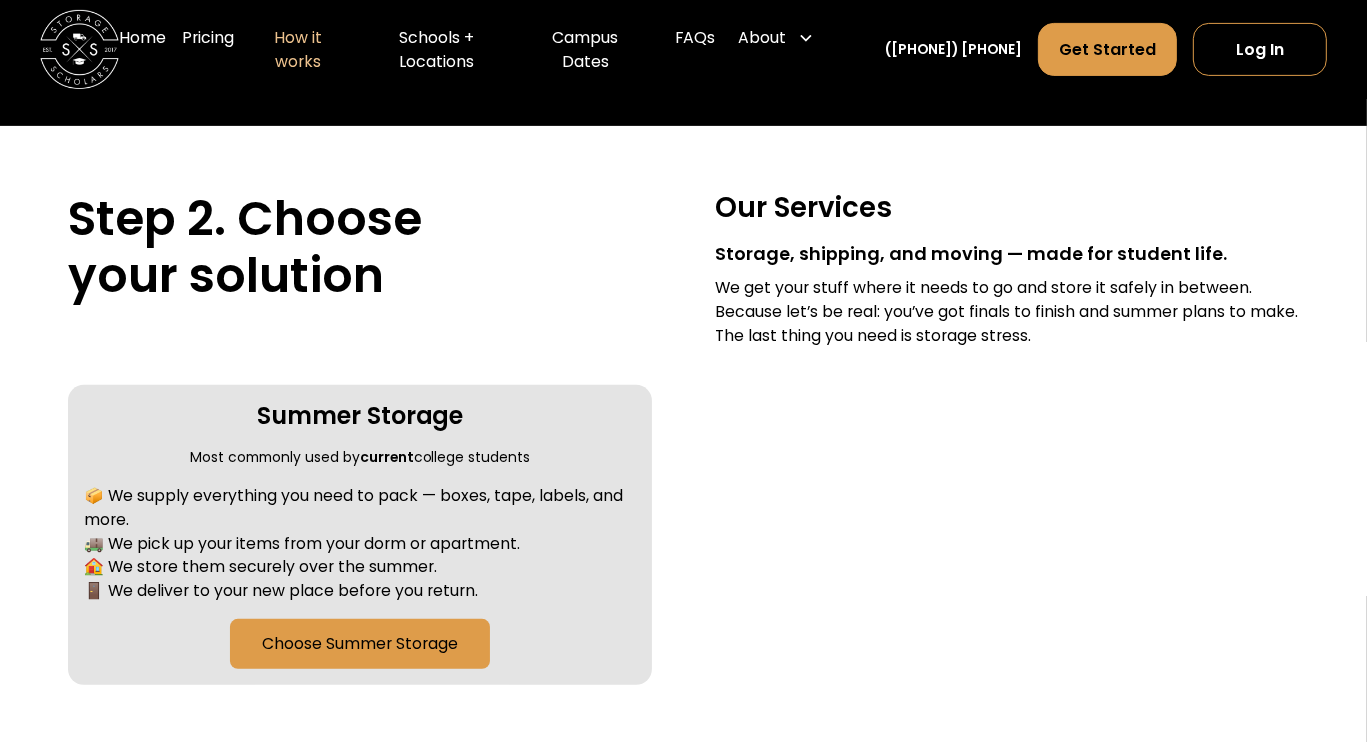 scroll, scrollTop: 0, scrollLeft: 0, axis: both 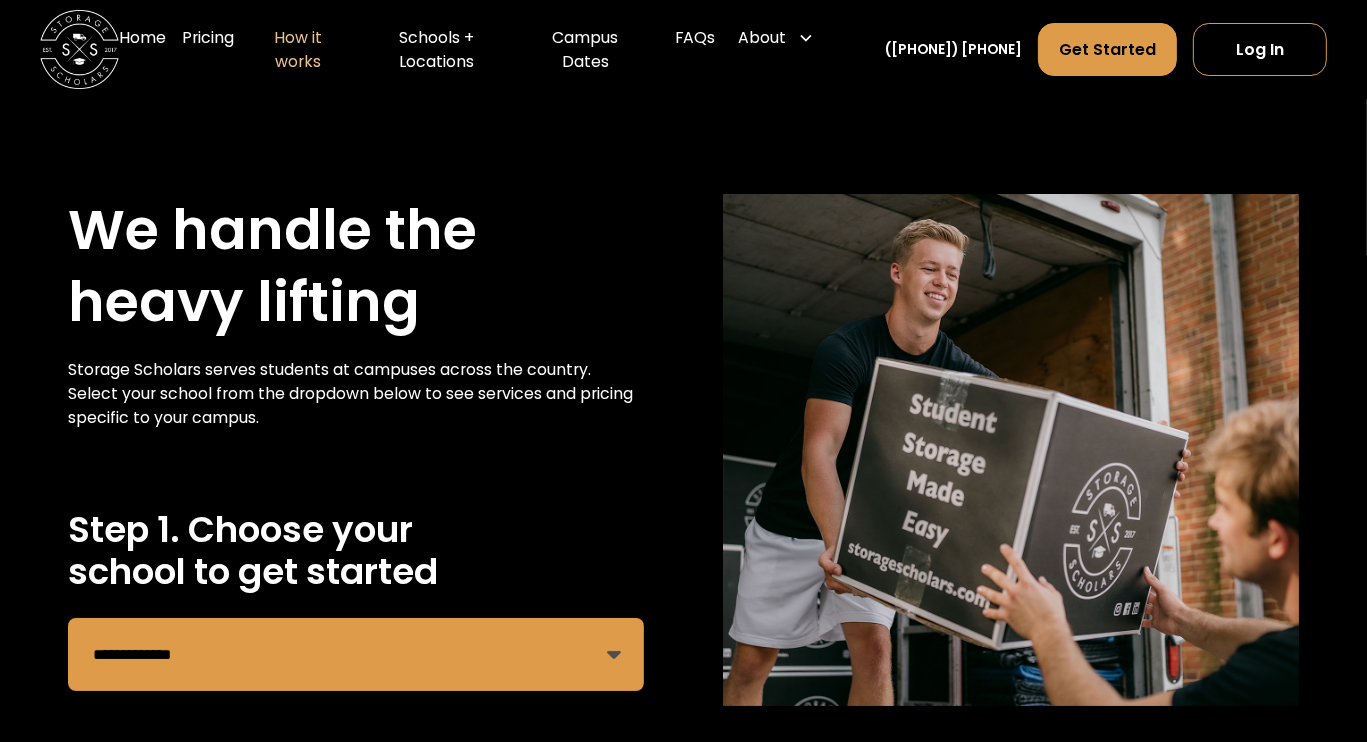 click on "**********" at bounding box center (356, 654) 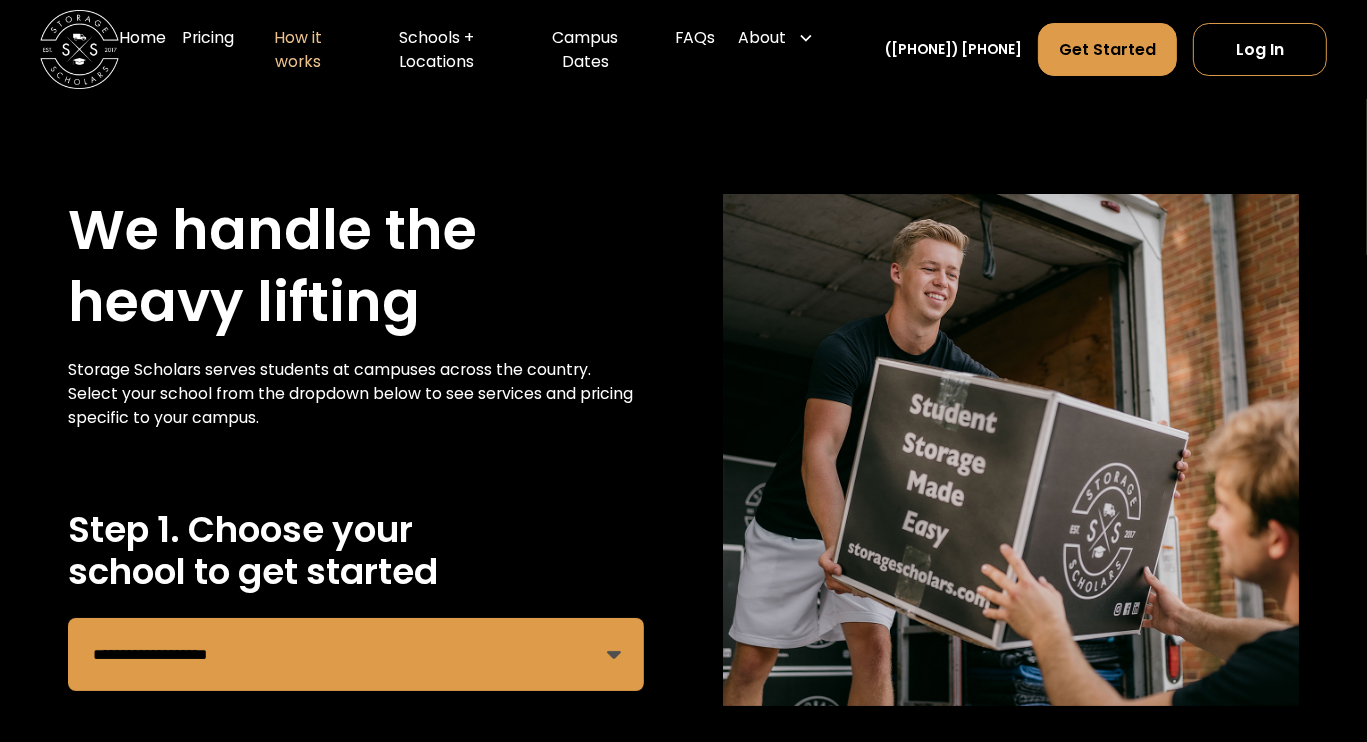 click on "**********" at bounding box center (356, 654) 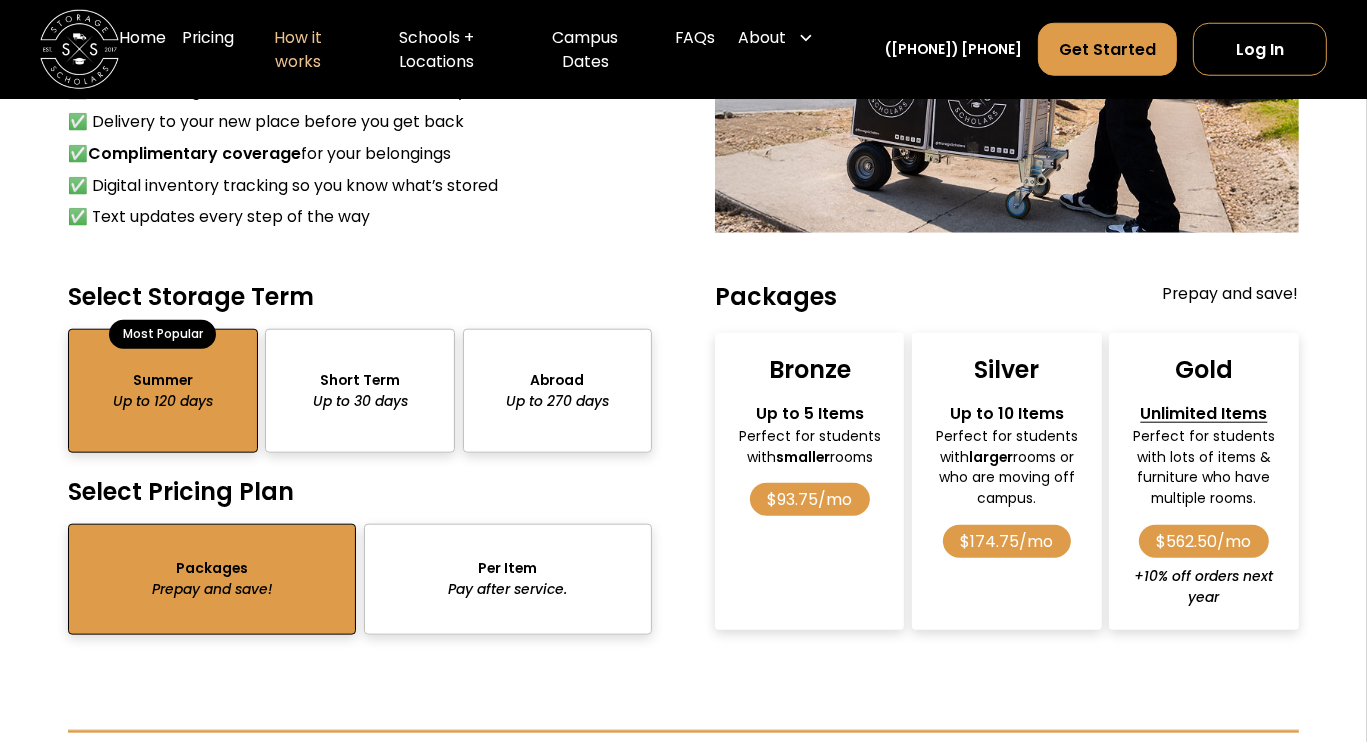 scroll, scrollTop: 1731, scrollLeft: 0, axis: vertical 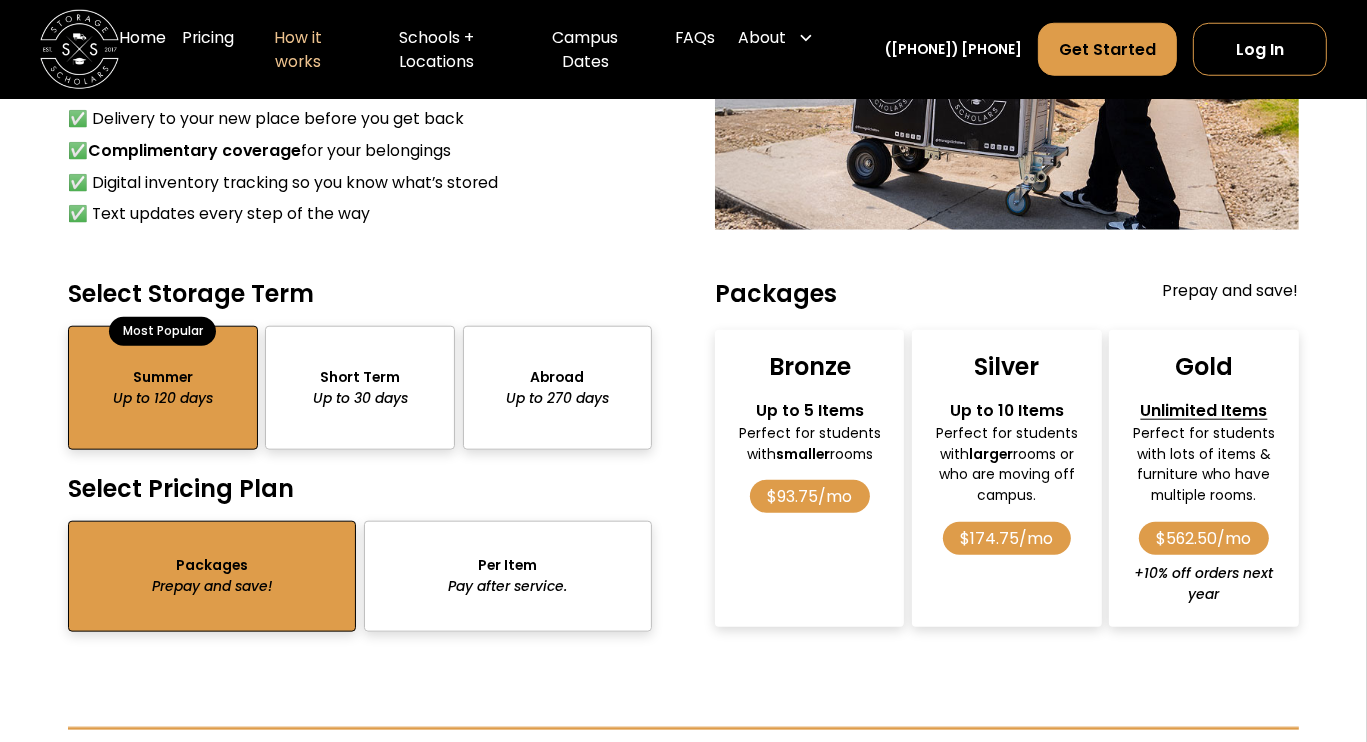 click at bounding box center (359, 388) 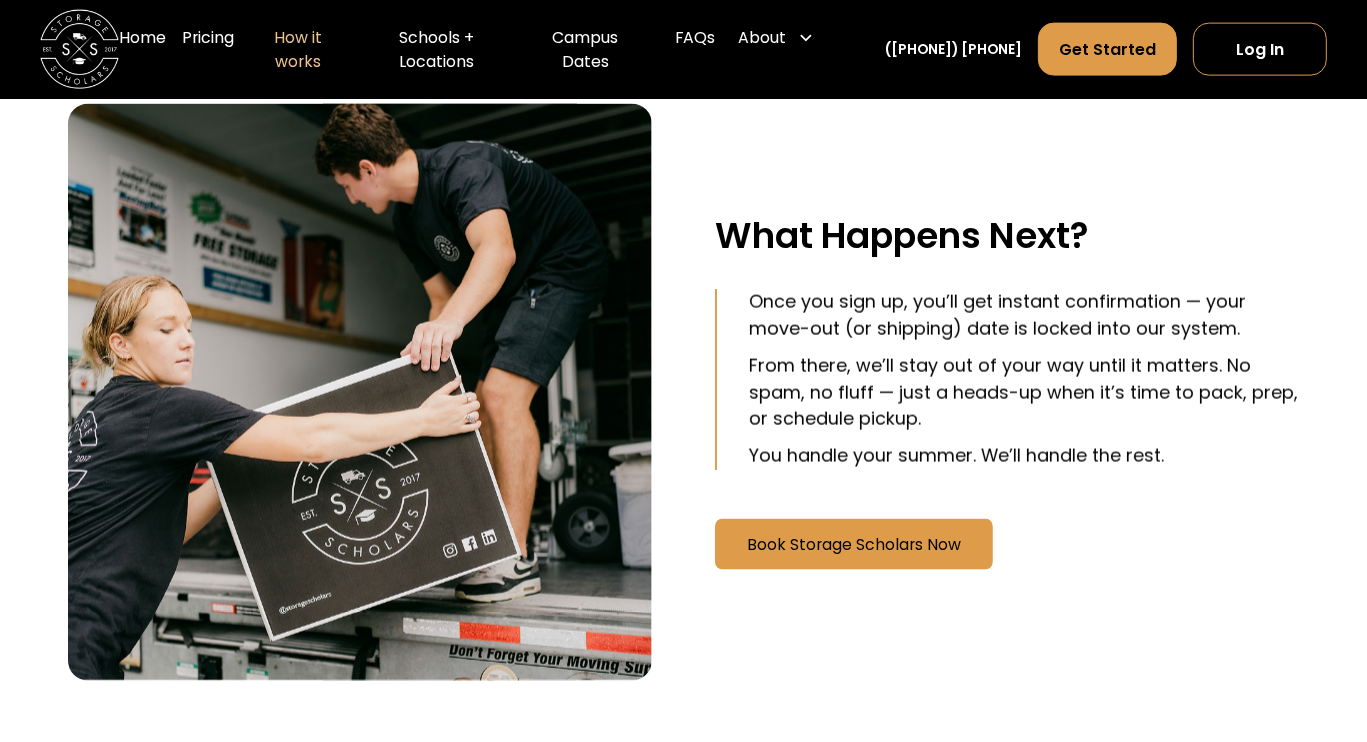 scroll, scrollTop: 2560, scrollLeft: 0, axis: vertical 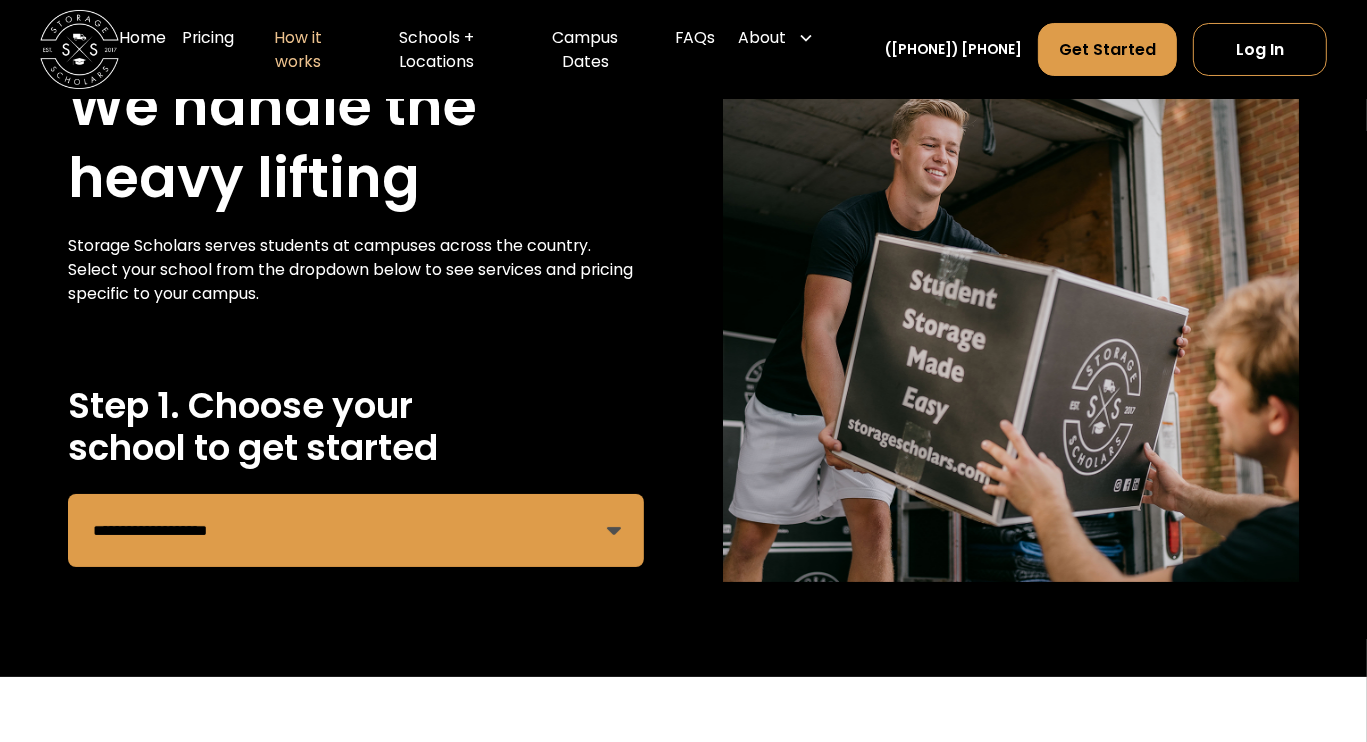 click on "**********" at bounding box center [356, 530] 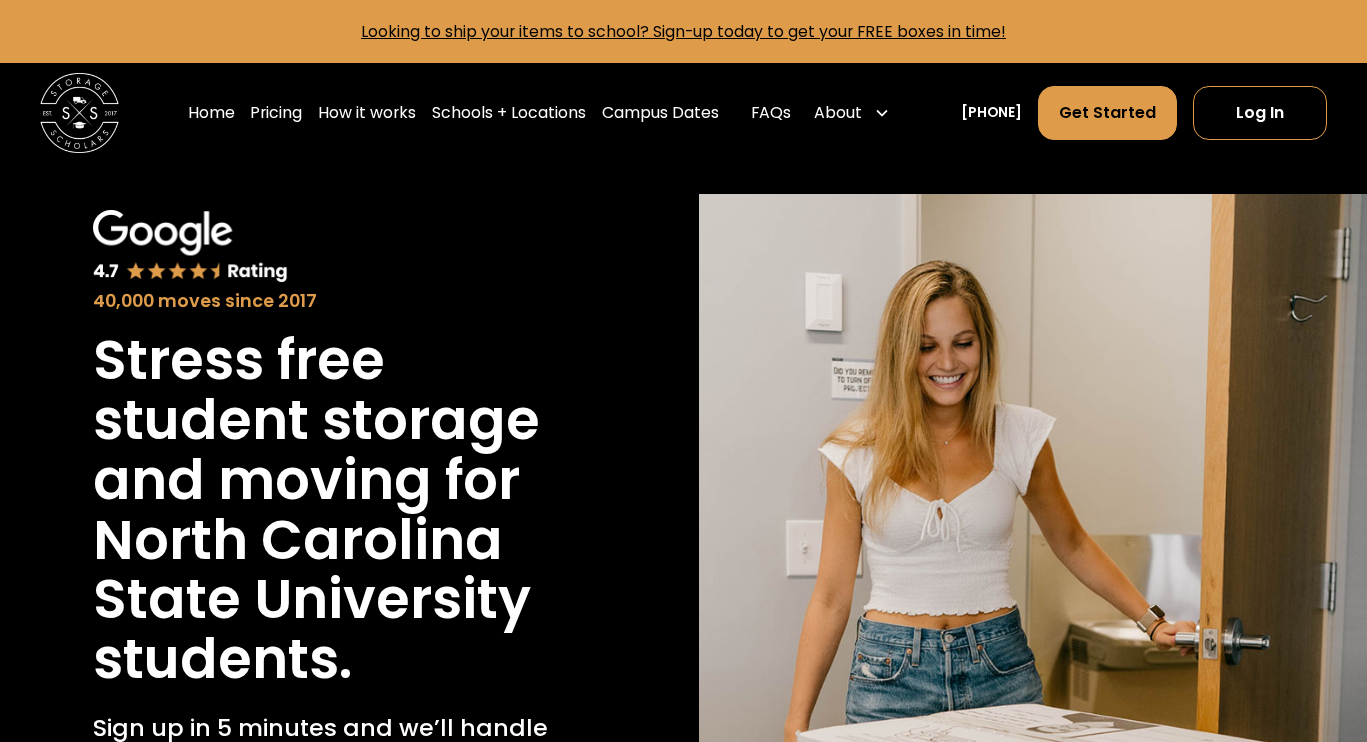 scroll, scrollTop: 4289, scrollLeft: 0, axis: vertical 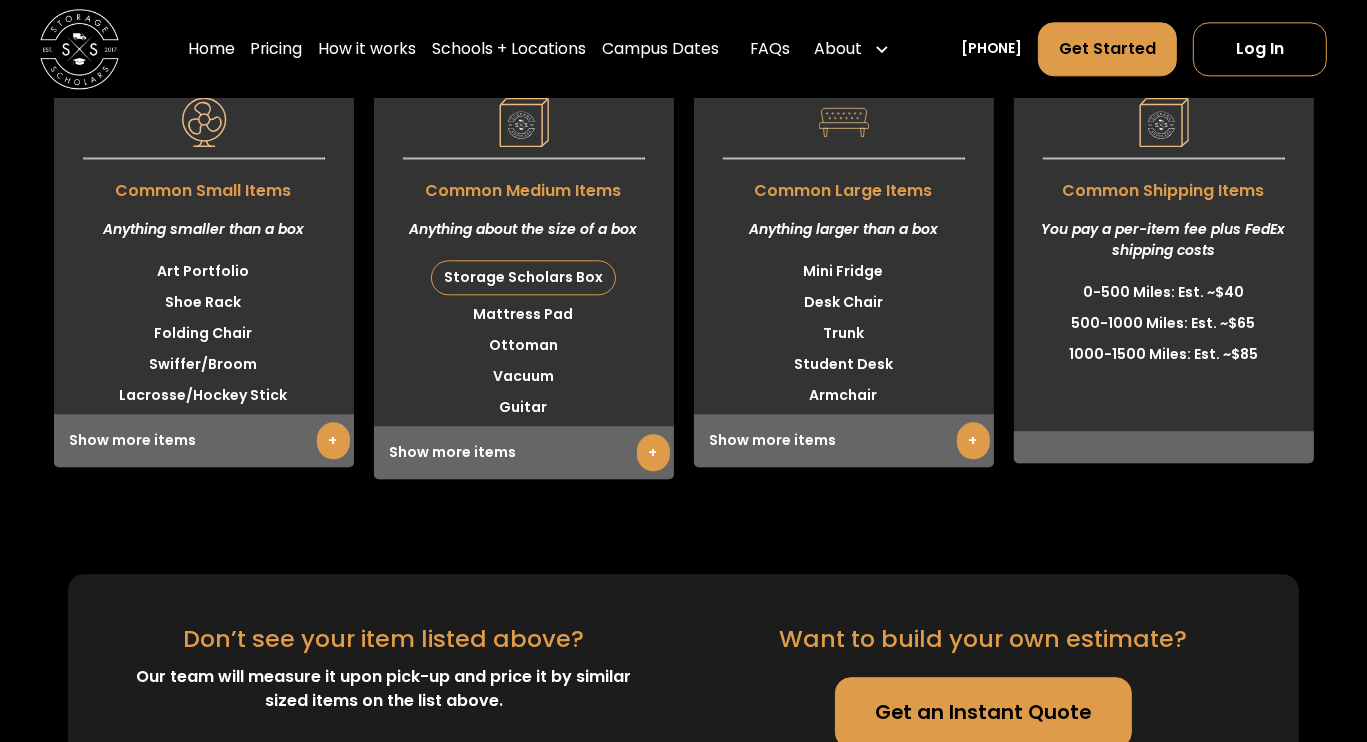 click on "+" at bounding box center (333, 440) 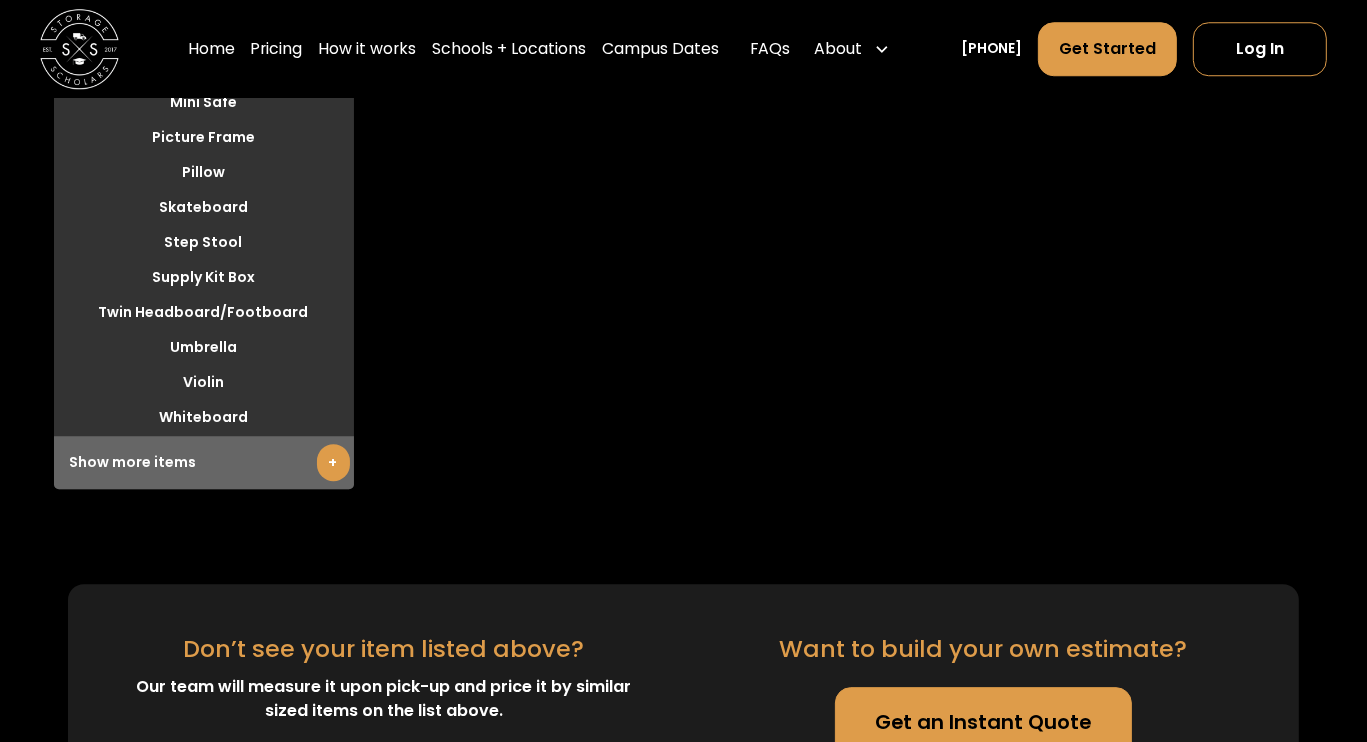 scroll, scrollTop: 5252, scrollLeft: 0, axis: vertical 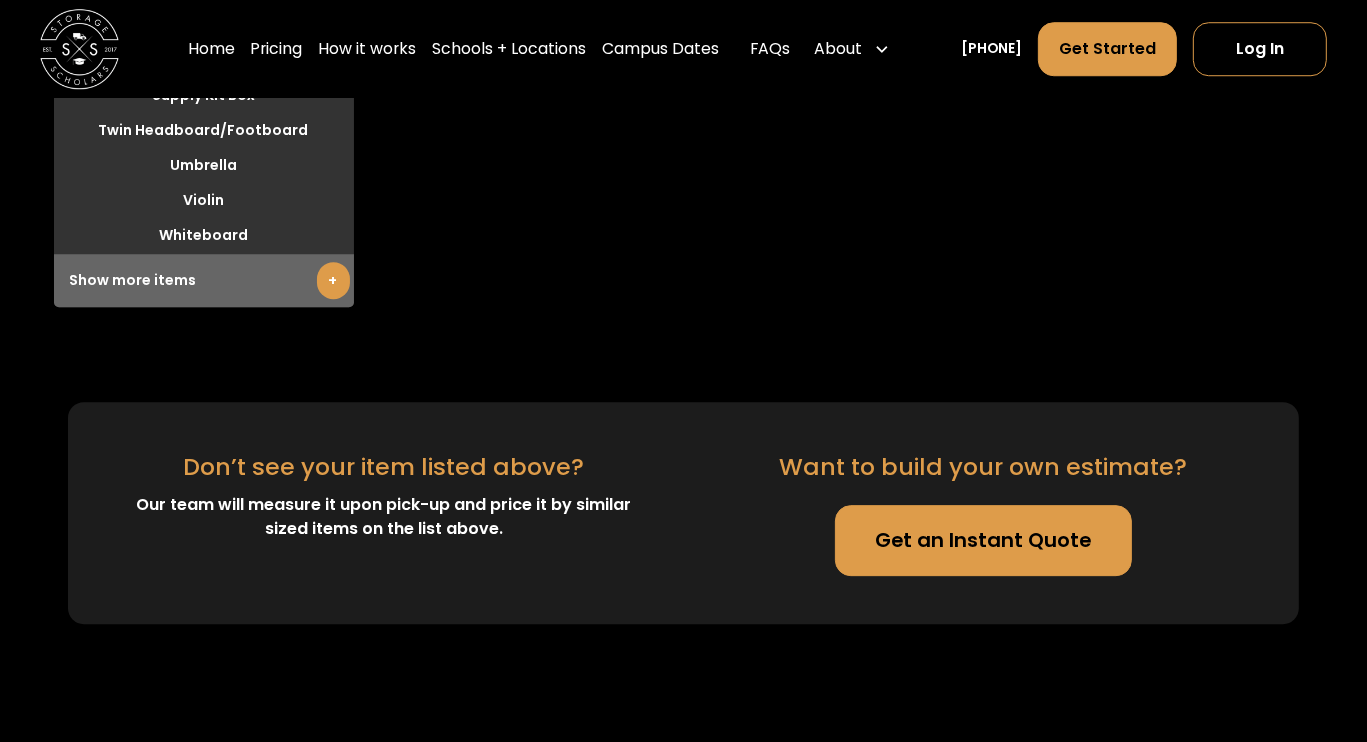 click on "+" at bounding box center [333, 280] 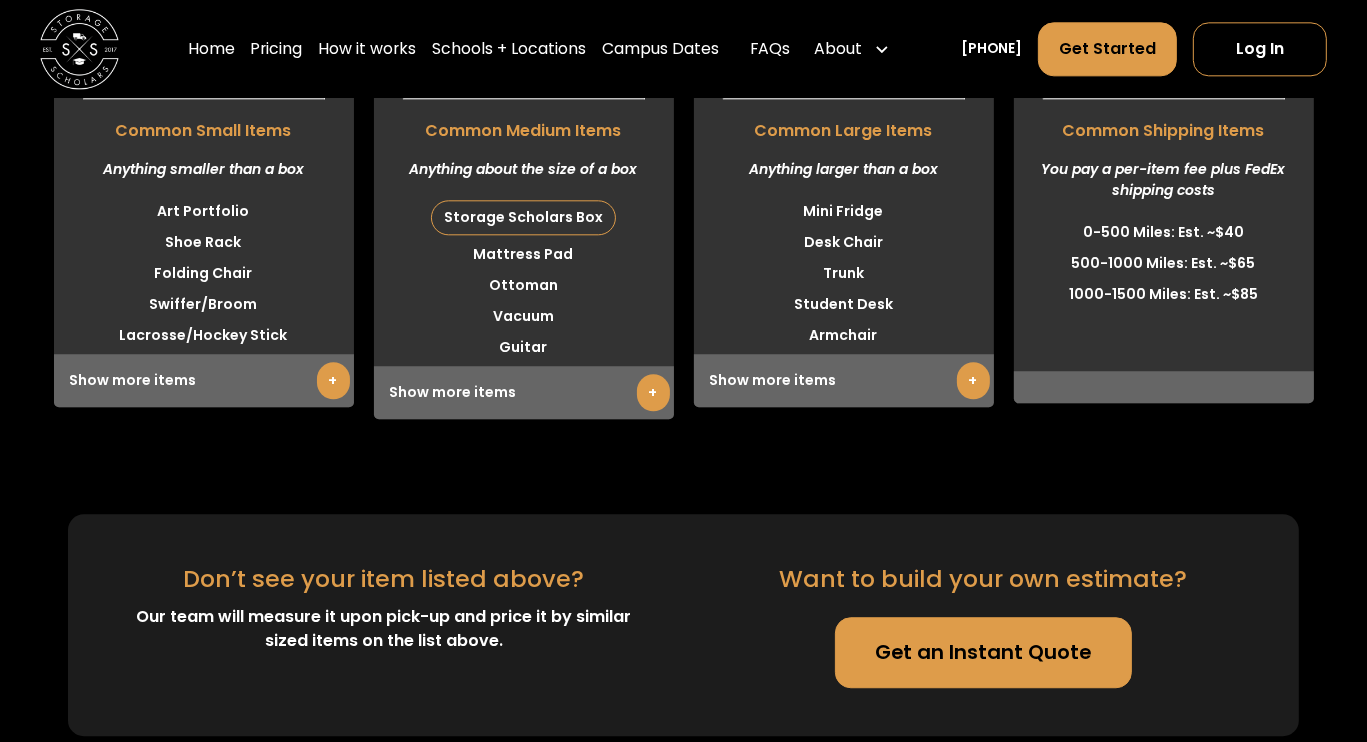 scroll, scrollTop: 4450, scrollLeft: 0, axis: vertical 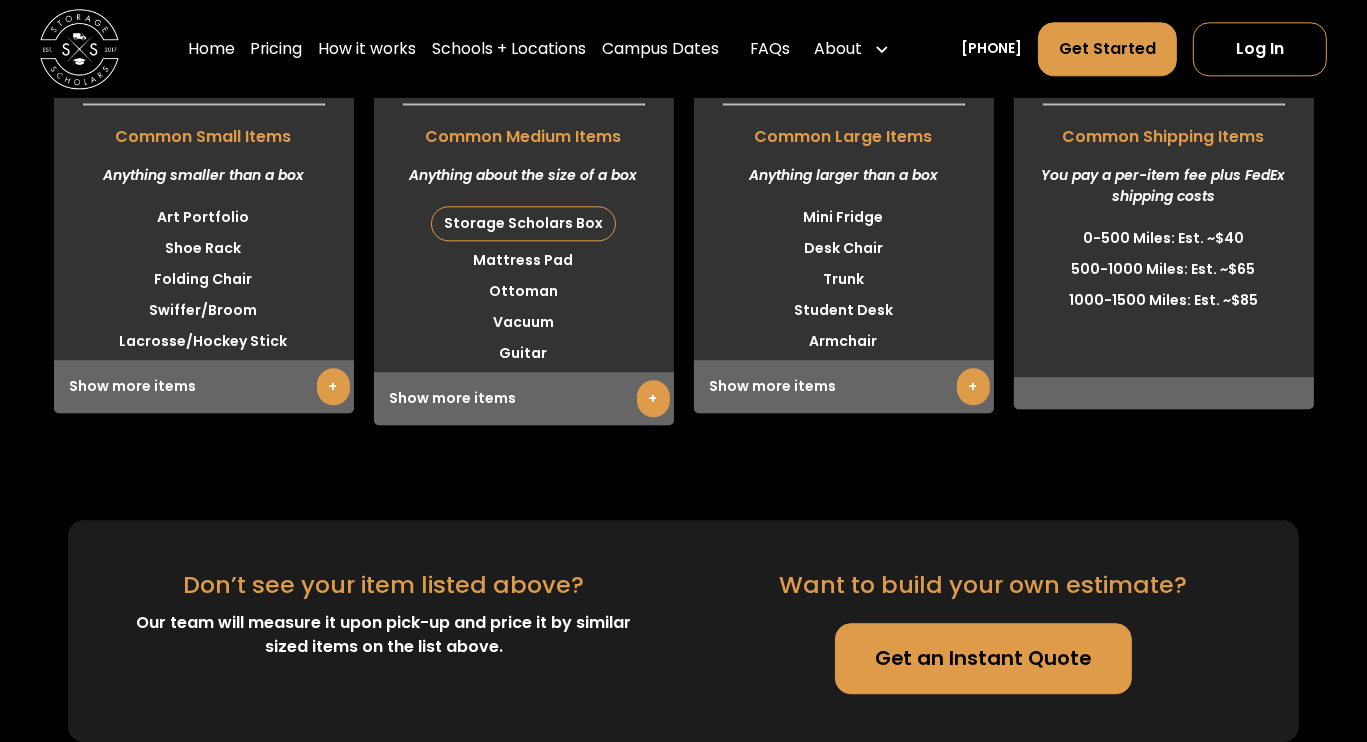 click on "+" at bounding box center (653, 398) 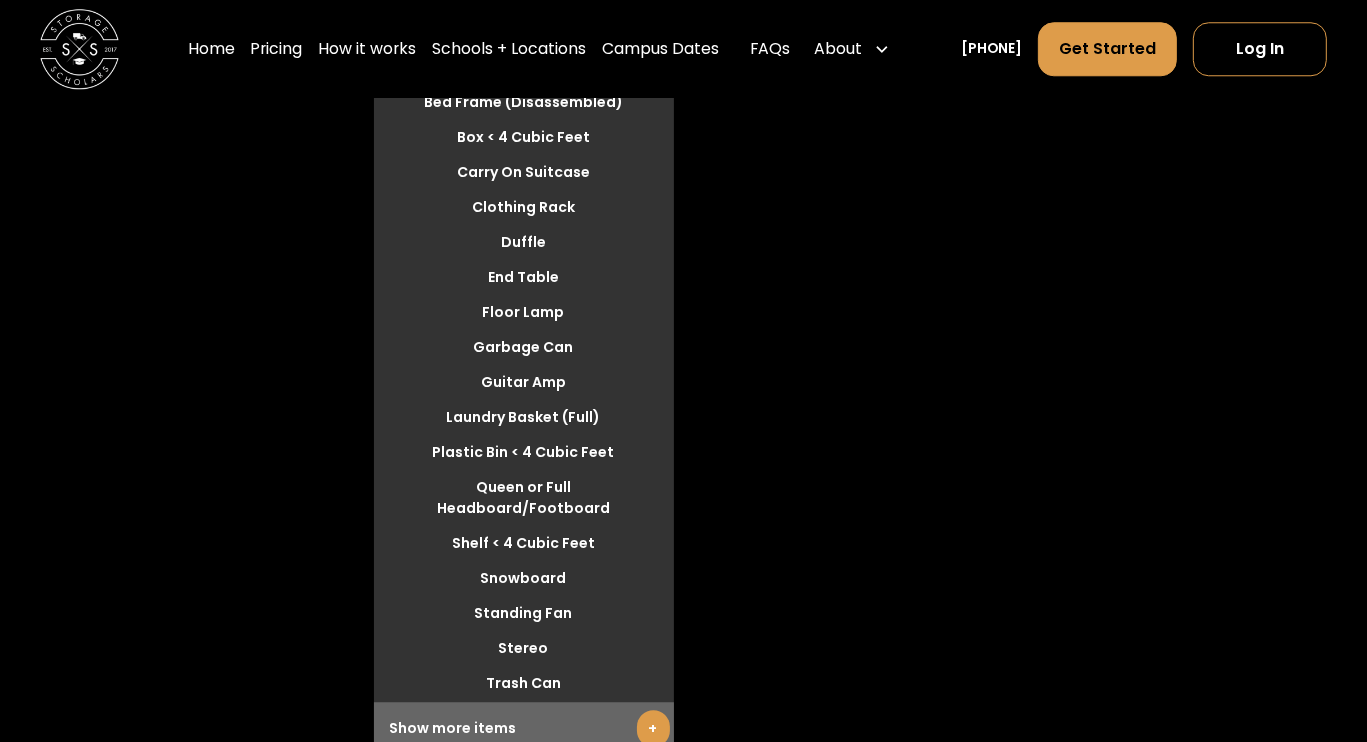 scroll, scrollTop: 4944, scrollLeft: 0, axis: vertical 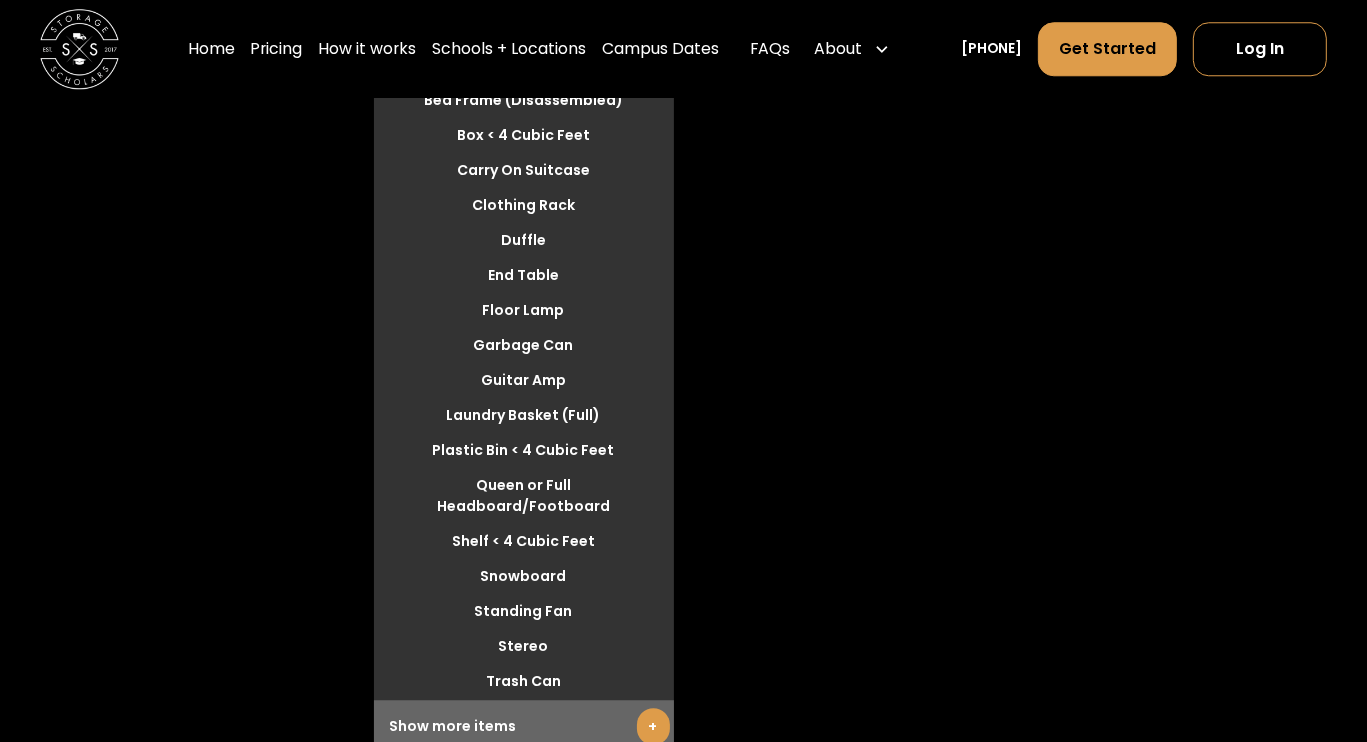 click on "+" at bounding box center (653, 726) 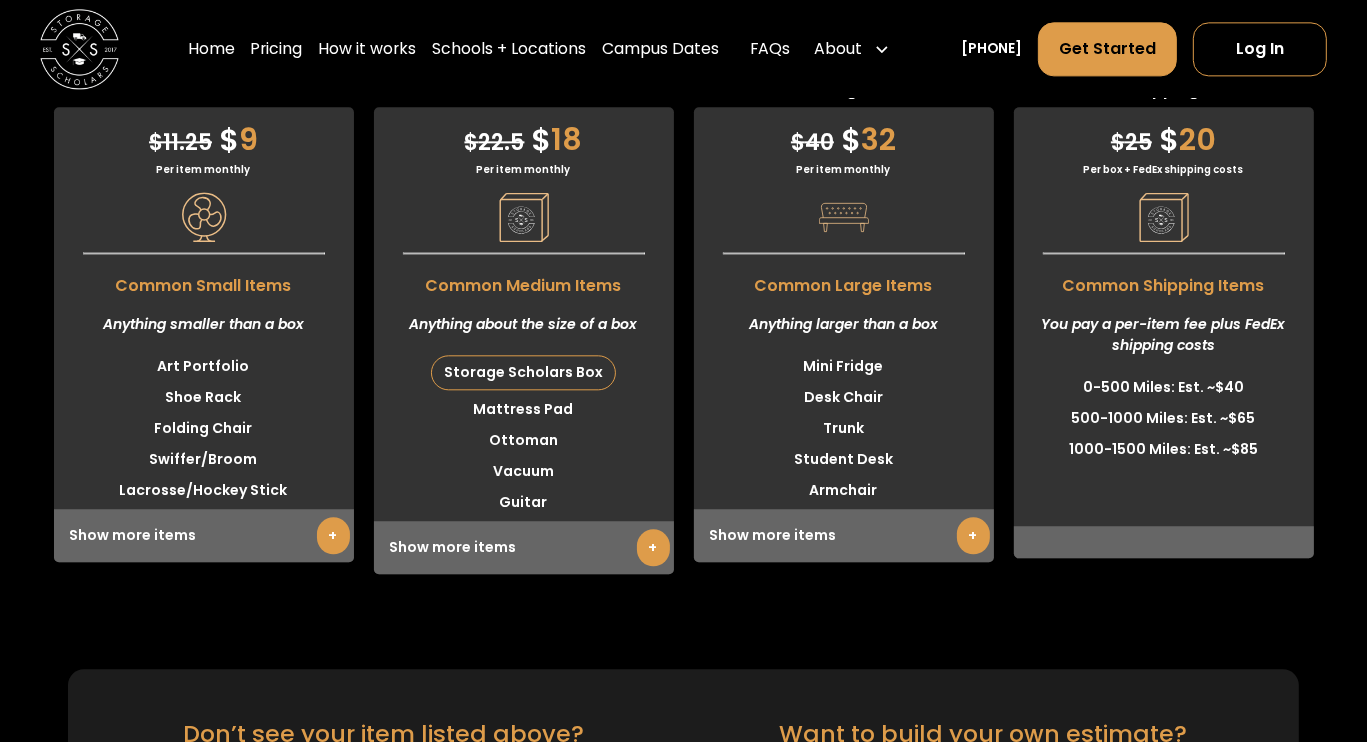 scroll, scrollTop: 4300, scrollLeft: 0, axis: vertical 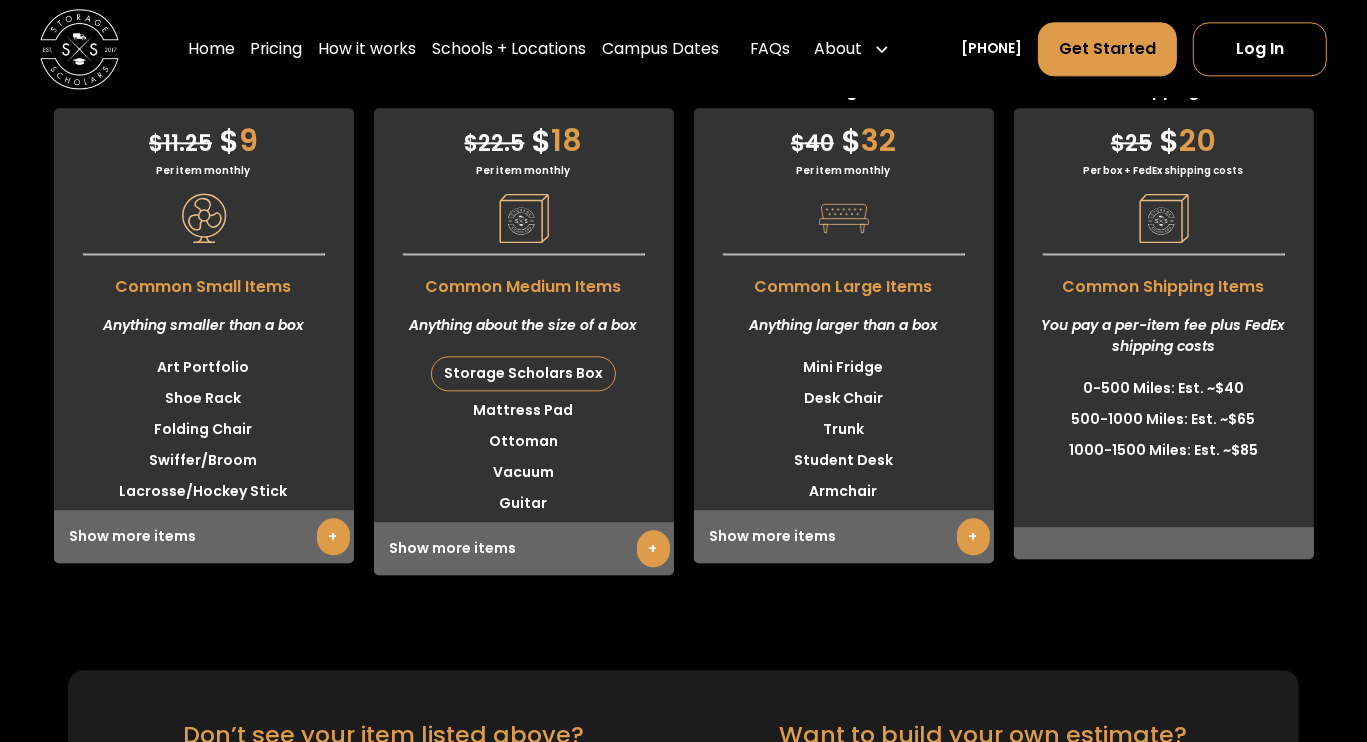 click on "+" at bounding box center [973, 536] 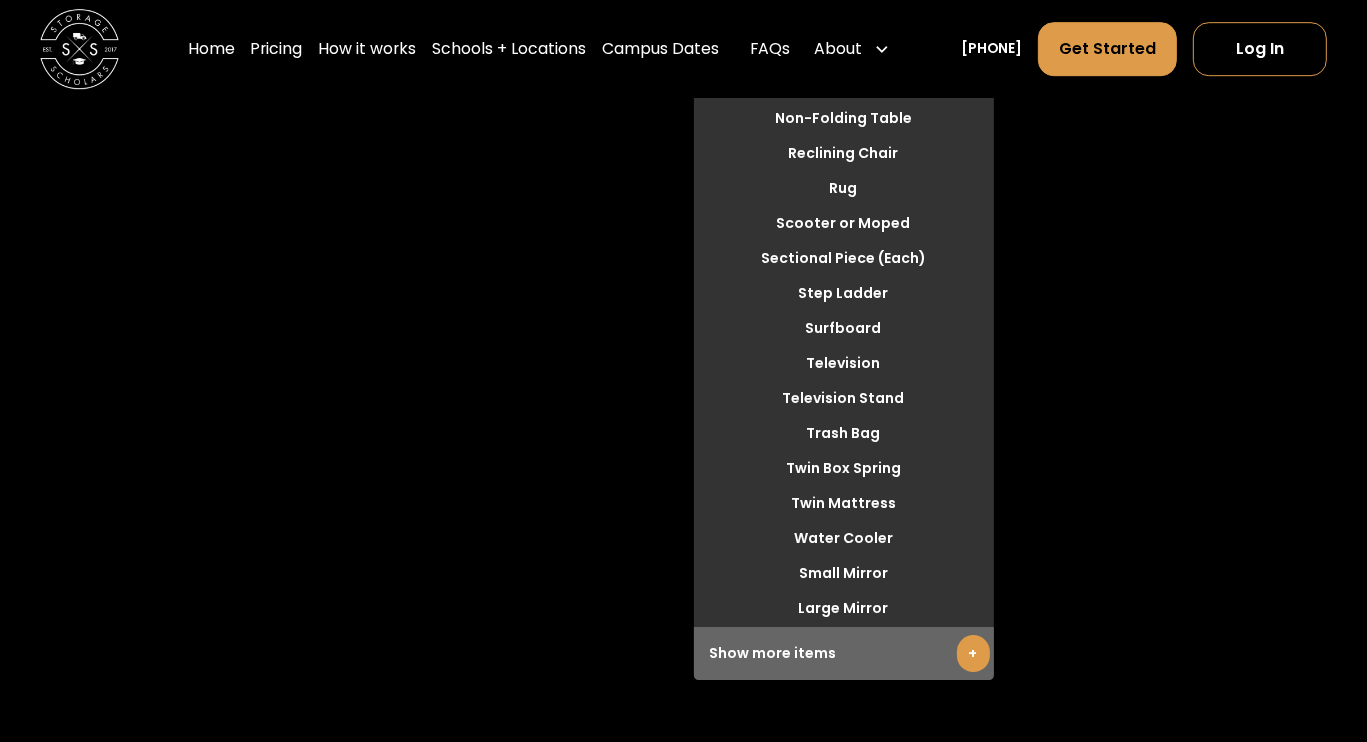 scroll, scrollTop: 5544, scrollLeft: 0, axis: vertical 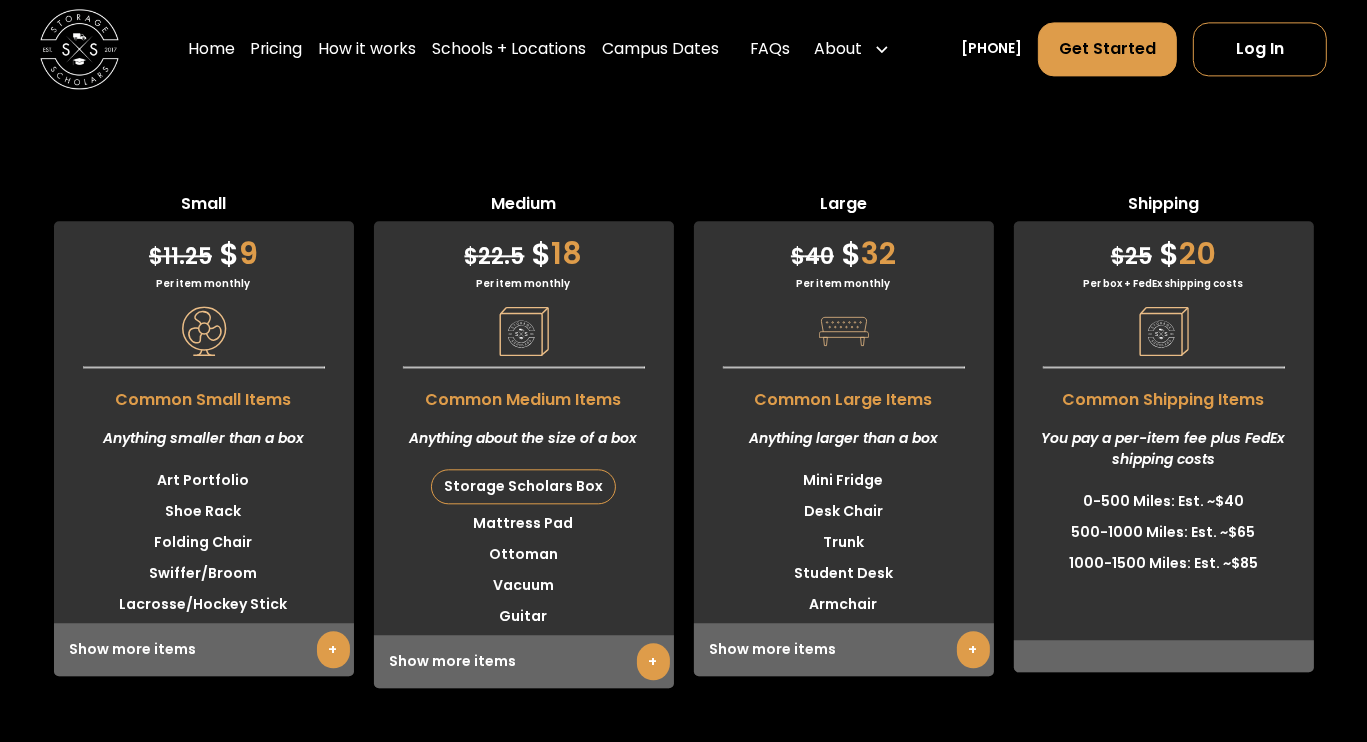click on "+" at bounding box center [333, 649] 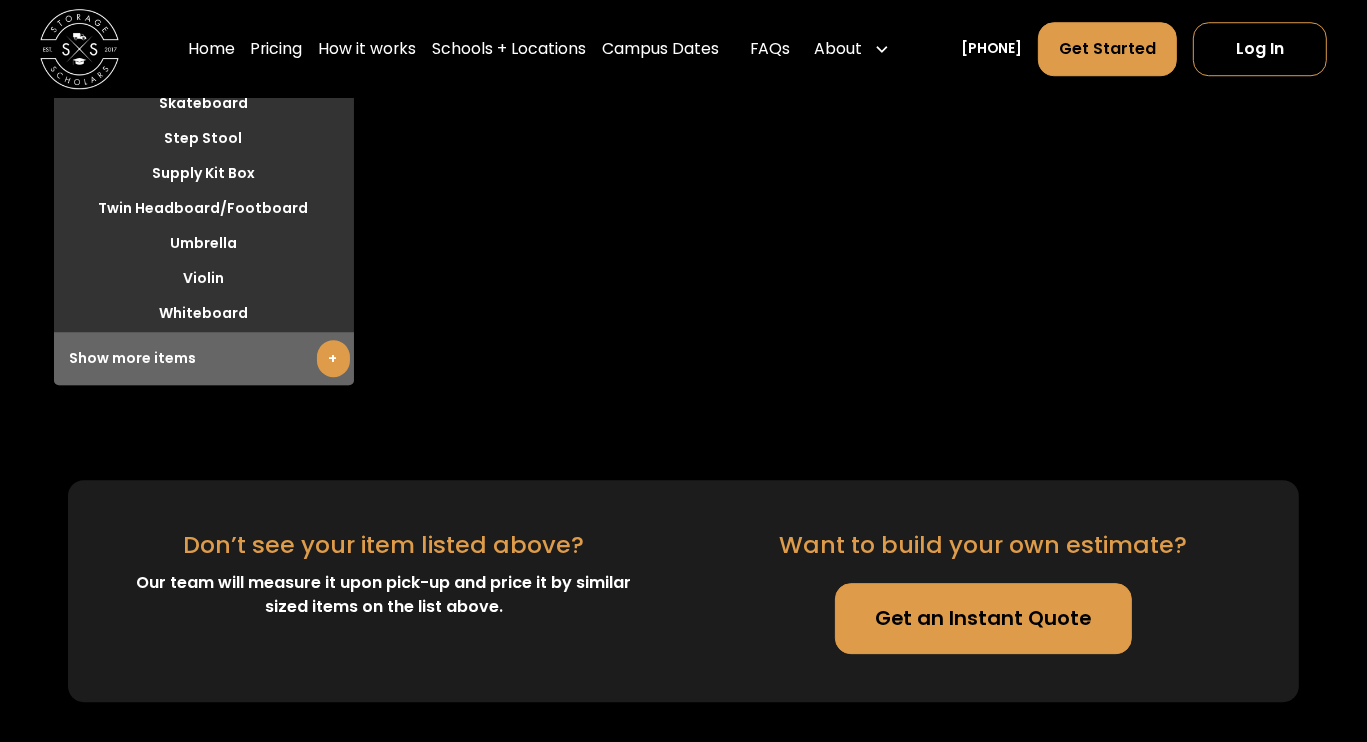 scroll, scrollTop: 5175, scrollLeft: 0, axis: vertical 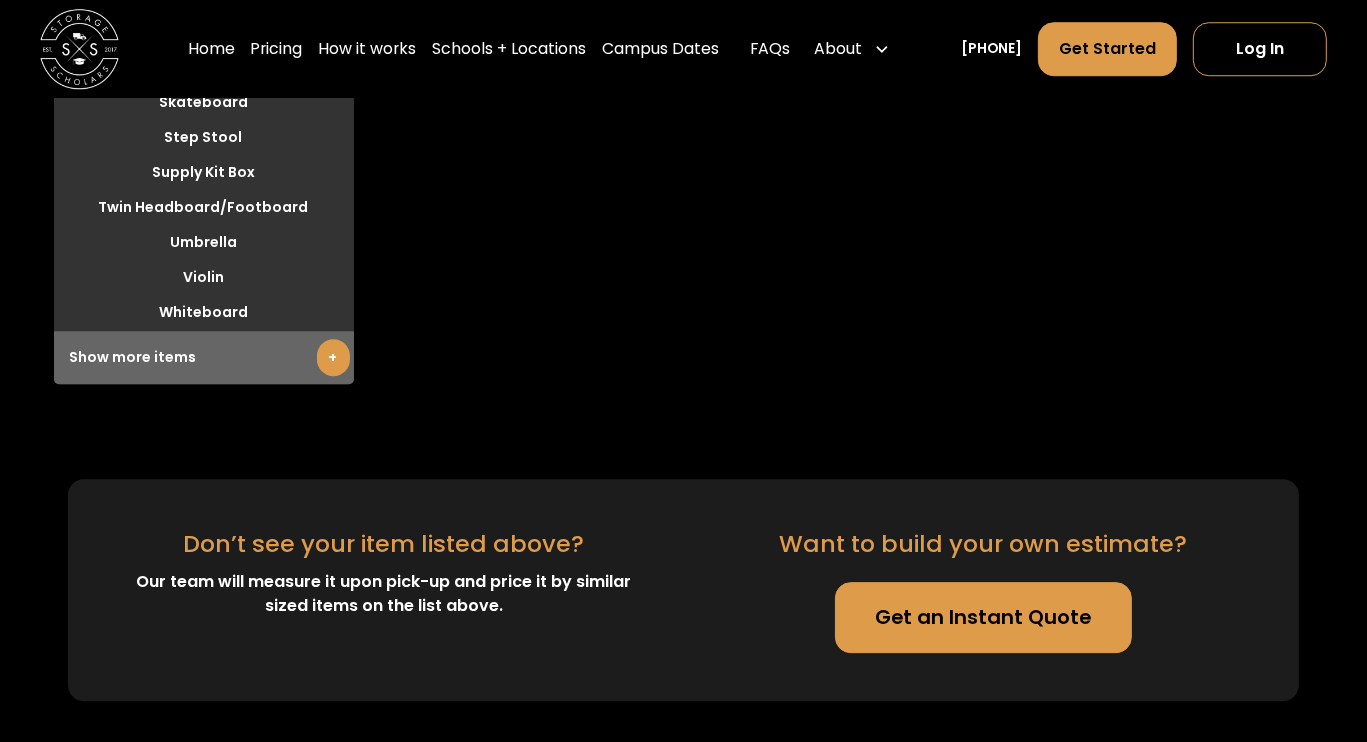 click on "+" at bounding box center [333, 357] 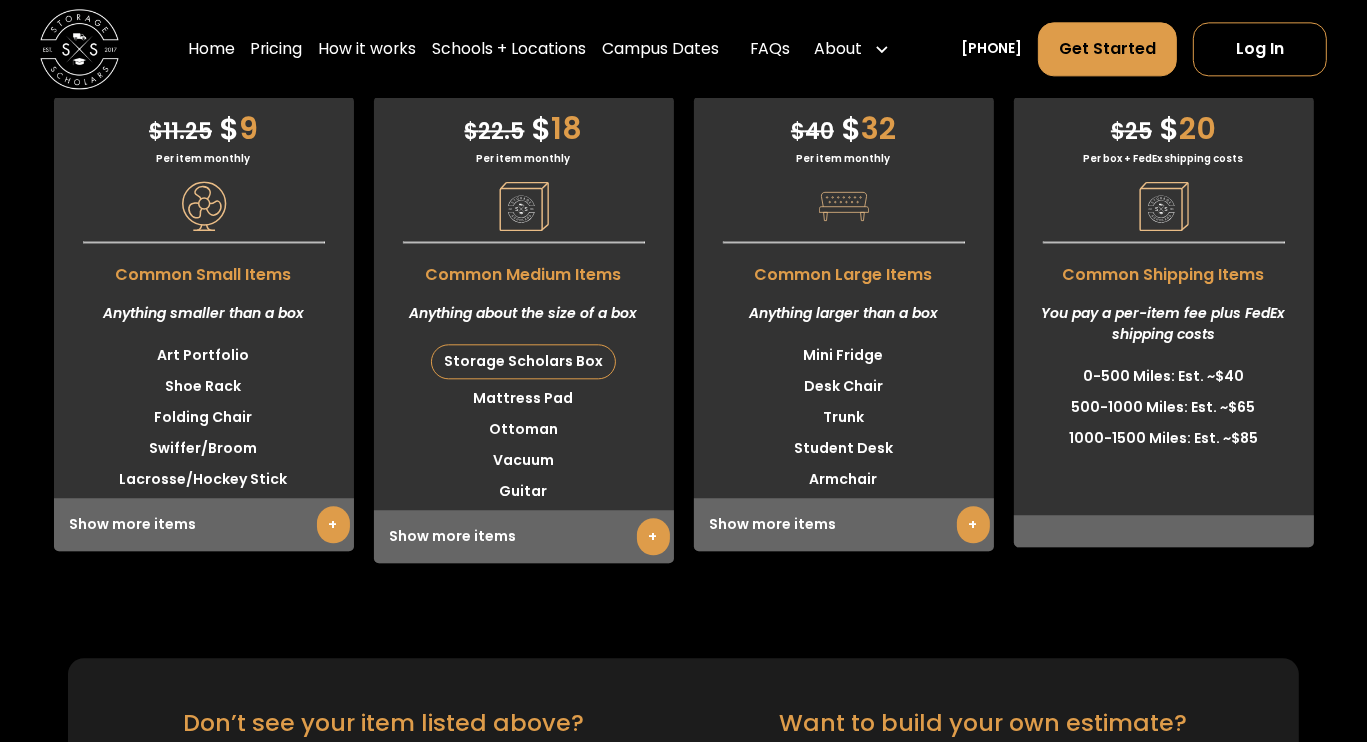 scroll, scrollTop: 4316, scrollLeft: 0, axis: vertical 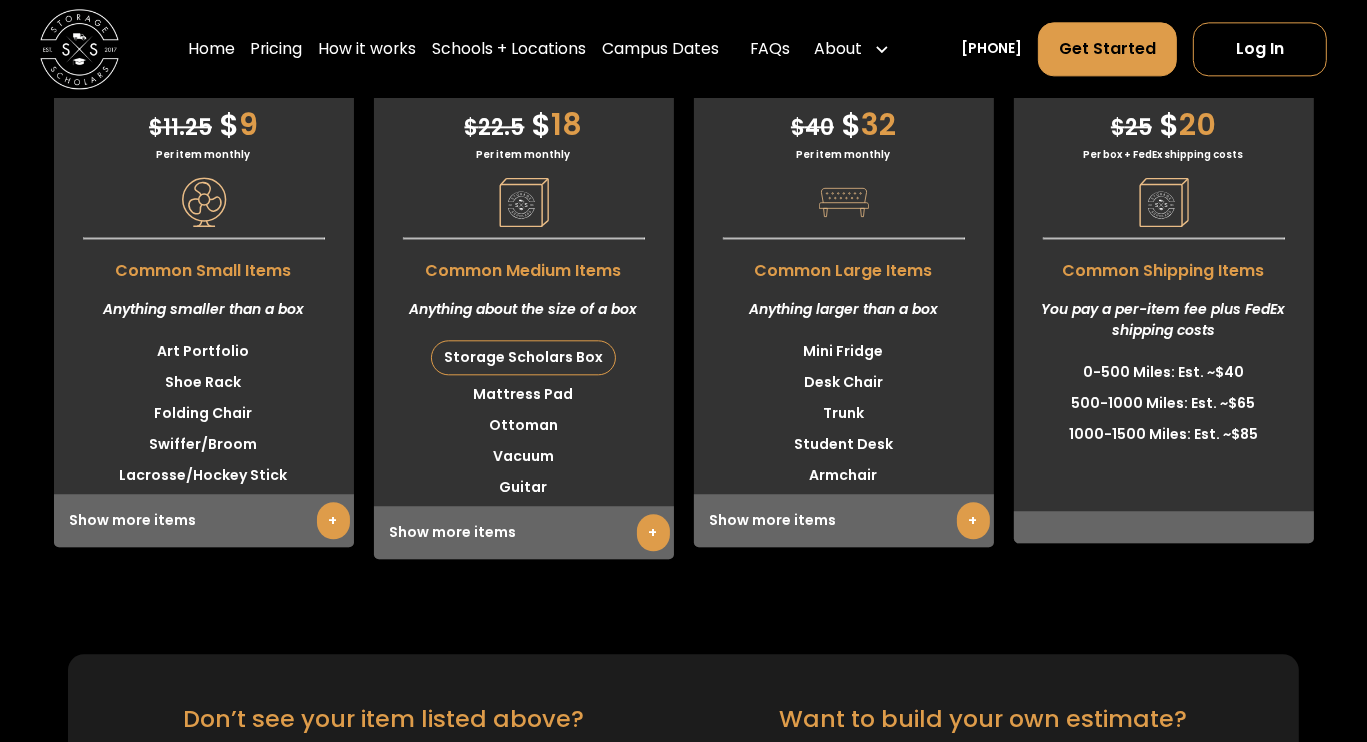 click on "Home Pricing How it works Schools + Locations Campus Dates Local Moving Apartment Moving Get a Quote FAQs About
About Us How To Pack Testimonials Careers Blog (336) 815-0100 Get Started Log In" at bounding box center [684, 49] 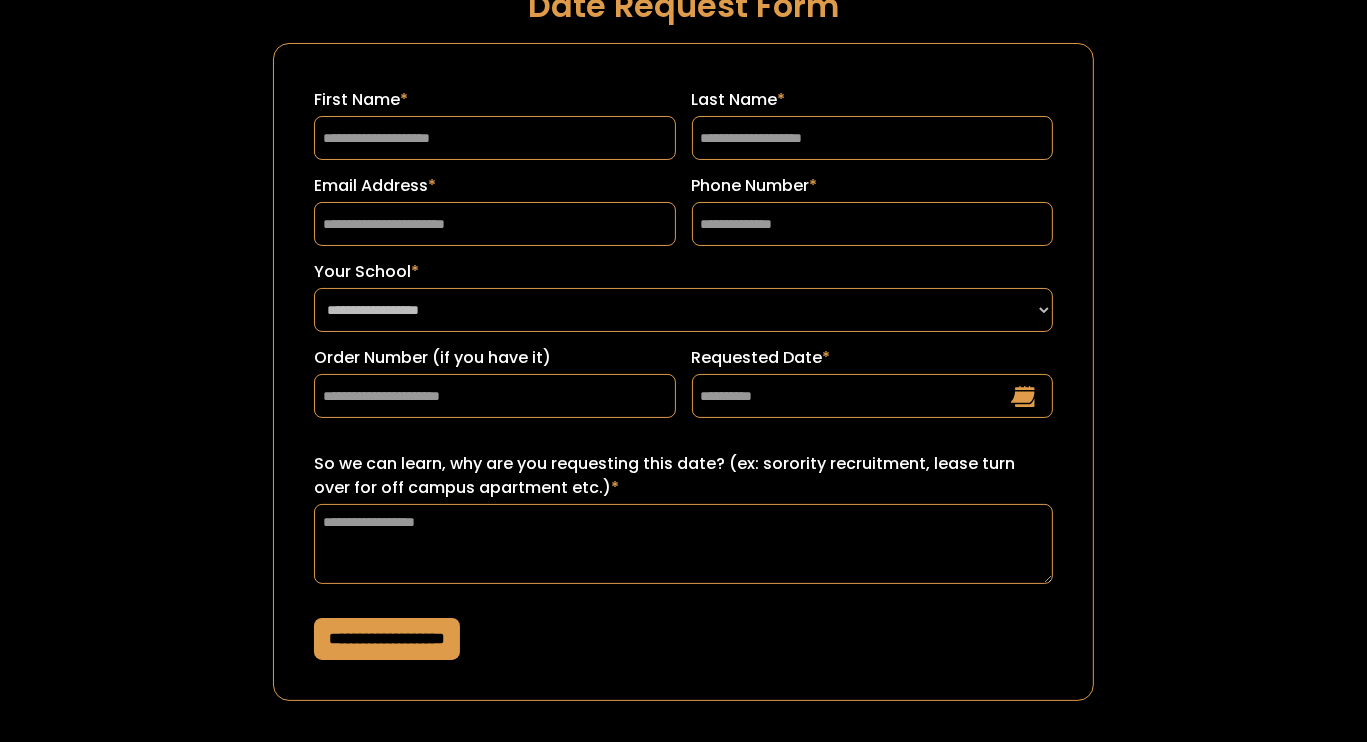 scroll, scrollTop: 0, scrollLeft: 0, axis: both 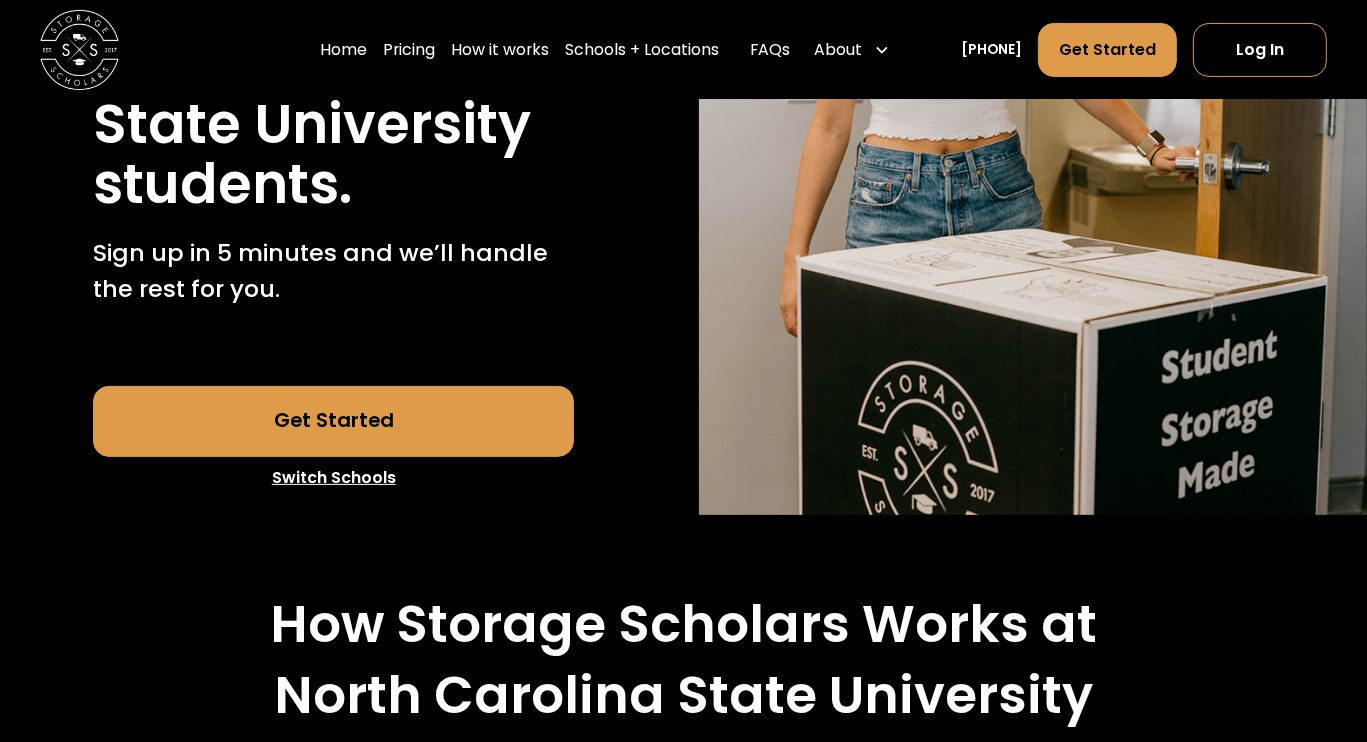 click on "Switch Schools" at bounding box center [333, 478] 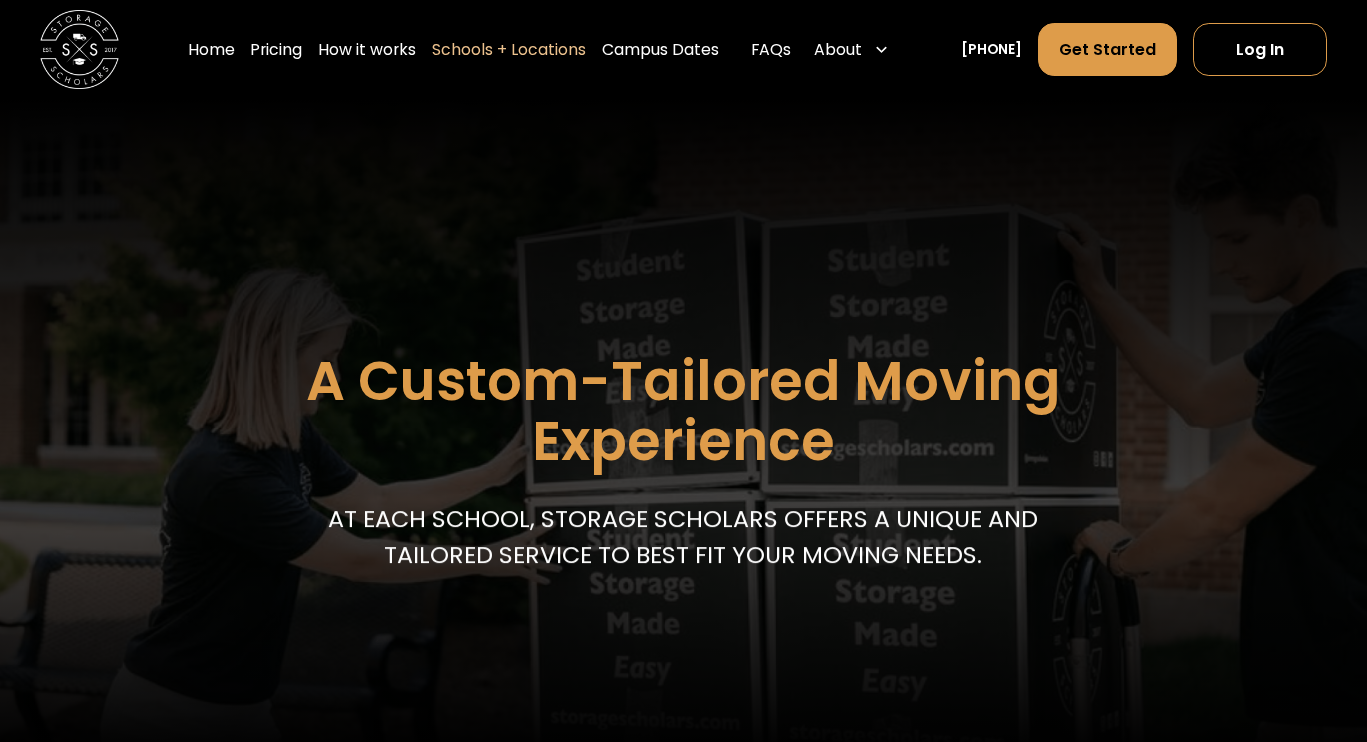 scroll, scrollTop: 0, scrollLeft: 0, axis: both 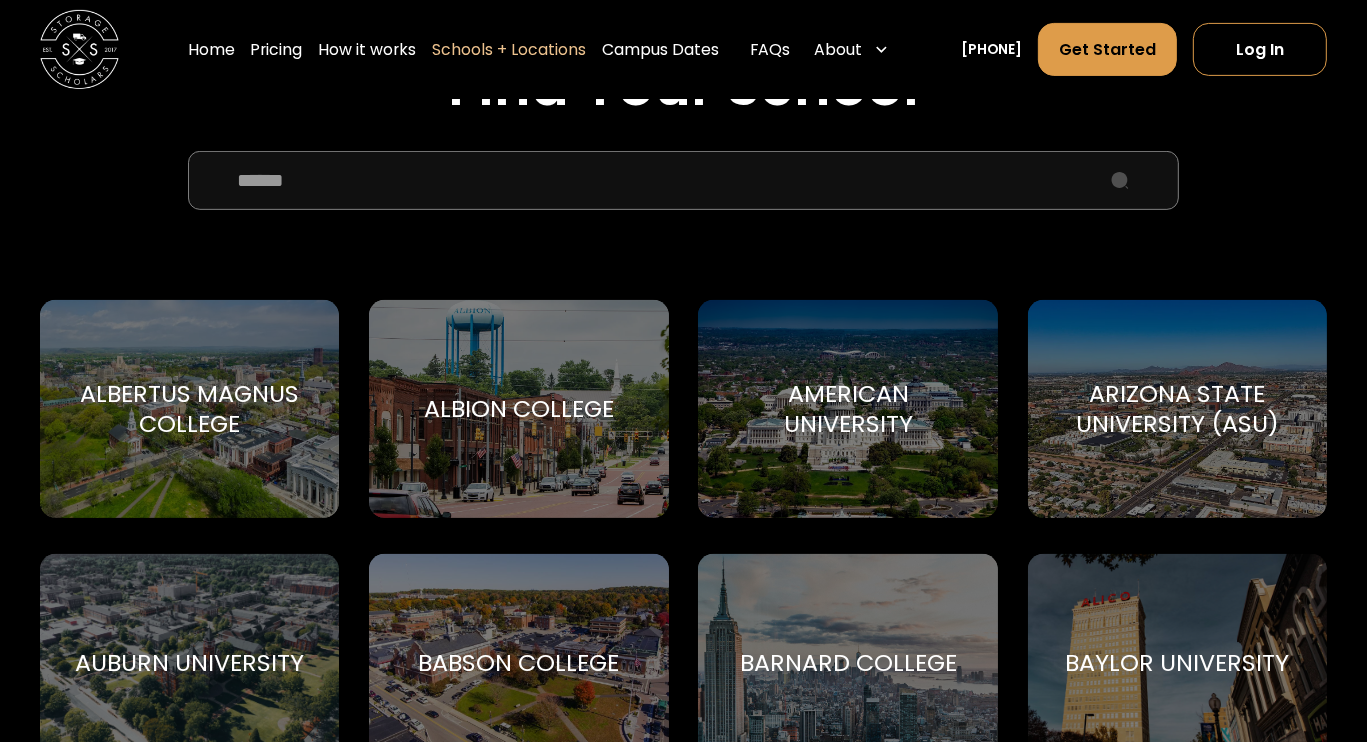 click at bounding box center (683, 180) 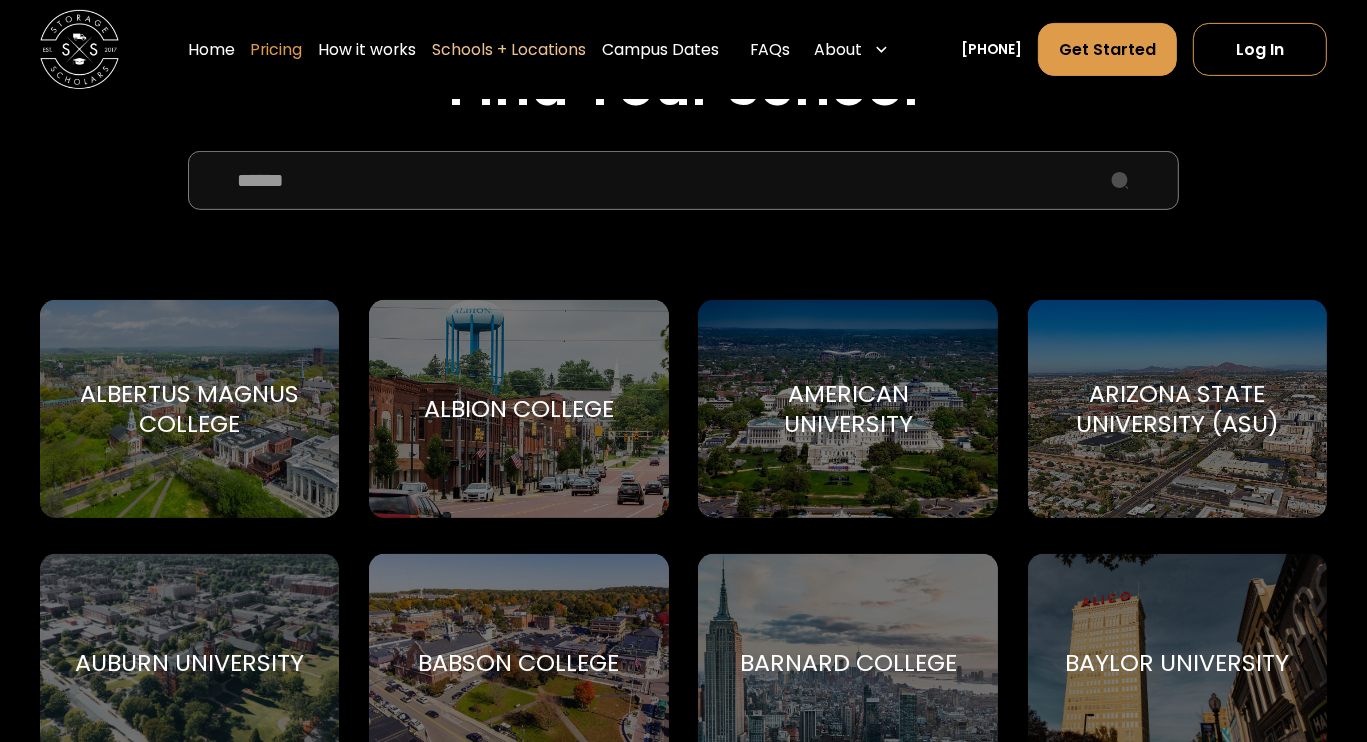 click on "Pricing" at bounding box center [276, 49] 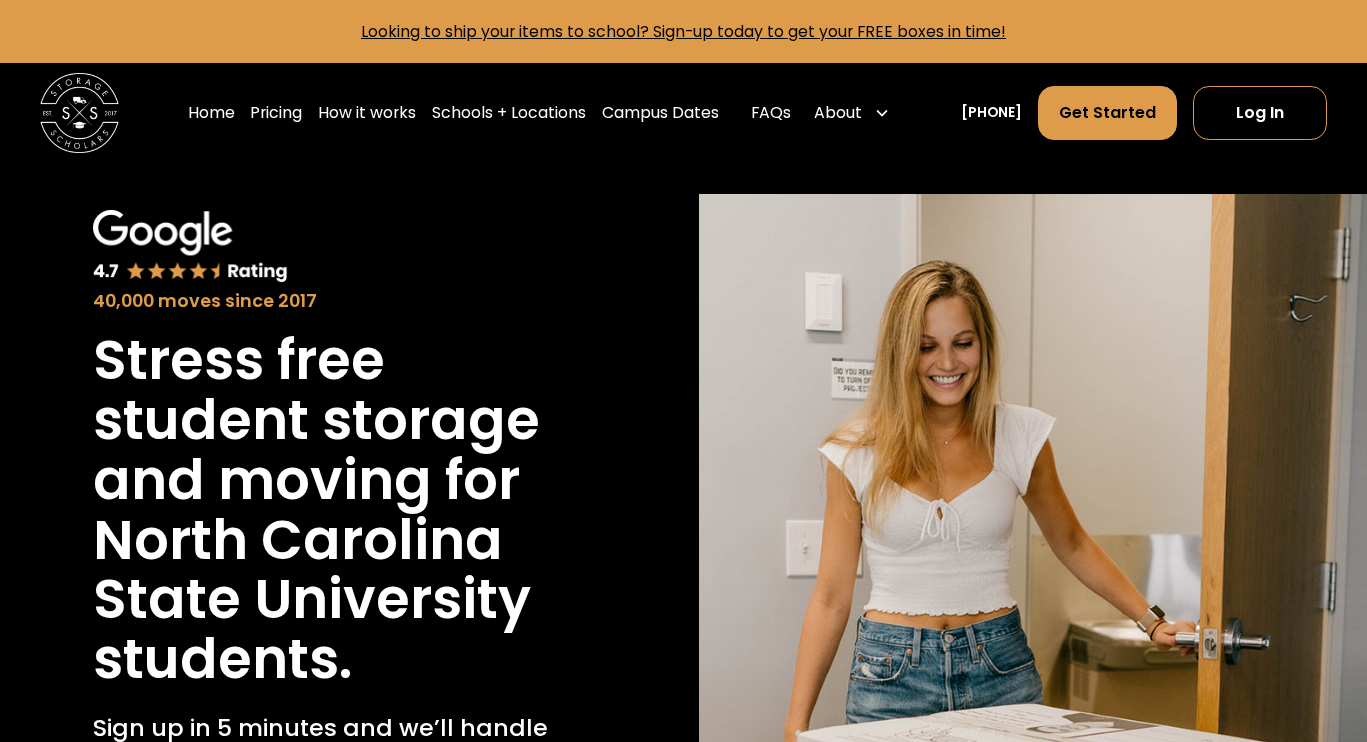 scroll, scrollTop: 4289, scrollLeft: 0, axis: vertical 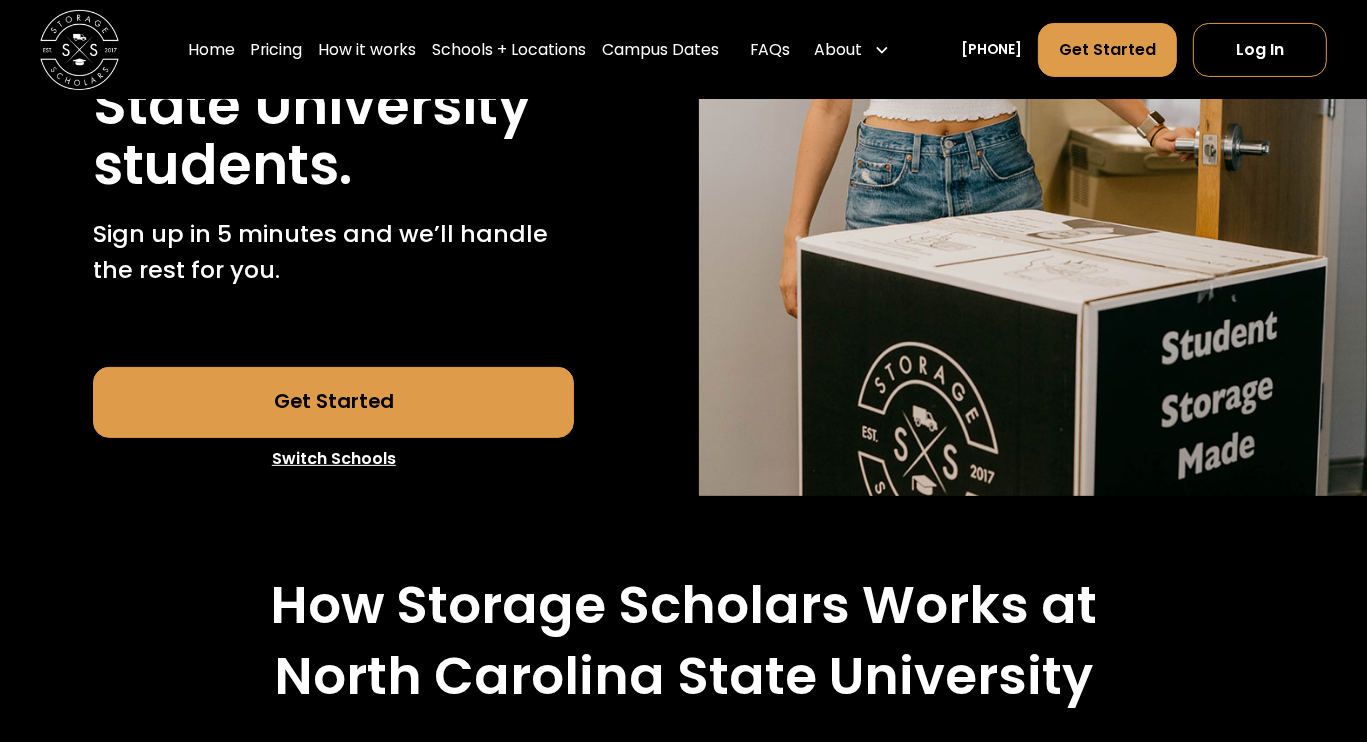 click on "How Storage Scholars Works at North Carolina State University Step 1 Free Packing Supplies We ship you a packing supply kit with boxes and other packing essentials. Step 2 Pick-Up & Store Our team will meet you on your preferred date to move your items into climate controlled storage. Step 3 Delivery To Your New Home Your belongings will be delivered to your new home when you return to campus. Step 4 Ship Boxes Anywhere, Anytime We can ship boxes home for the summer, or to your first apartment a few months after graduation(optional). Ready to Get Moving? Why Storage Scholars? We know what it takes to make moving easy Storage Scholars has a 4.7 Star Rating on 10,000+ Reviews What People are Saying About Us Easy and efficient!! Made summer packing and storage a breeze. Wake Forest University June 26, 2019 EXCELLENT! From service to organization to communication everything was terrific. Thanks!! Elon University June 25, 2019 Everything went very smoothly! Wake Forest University December 29, 2022 May 22, 2024" at bounding box center [683, 2045] 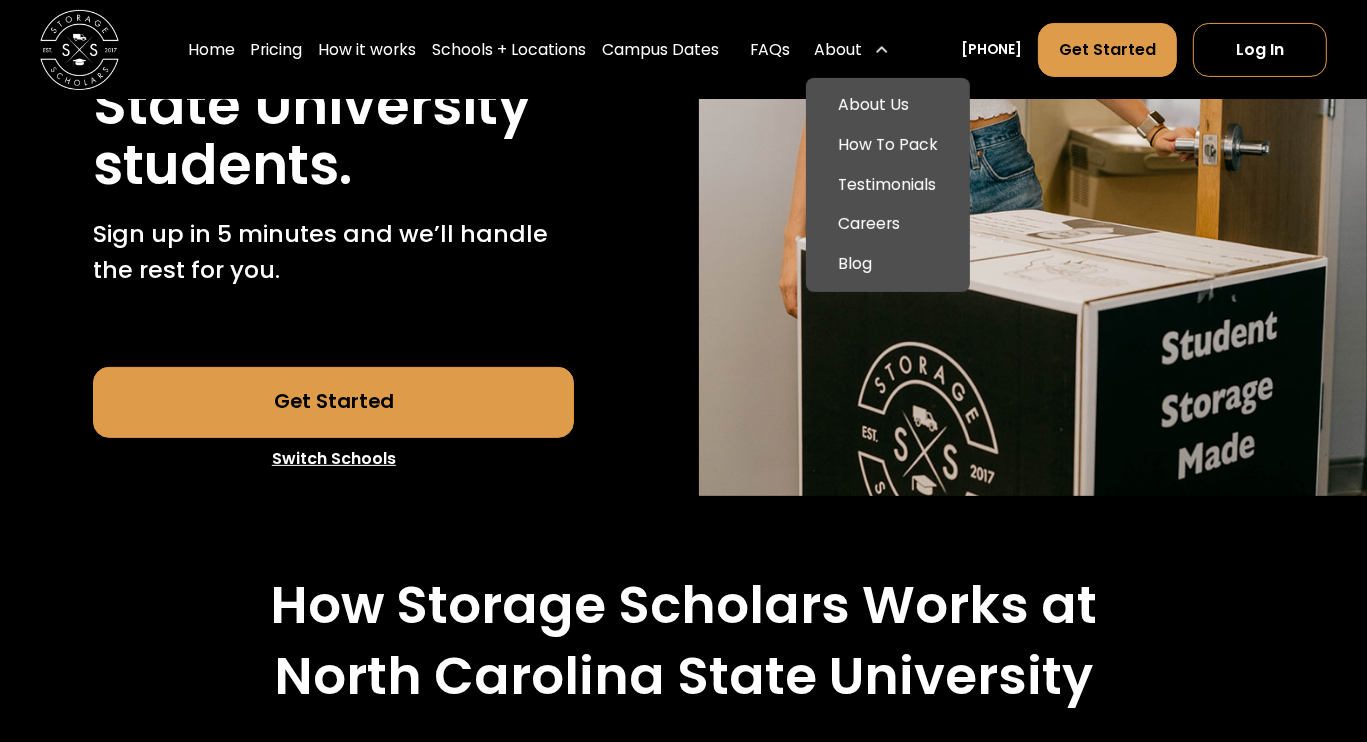 click on "About" at bounding box center [838, 50] 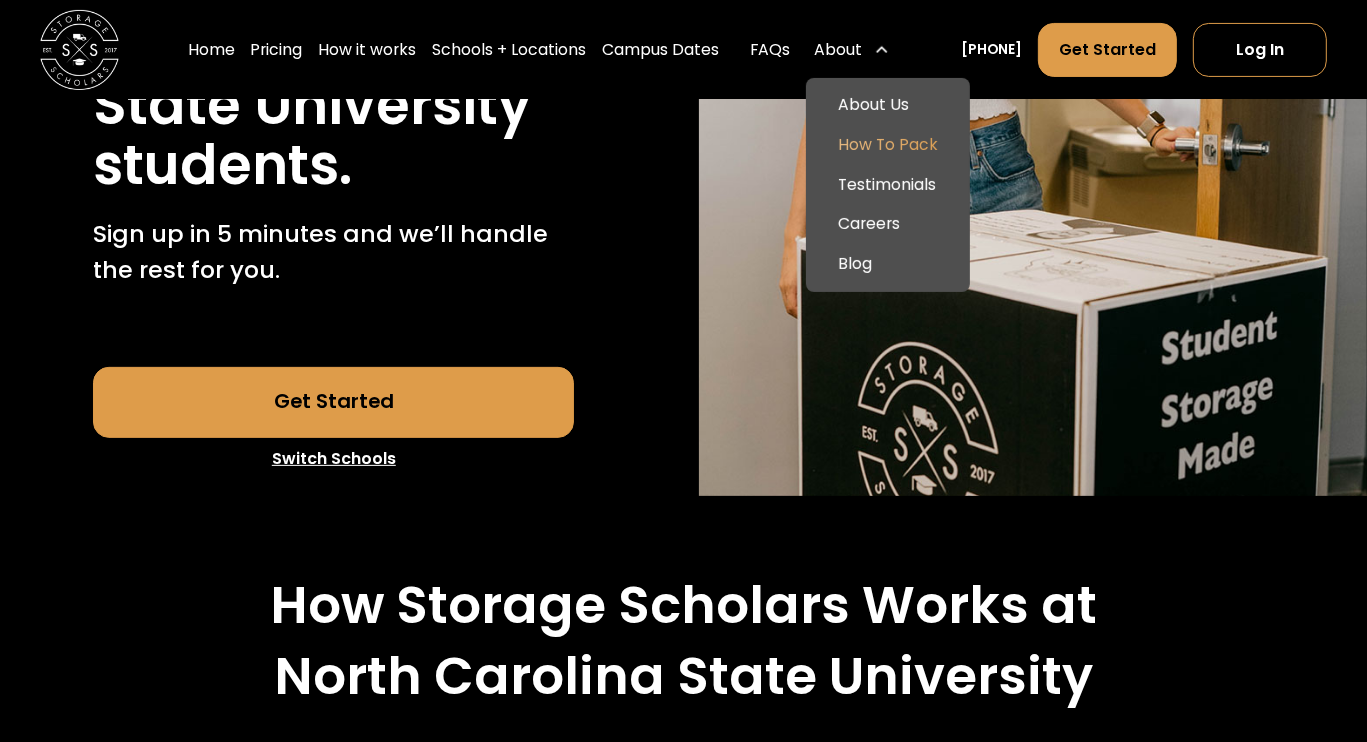 click on "How To Pack" at bounding box center [888, 145] 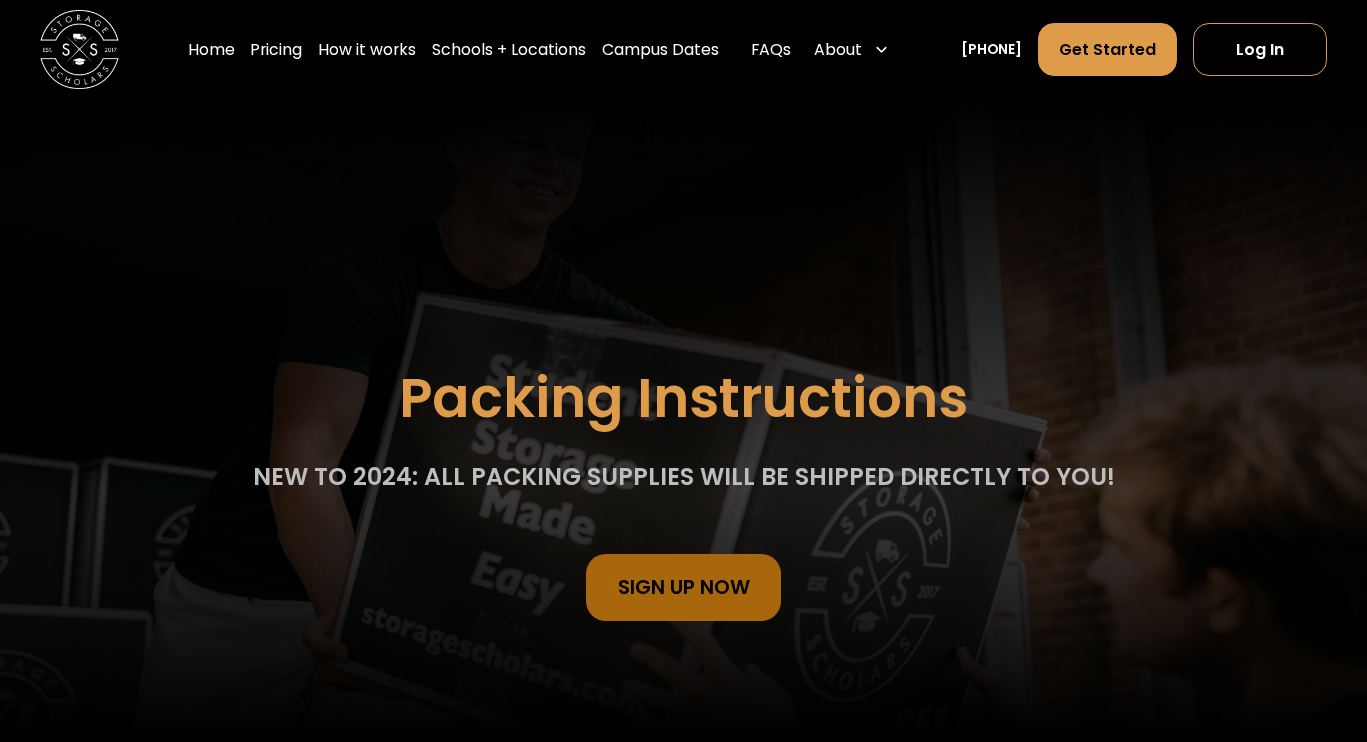 scroll, scrollTop: 430, scrollLeft: 0, axis: vertical 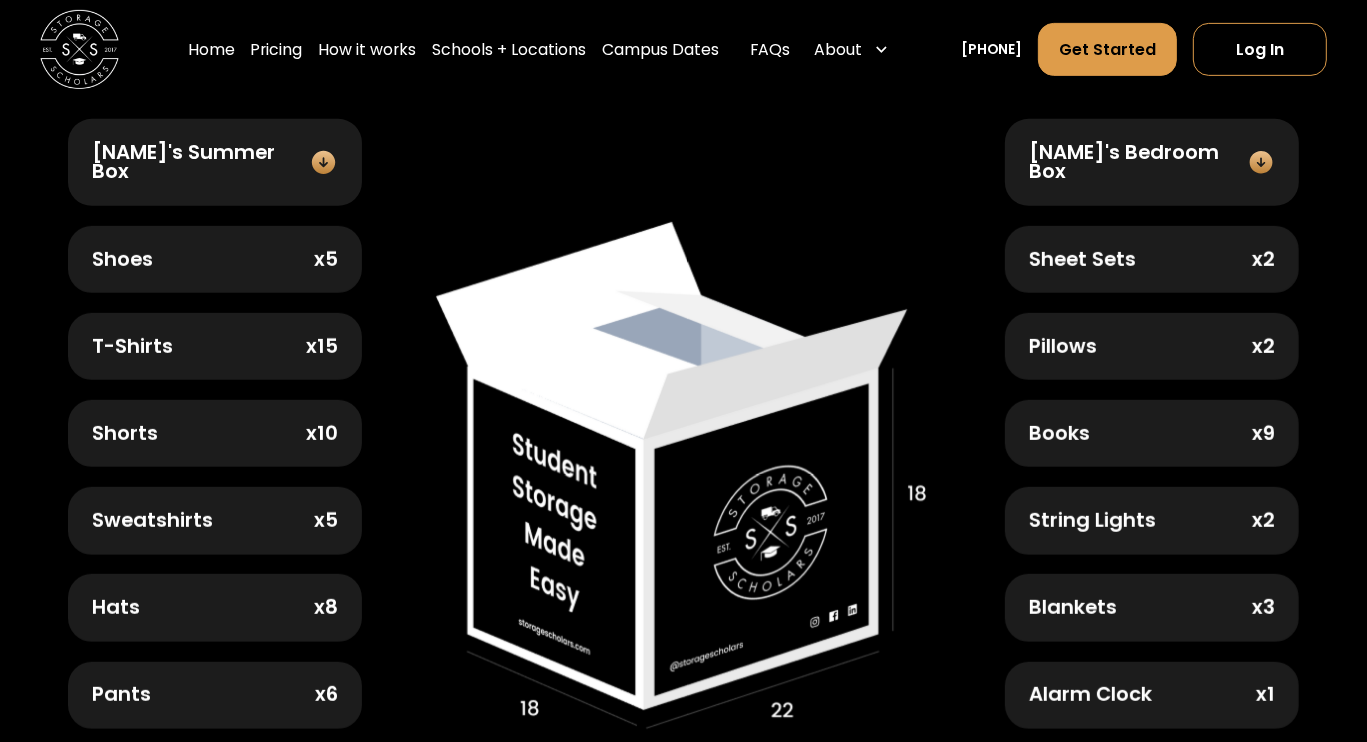 click at bounding box center [324, 163] 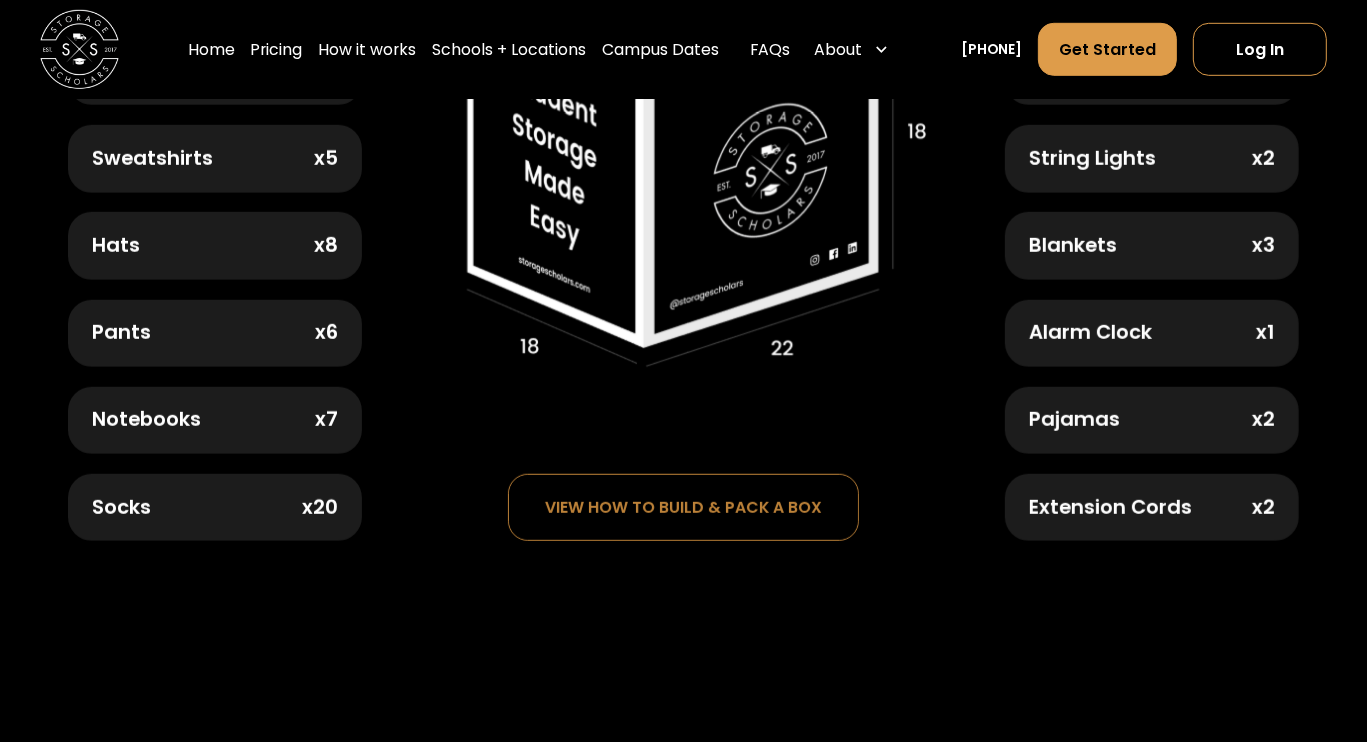 scroll, scrollTop: 1166, scrollLeft: 0, axis: vertical 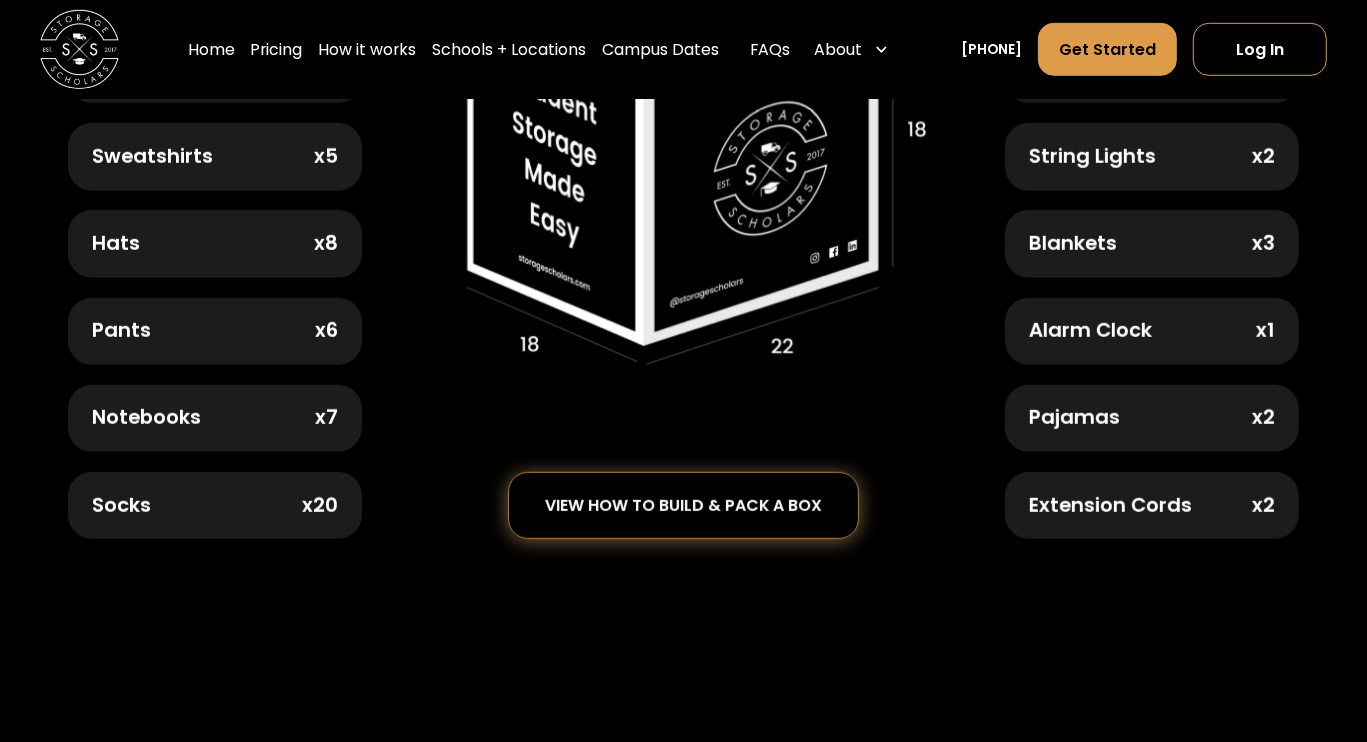 click on "view how to build & pack a box" at bounding box center [683, 505] 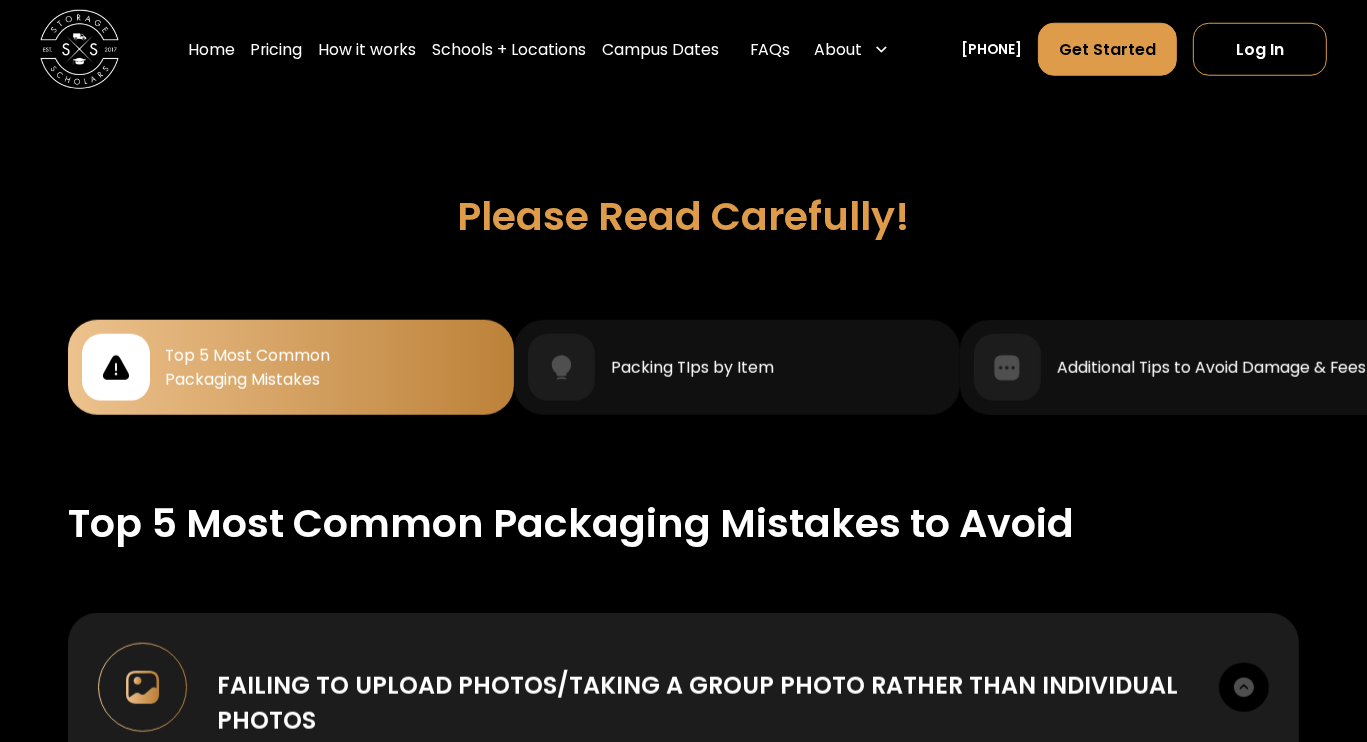 scroll, scrollTop: 1675, scrollLeft: 0, axis: vertical 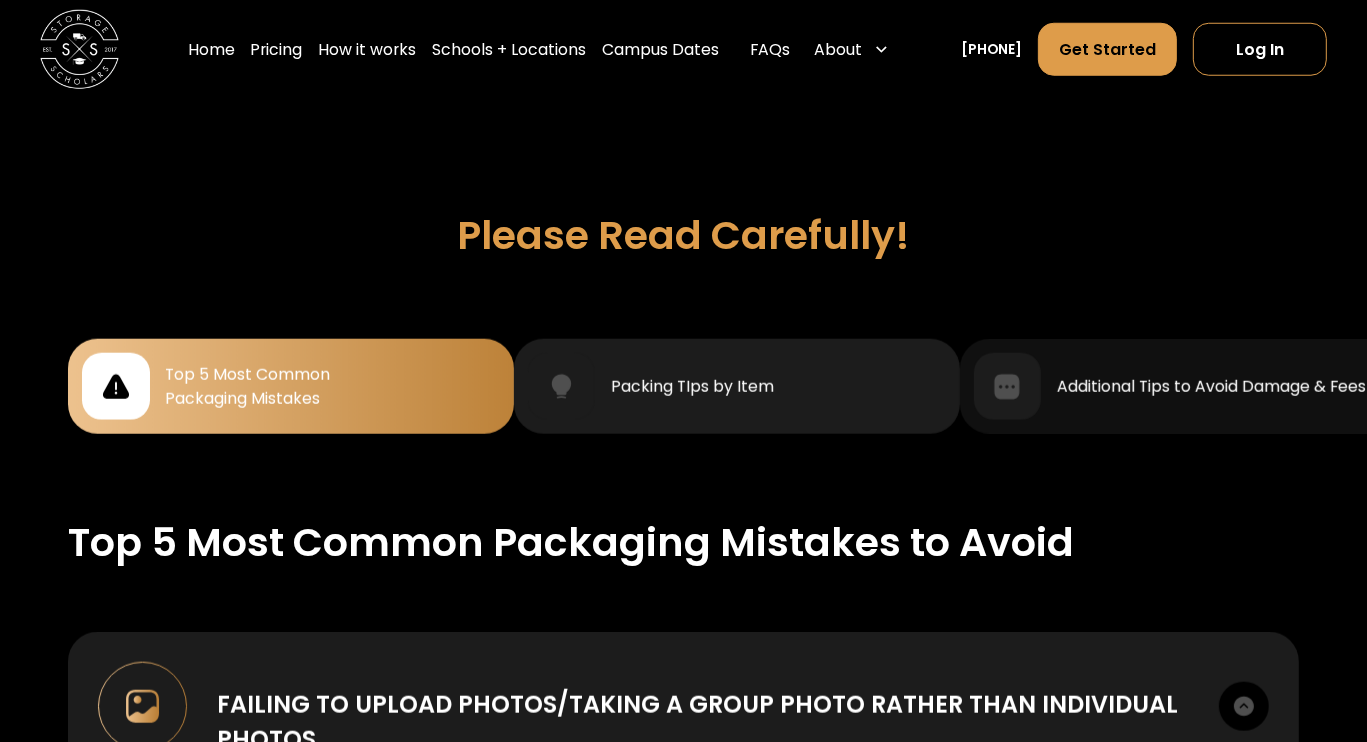 click on "Packing TIps by Item" at bounding box center [737, 386] 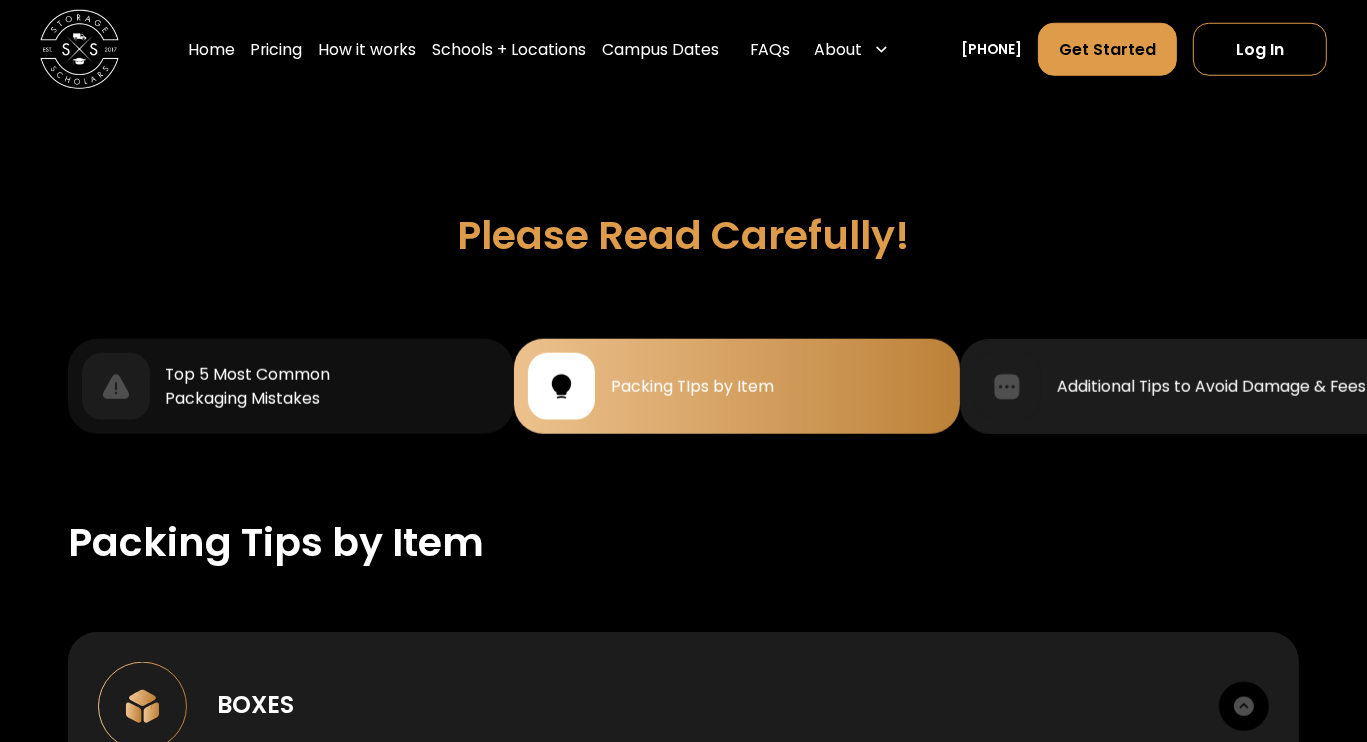 click on "Additional Tips to Avoid Damage & Fees" at bounding box center (1183, 386) 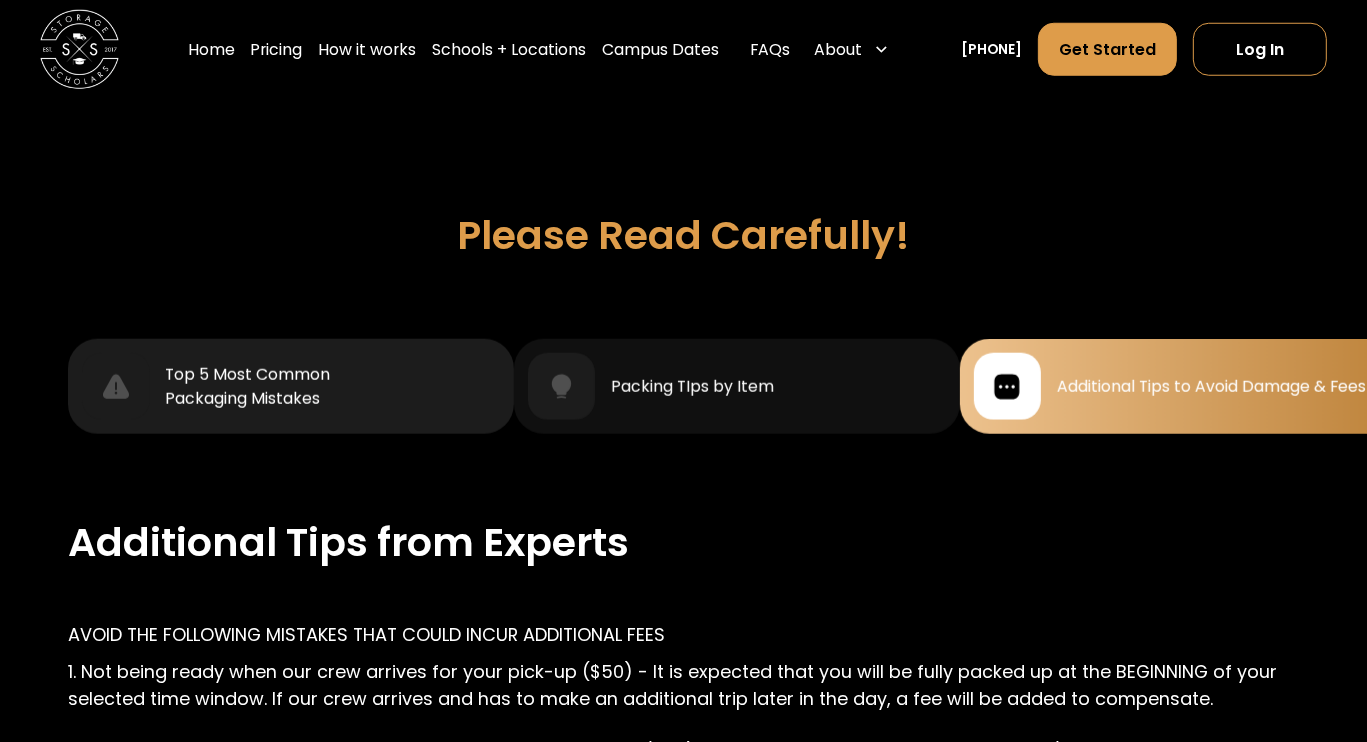 click on "Top 5 Most Common Packaging Mistakes" at bounding box center (247, 387) 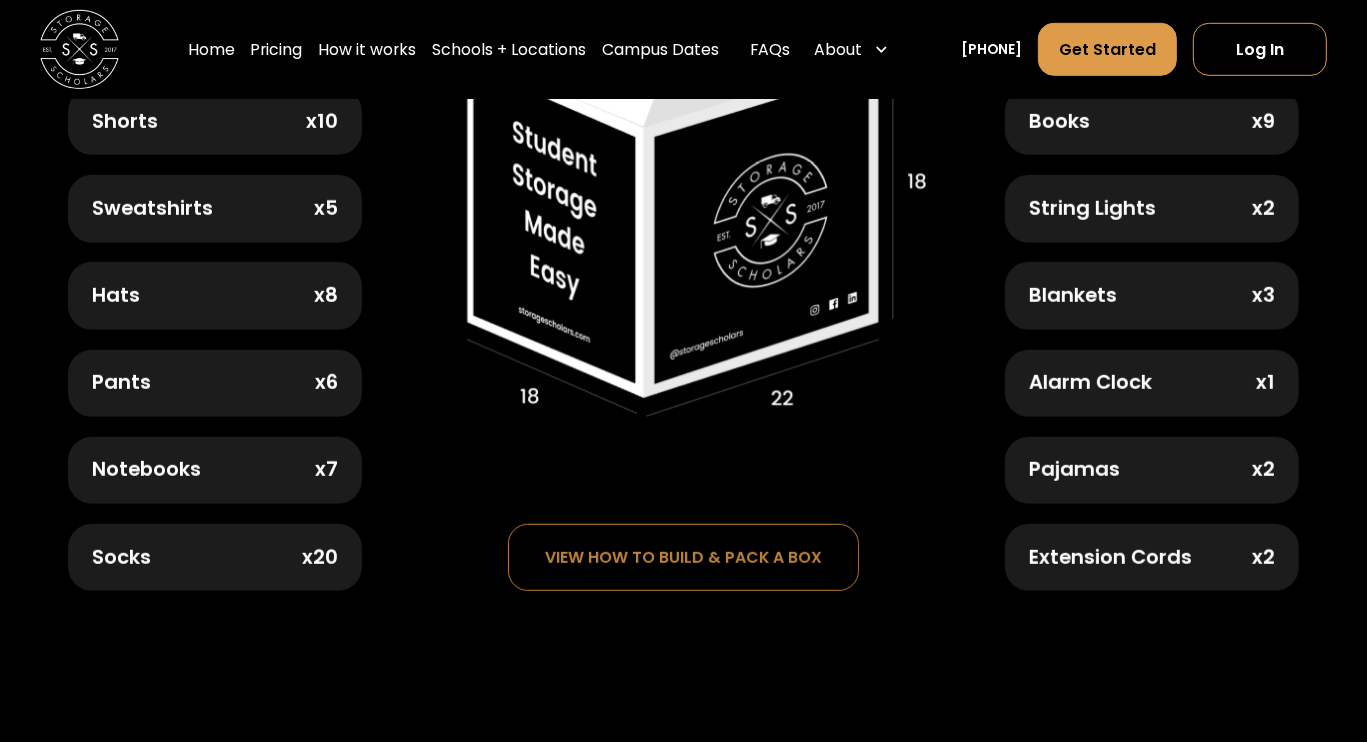 scroll, scrollTop: 1068, scrollLeft: 0, axis: vertical 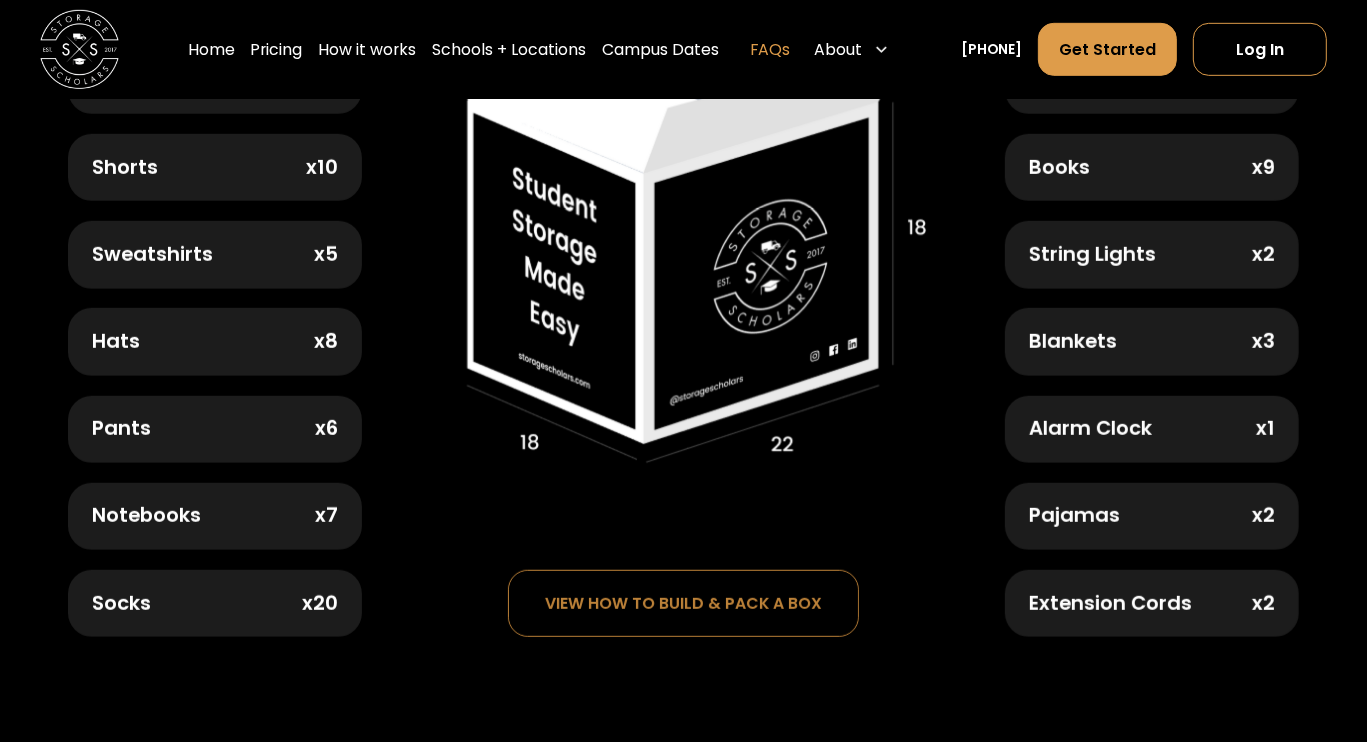 click on "FAQs" at bounding box center (771, 49) 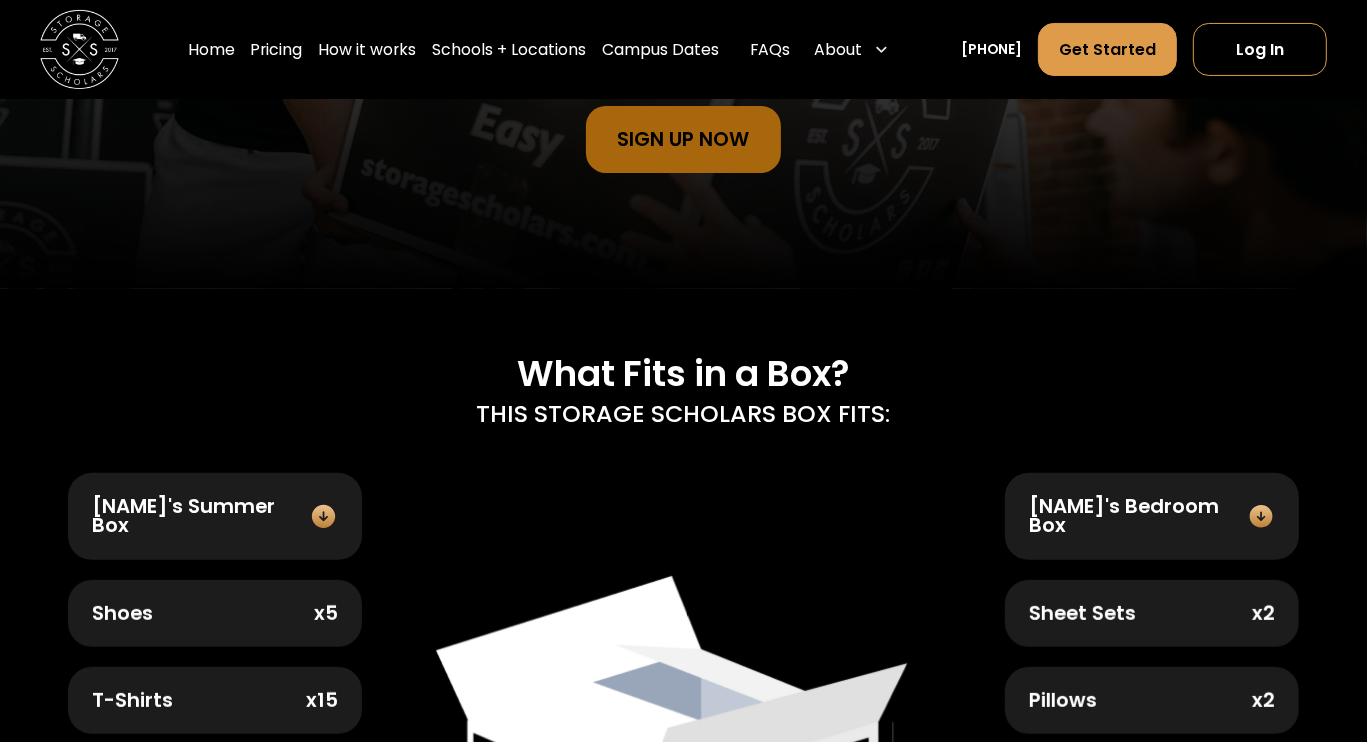 scroll, scrollTop: 444, scrollLeft: 0, axis: vertical 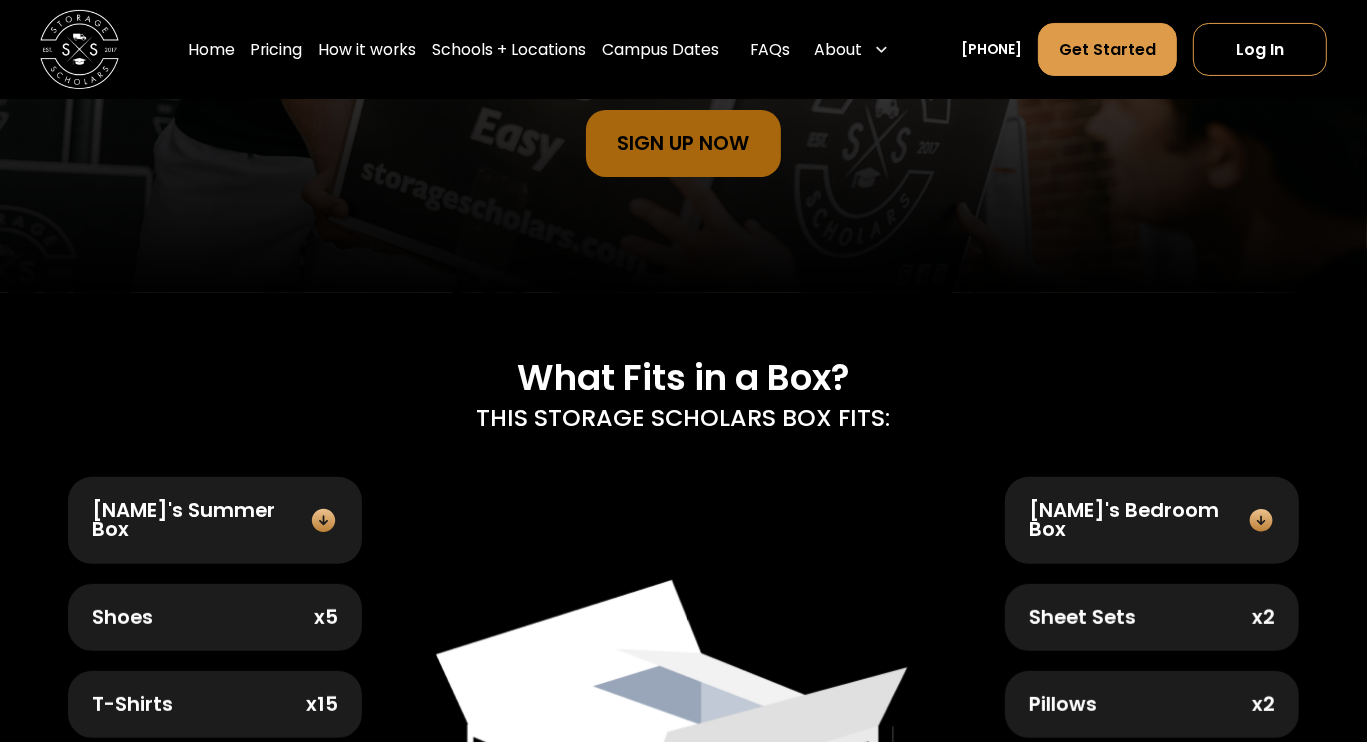 click on "What Fits in a Box? THIS STORAGE SCHOLARS BOX FITS:" at bounding box center [683, 401] 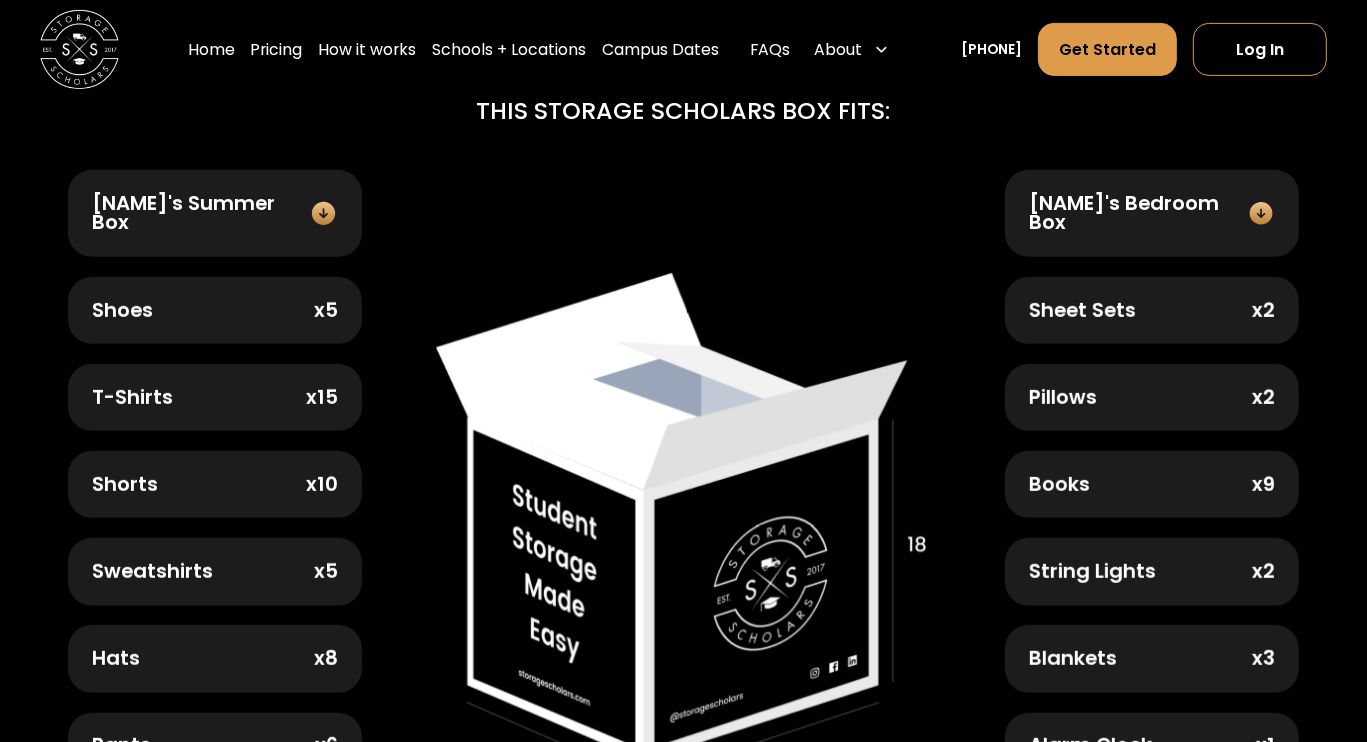 scroll, scrollTop: 750, scrollLeft: 0, axis: vertical 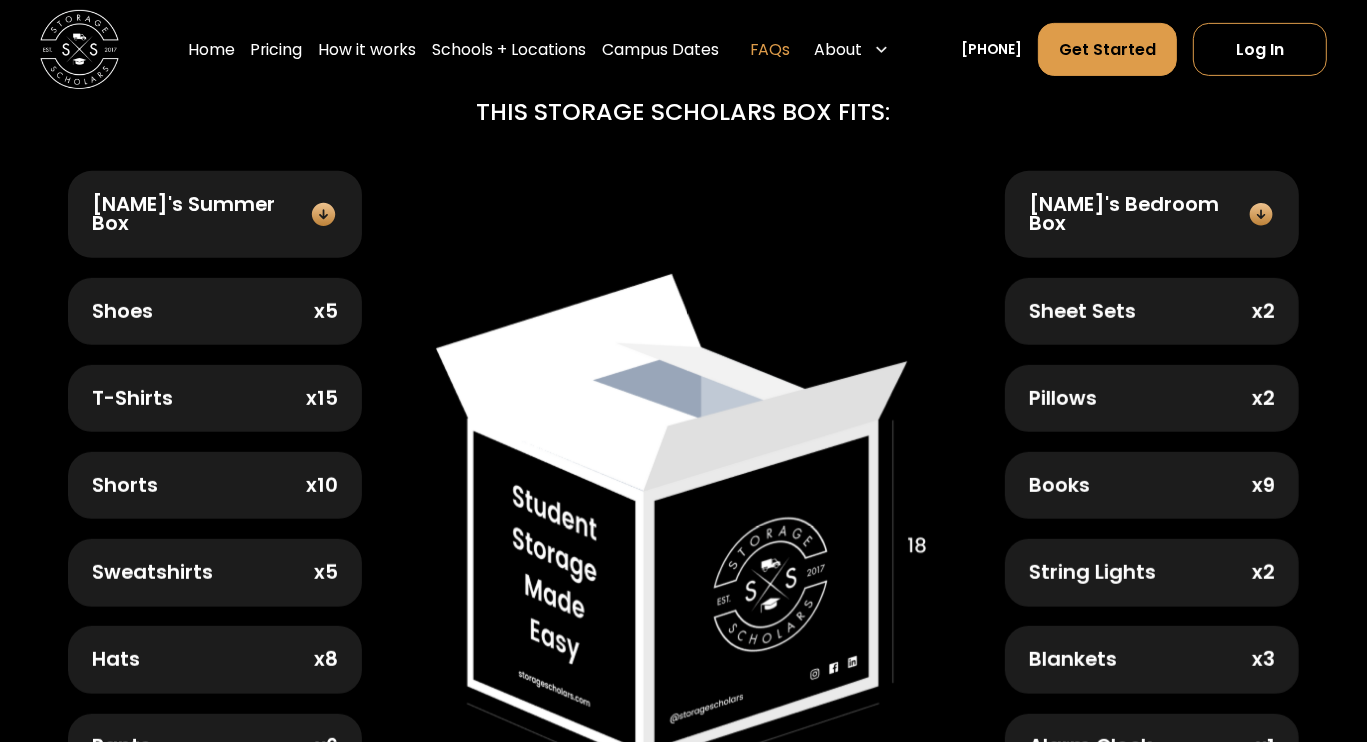 click on "FAQs" at bounding box center (771, 49) 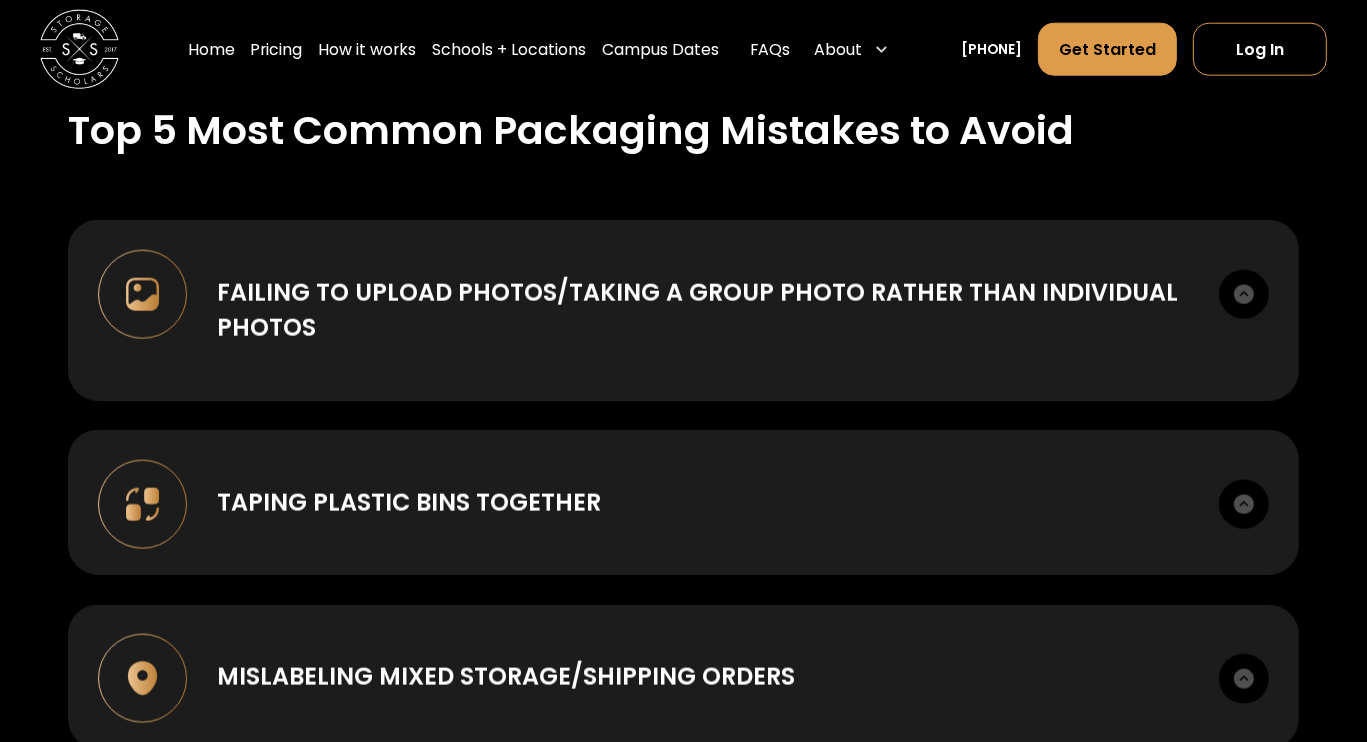 scroll, scrollTop: 2092, scrollLeft: 0, axis: vertical 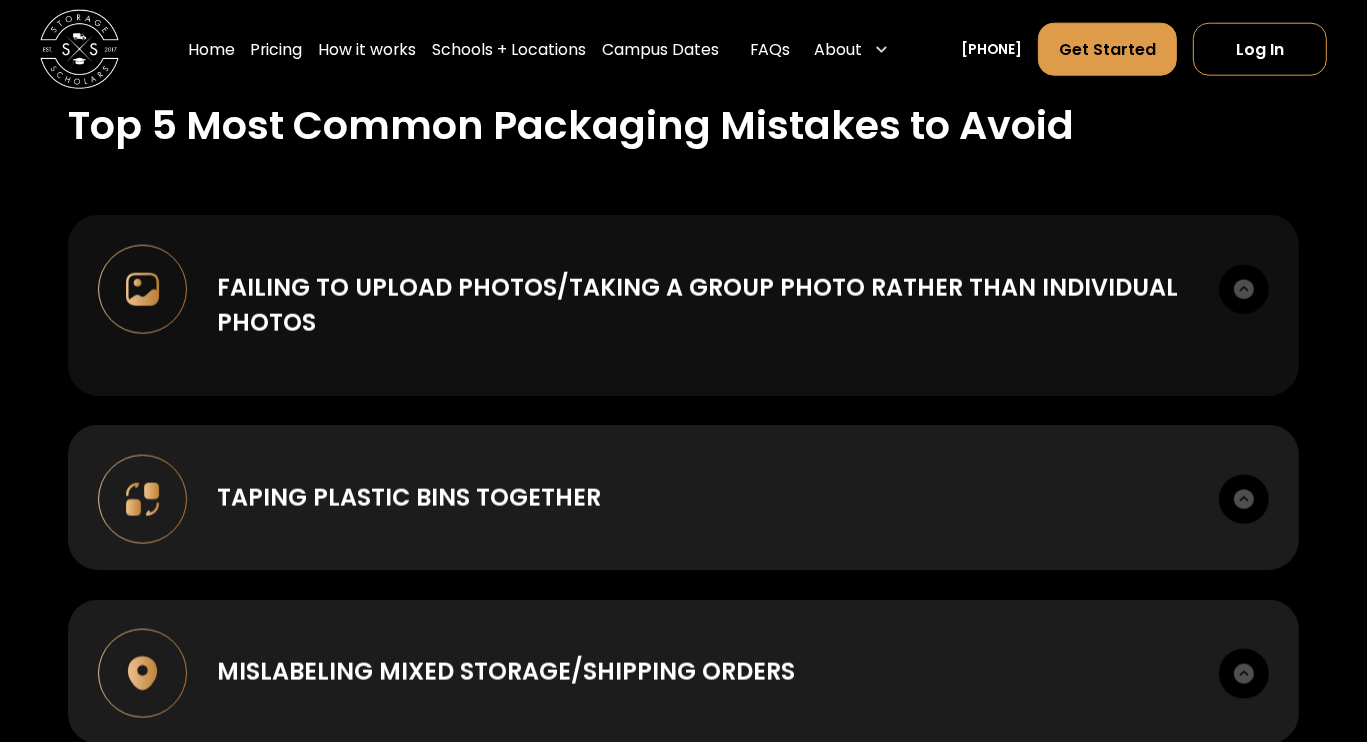 click on "Failing to upload photos/taking a group photo rather than individual photos" at bounding box center [703, 305] 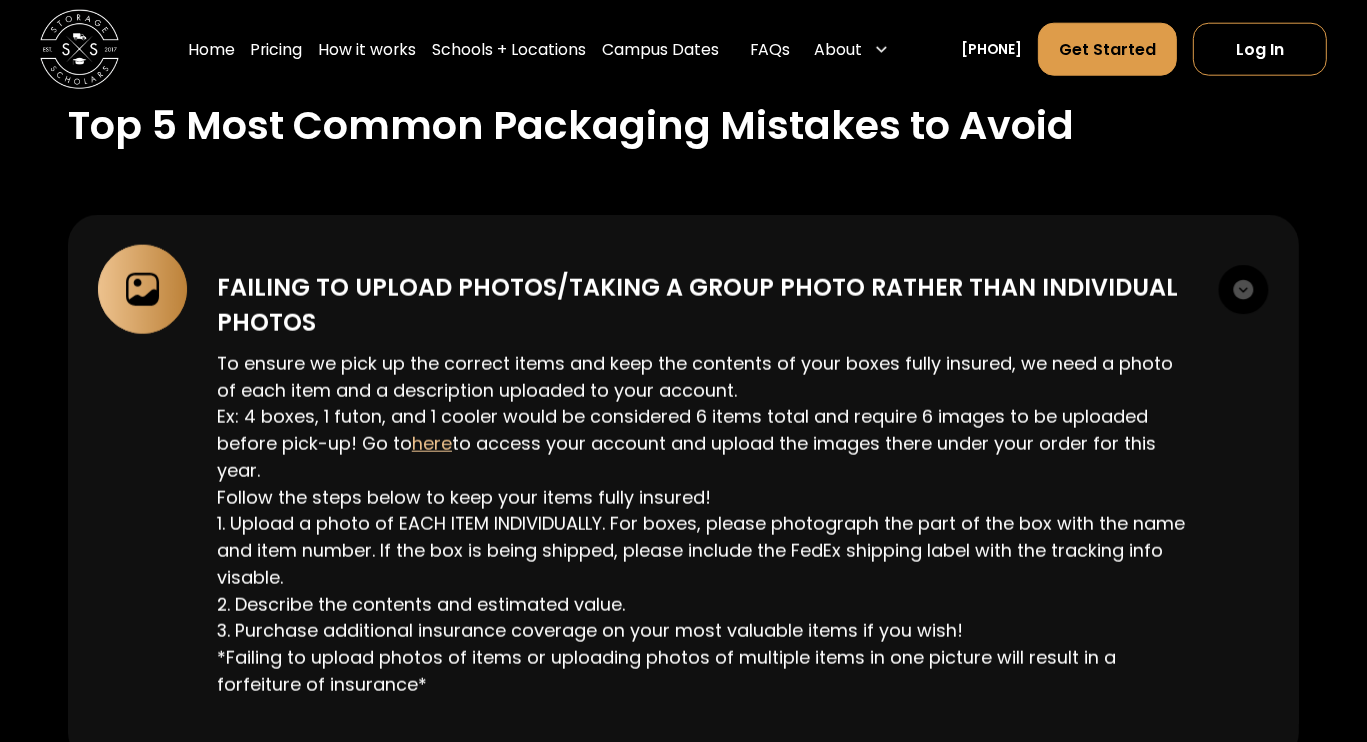 click on "Failing to upload photos/taking a group photo rather than individual photos" at bounding box center [703, 305] 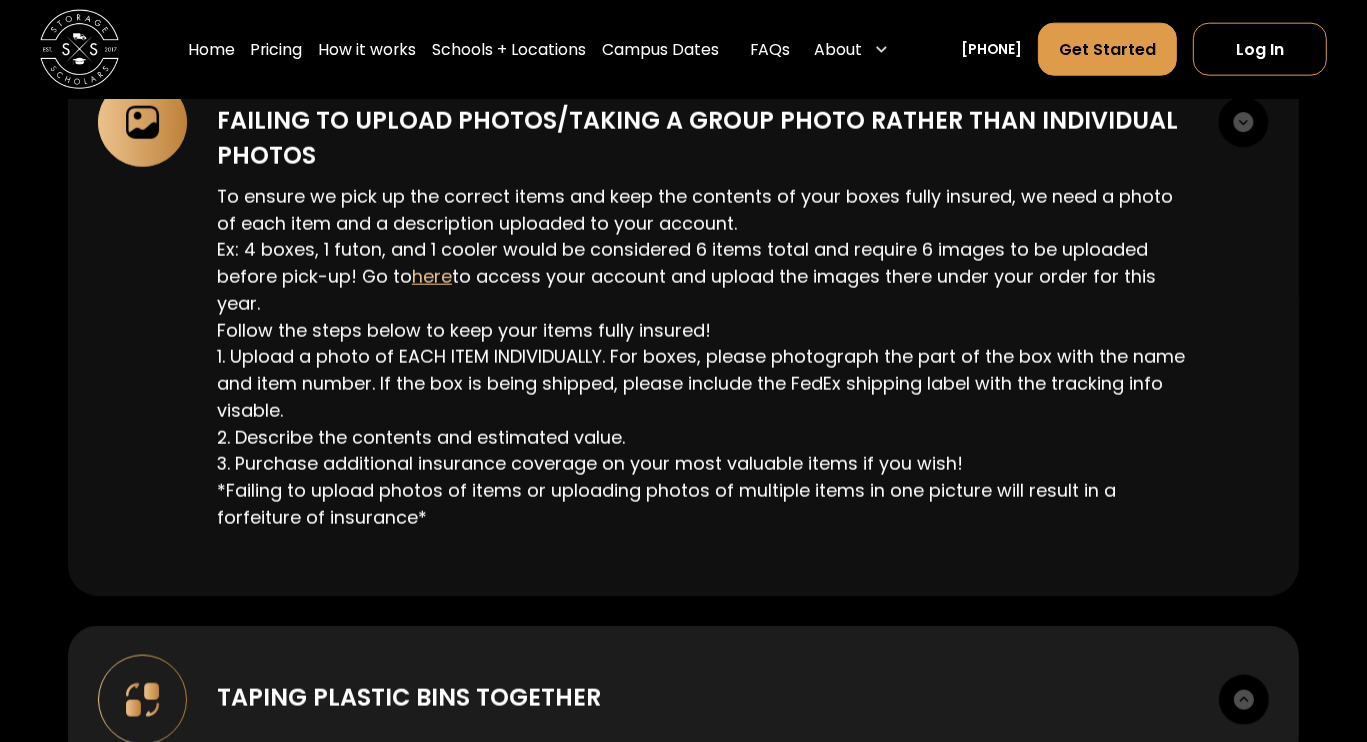 scroll, scrollTop: 2260, scrollLeft: 0, axis: vertical 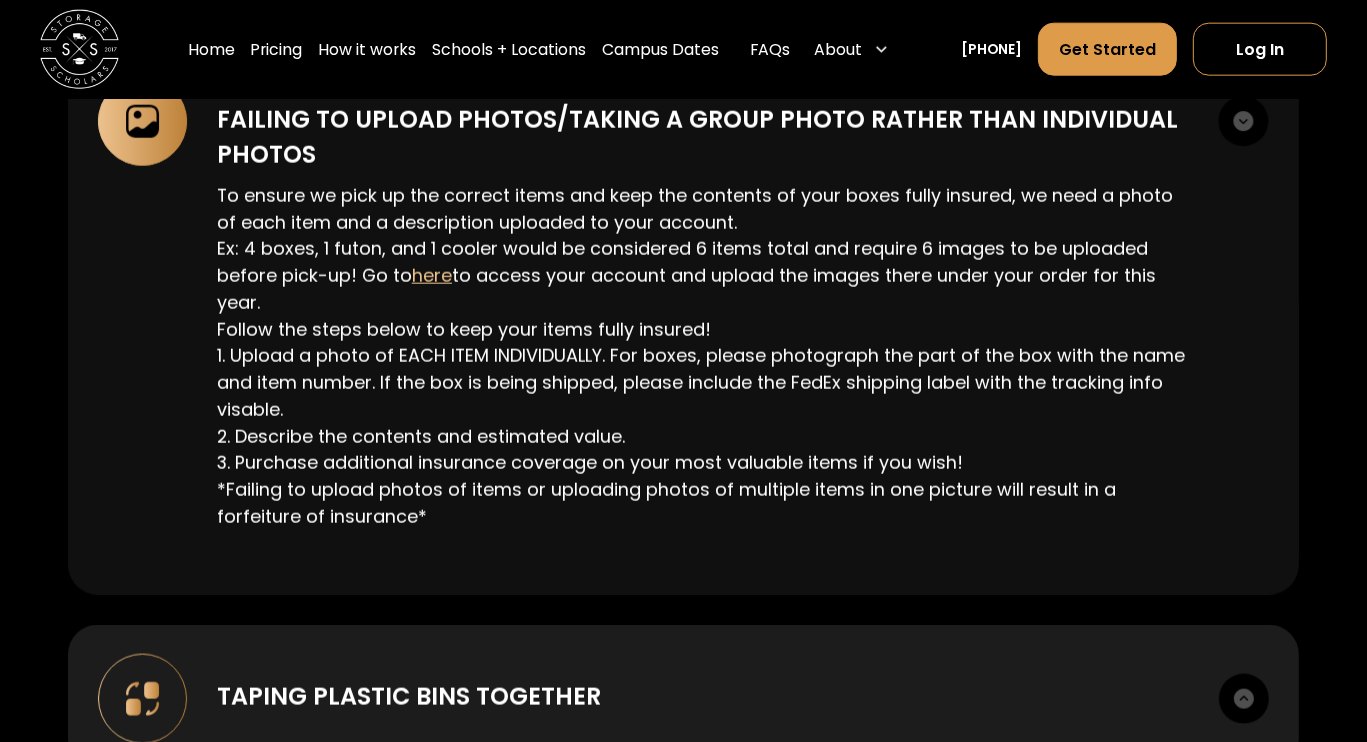 click on "Failing to upload photos/taking a group photo rather than individual photos" at bounding box center (703, 137) 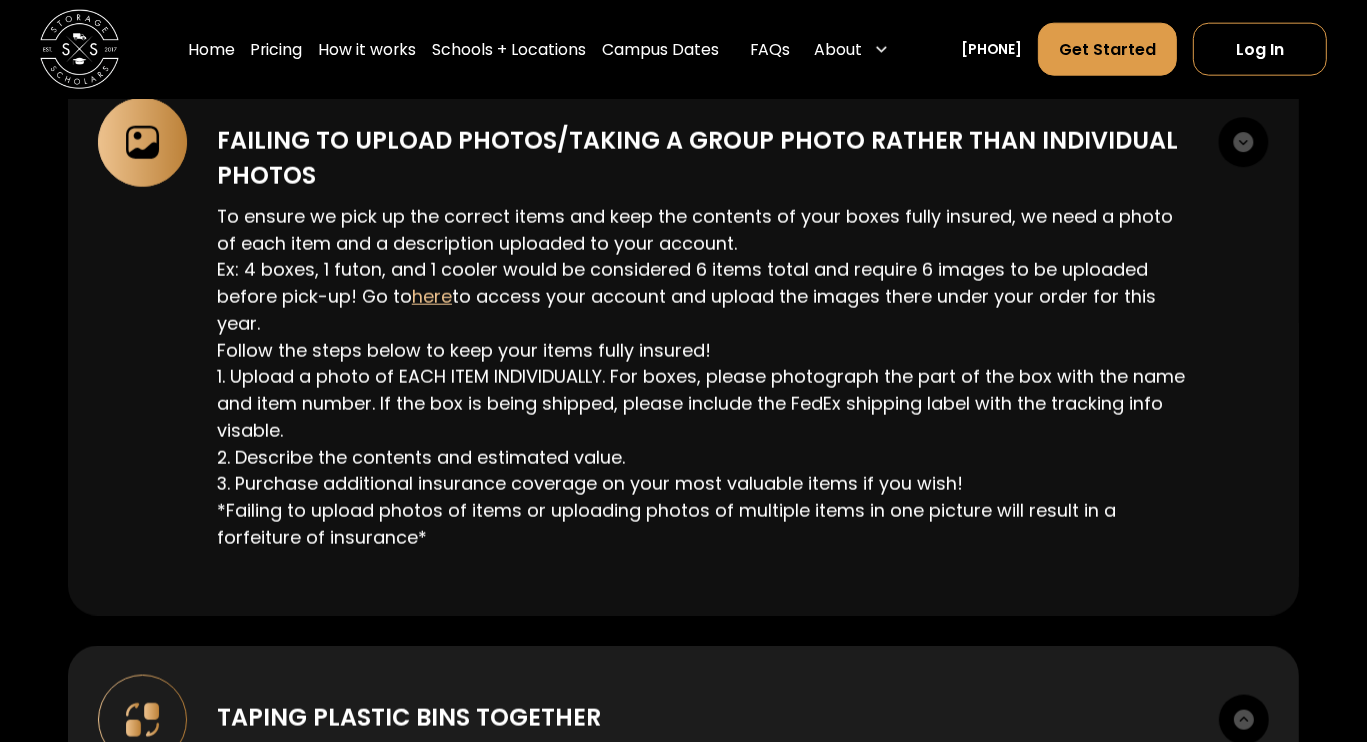 scroll, scrollTop: 2168, scrollLeft: 0, axis: vertical 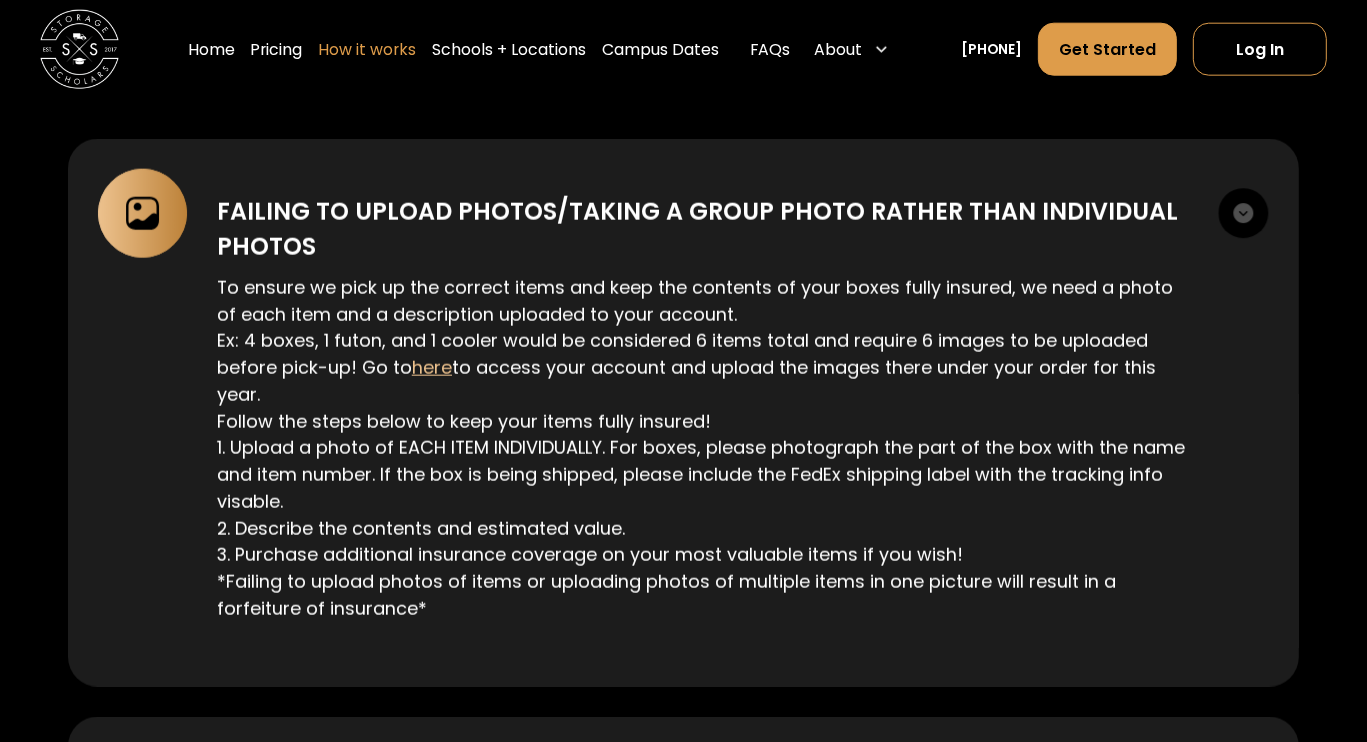 click on "How it works" at bounding box center (367, 49) 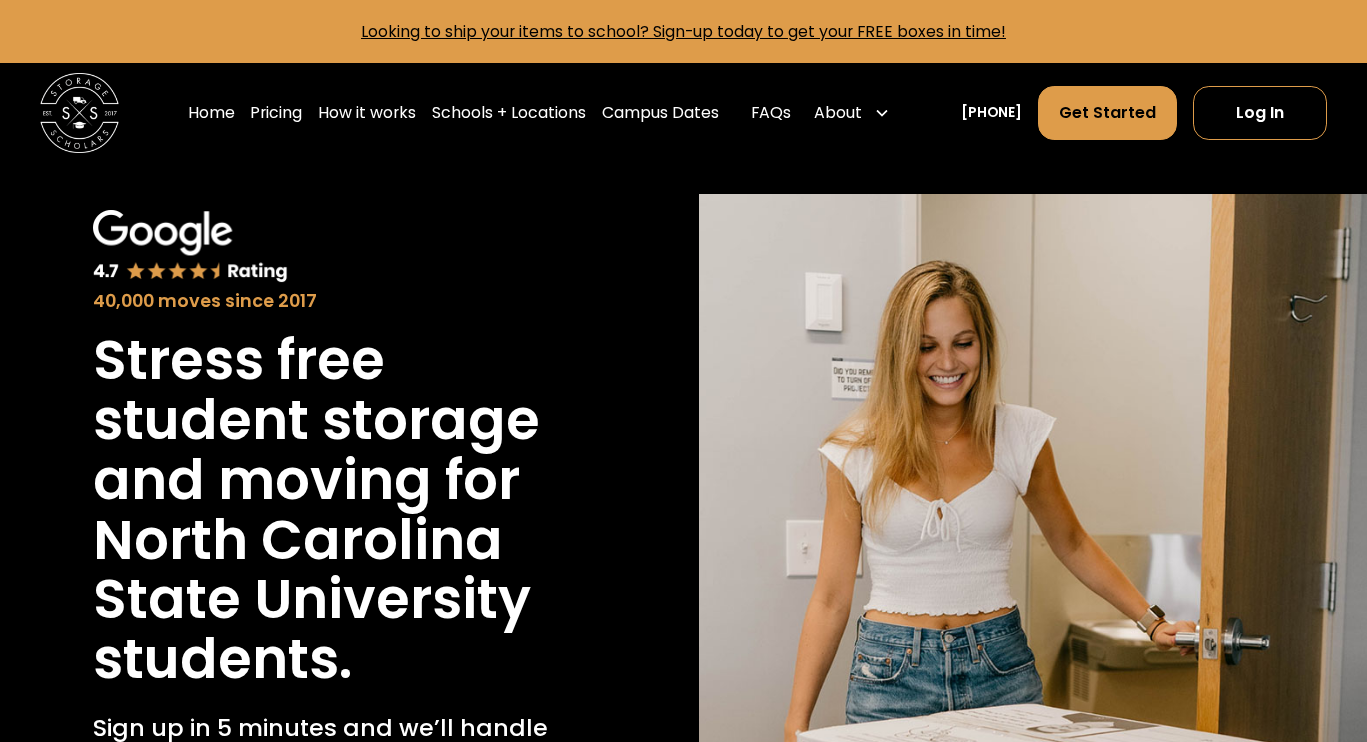 scroll, scrollTop: 5324, scrollLeft: 0, axis: vertical 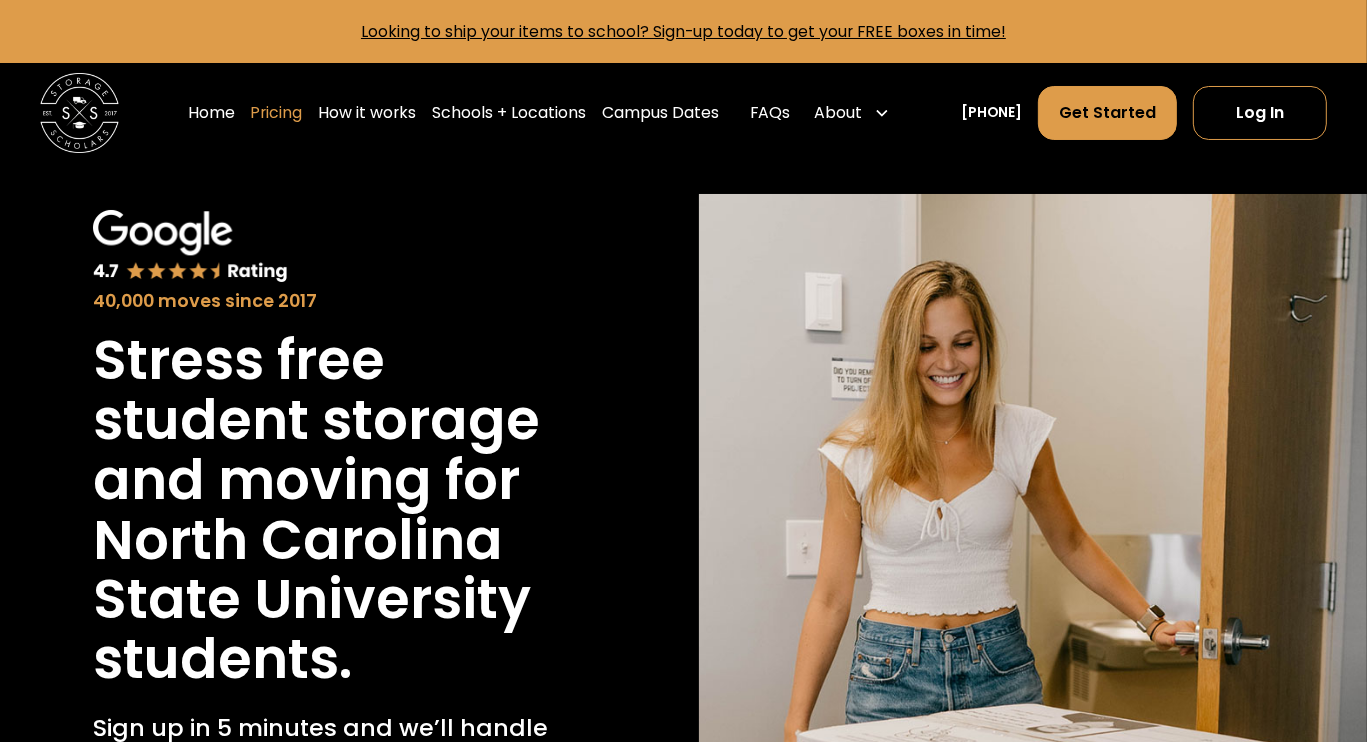 click on "Pricing" at bounding box center [276, 112] 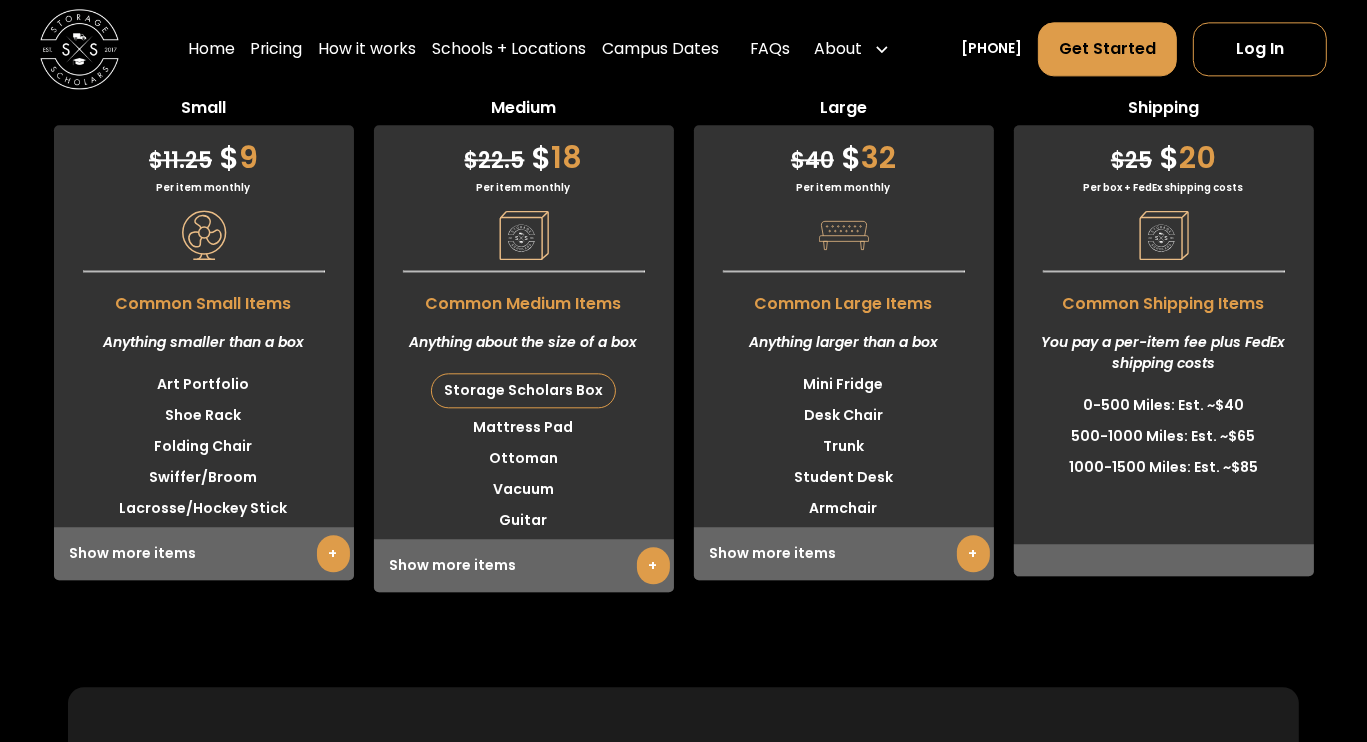 scroll, scrollTop: 4289, scrollLeft: 0, axis: vertical 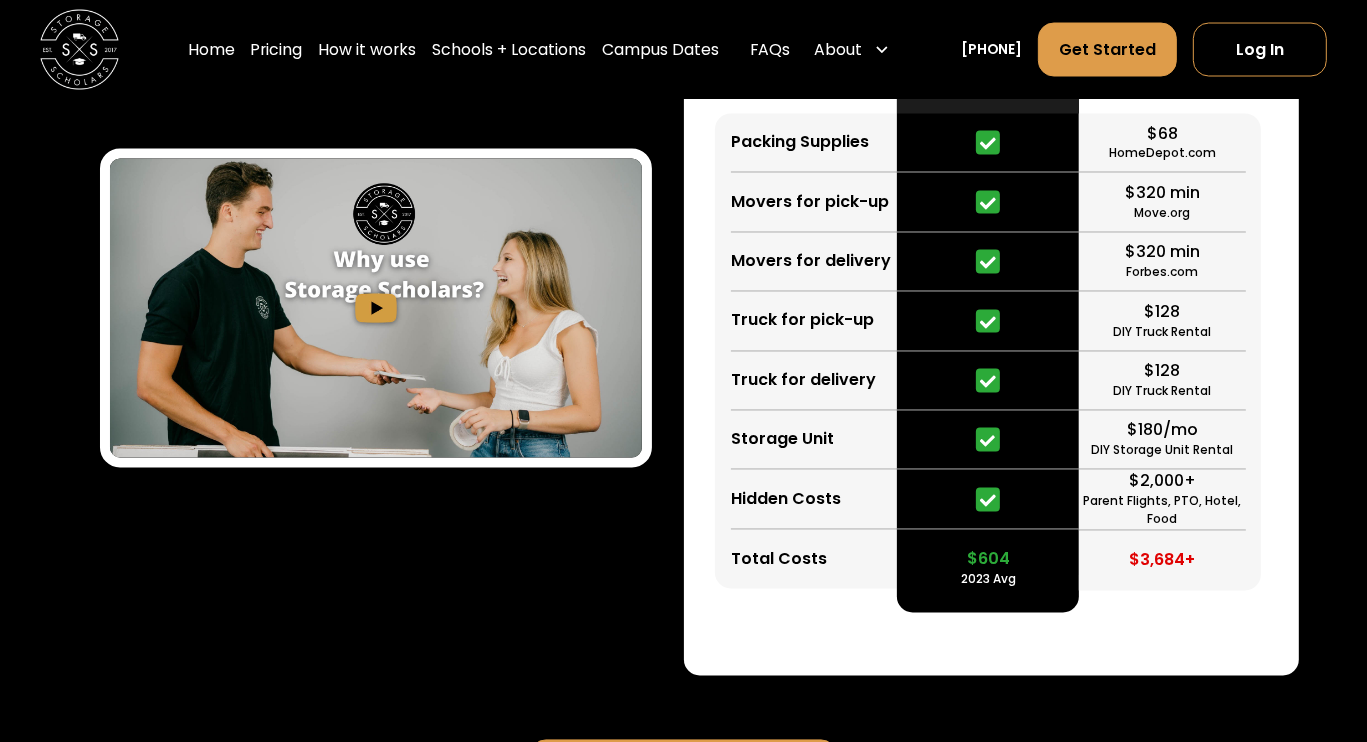 click on "Home Pricing How it works Schools + Locations Campus Dates Local Moving Apartment Moving Get a Quote FAQs About
About Us How To Pack Testimonials Careers Blog (336) 815-0100 Get Started Log In" at bounding box center [684, 49] 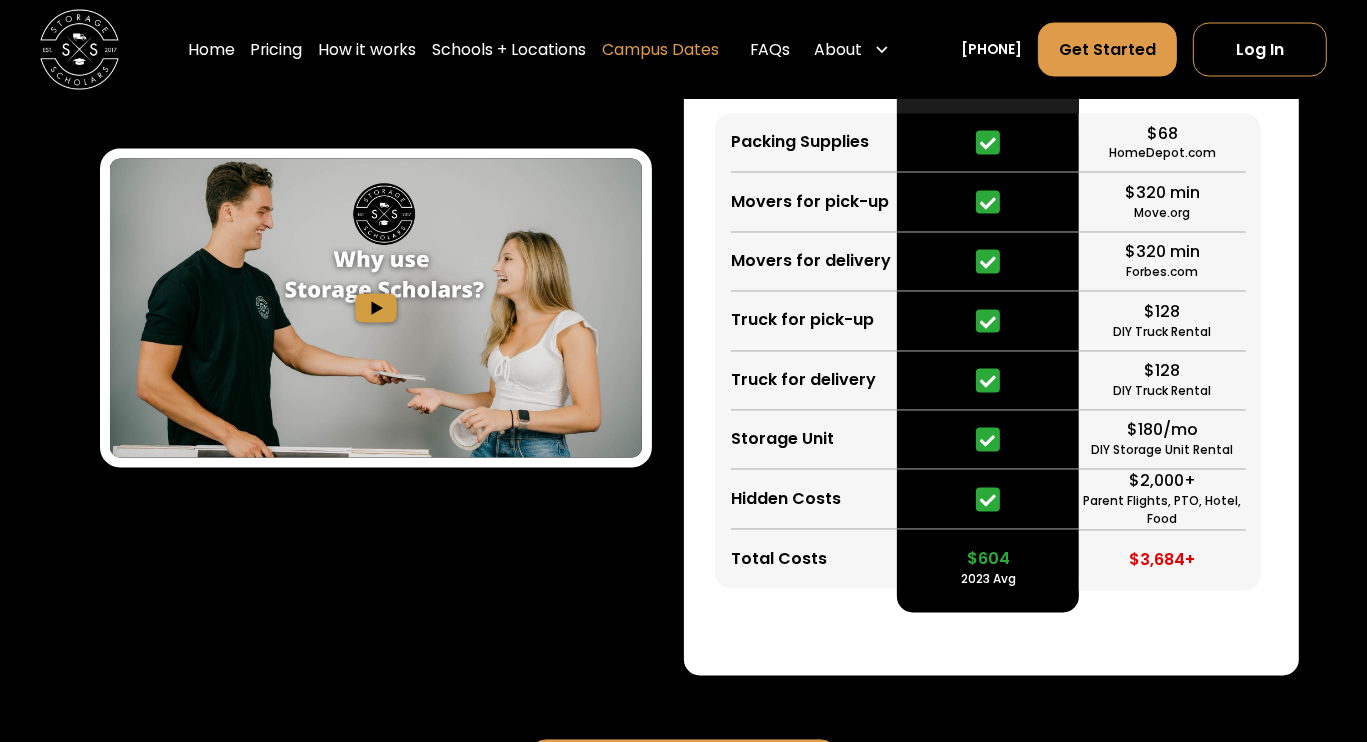 click on "Campus Dates" at bounding box center (660, 49) 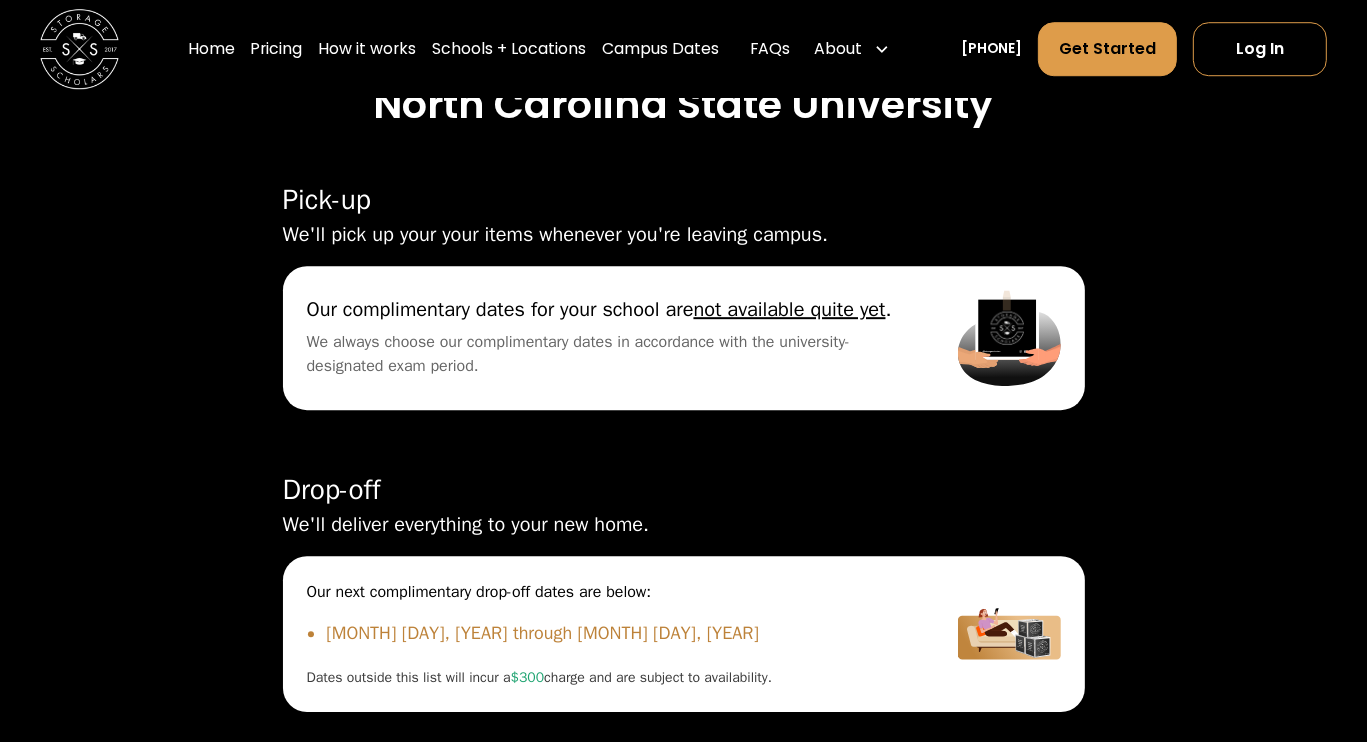 scroll, scrollTop: 5324, scrollLeft: 0, axis: vertical 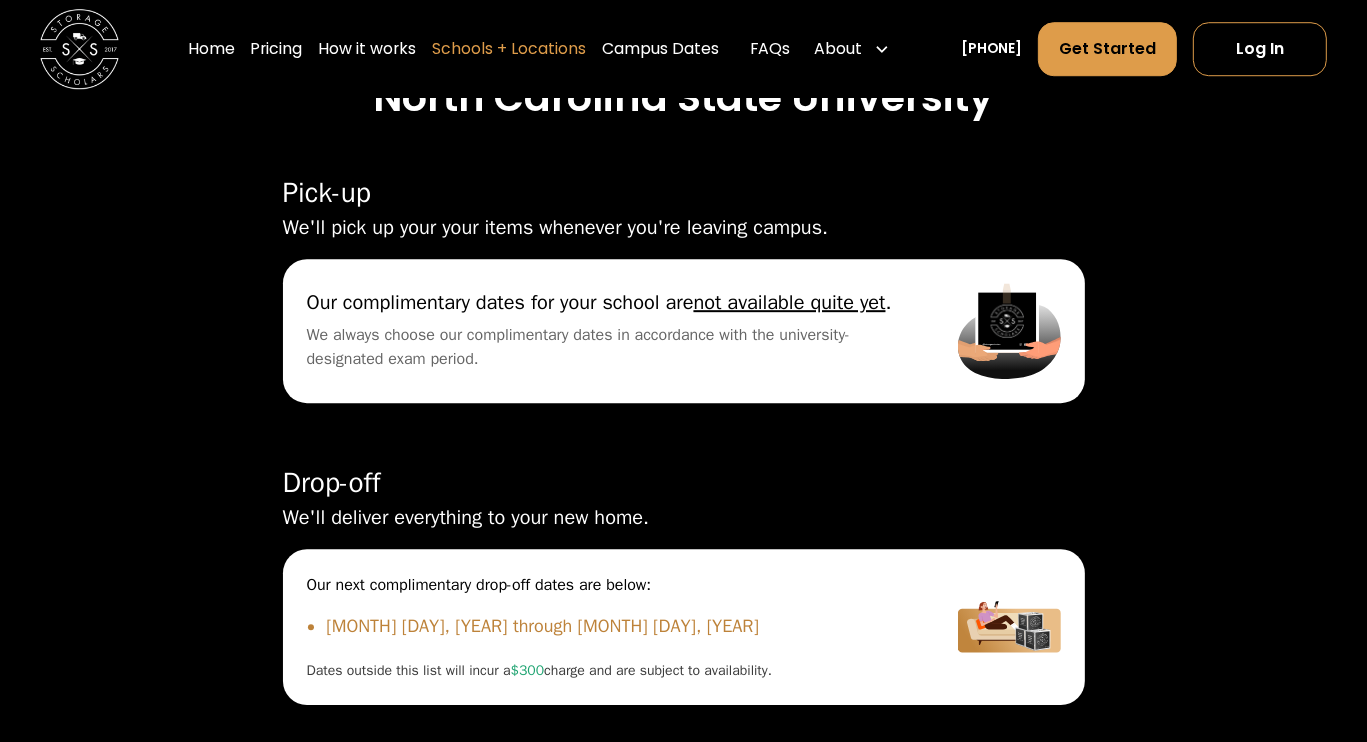 click on "Schools + Locations" at bounding box center (509, 49) 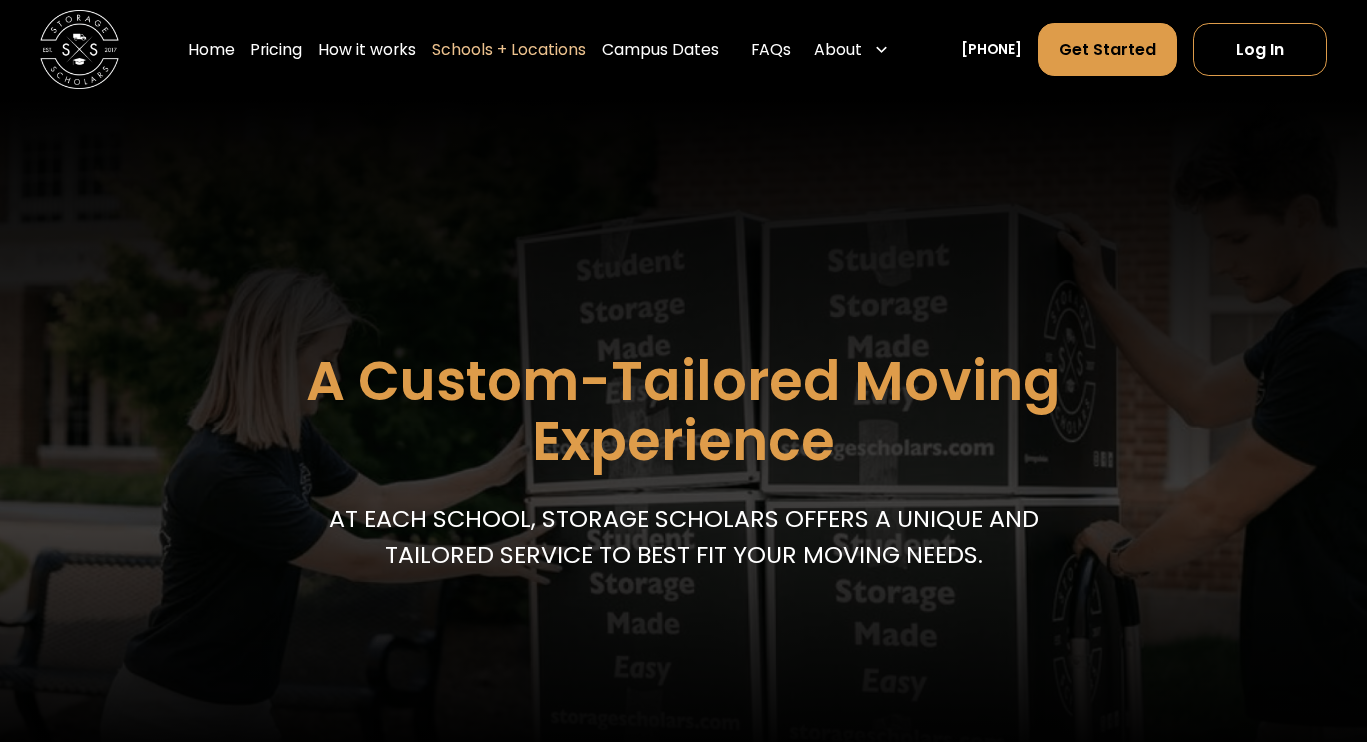 scroll, scrollTop: 0, scrollLeft: 0, axis: both 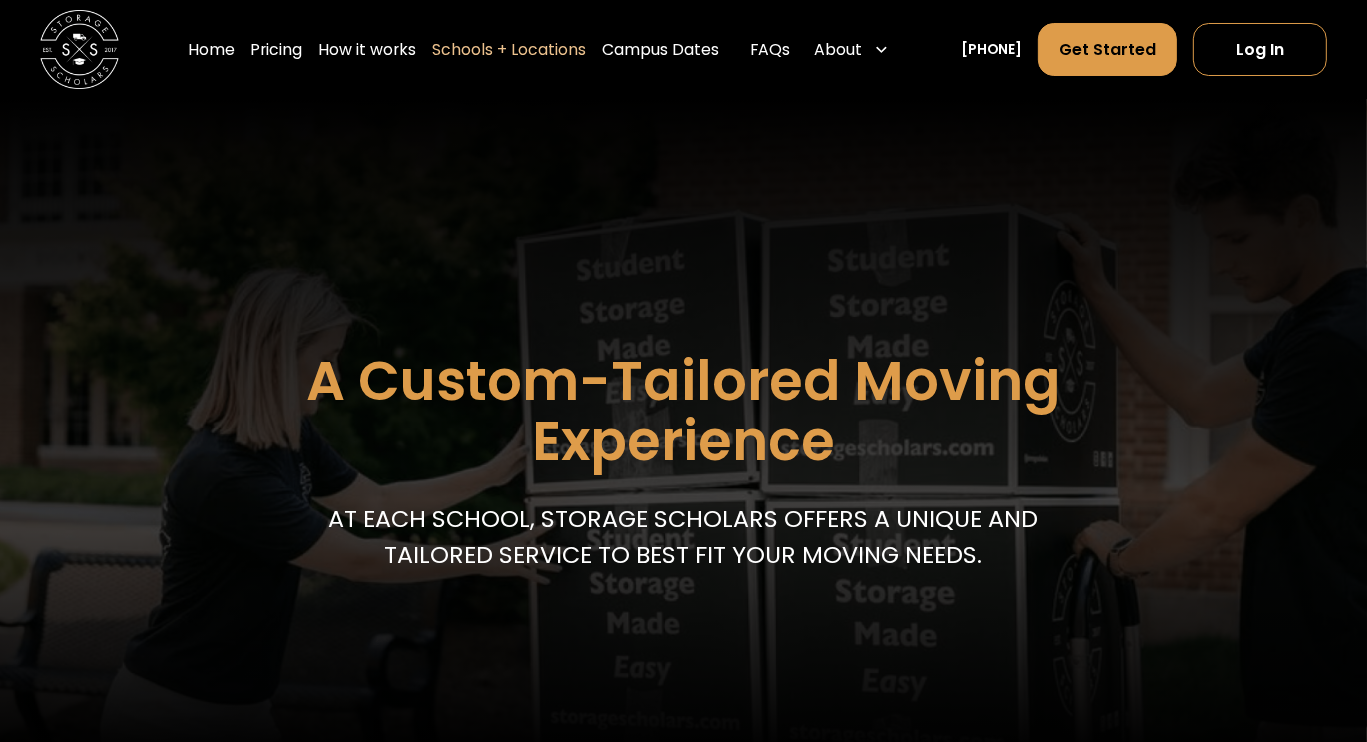 click on "How it works" at bounding box center (367, 49) 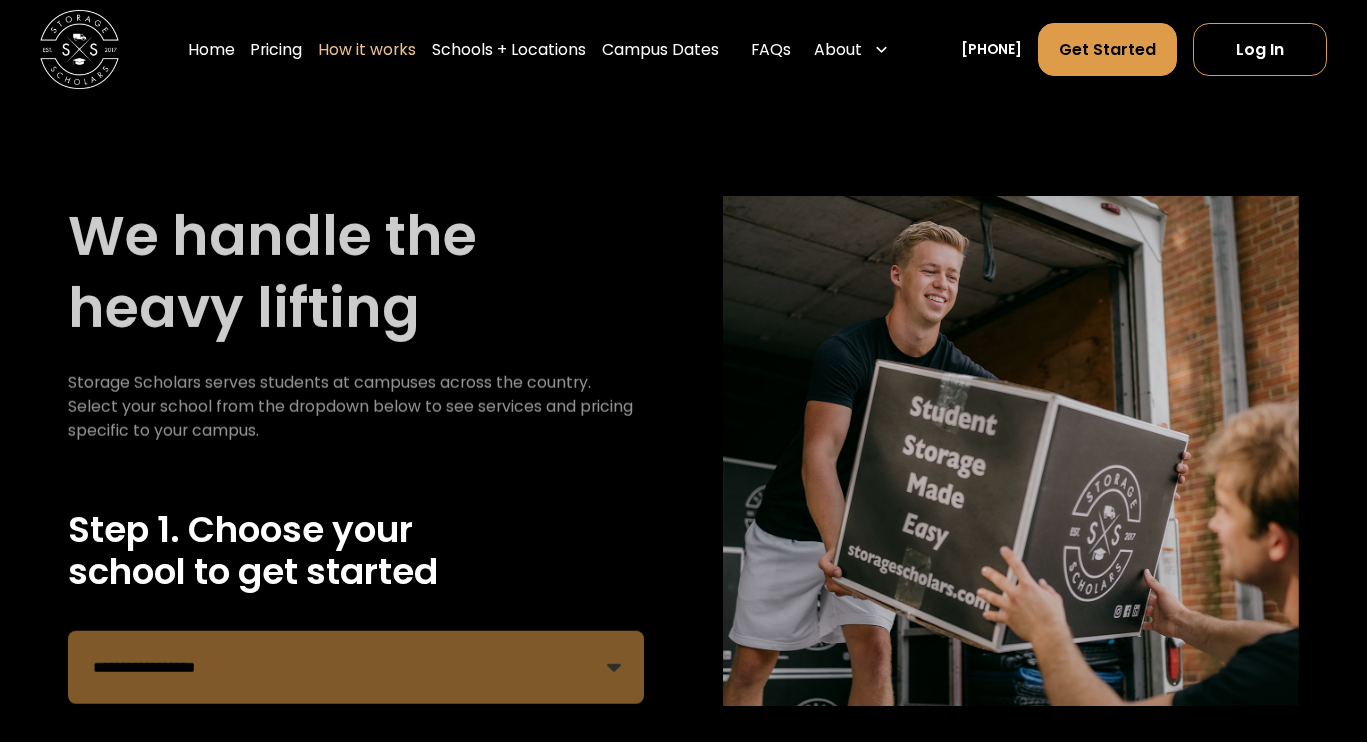 scroll, scrollTop: 0, scrollLeft: 0, axis: both 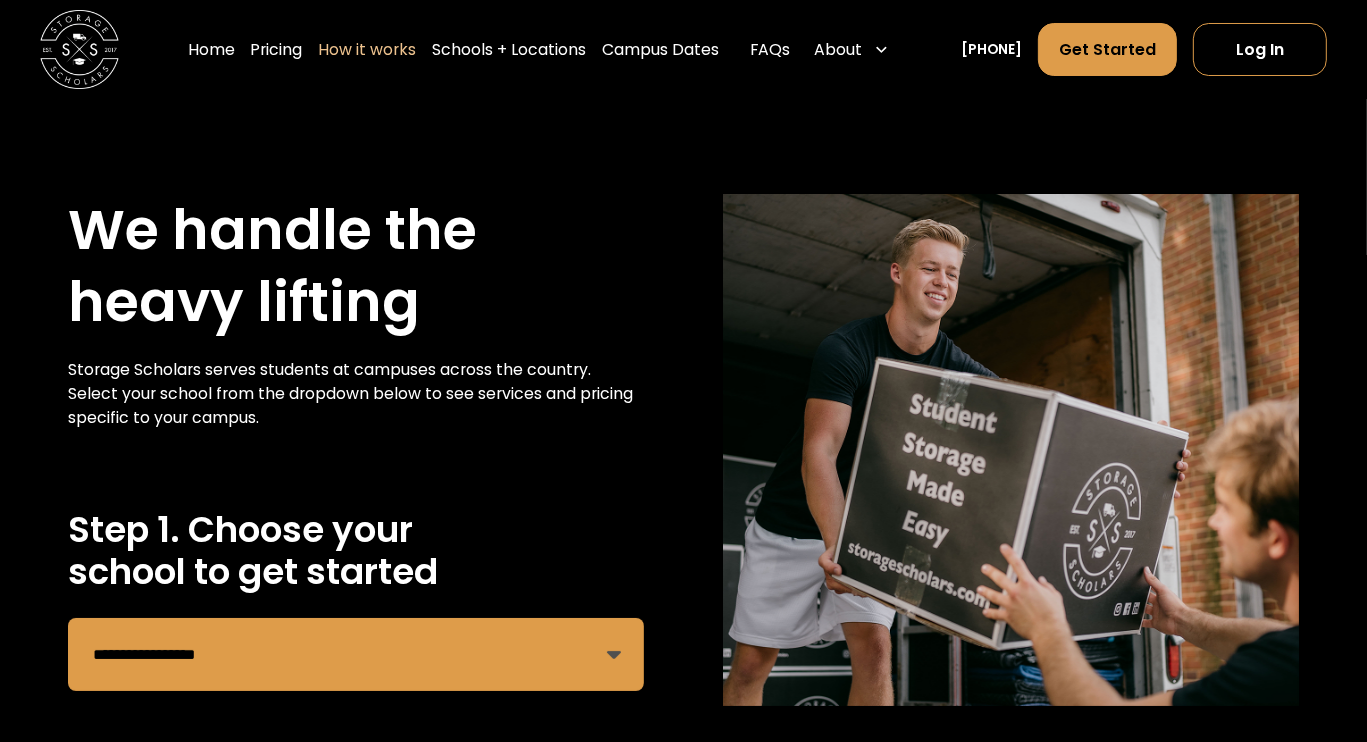 click on "**********" at bounding box center [683, 450] 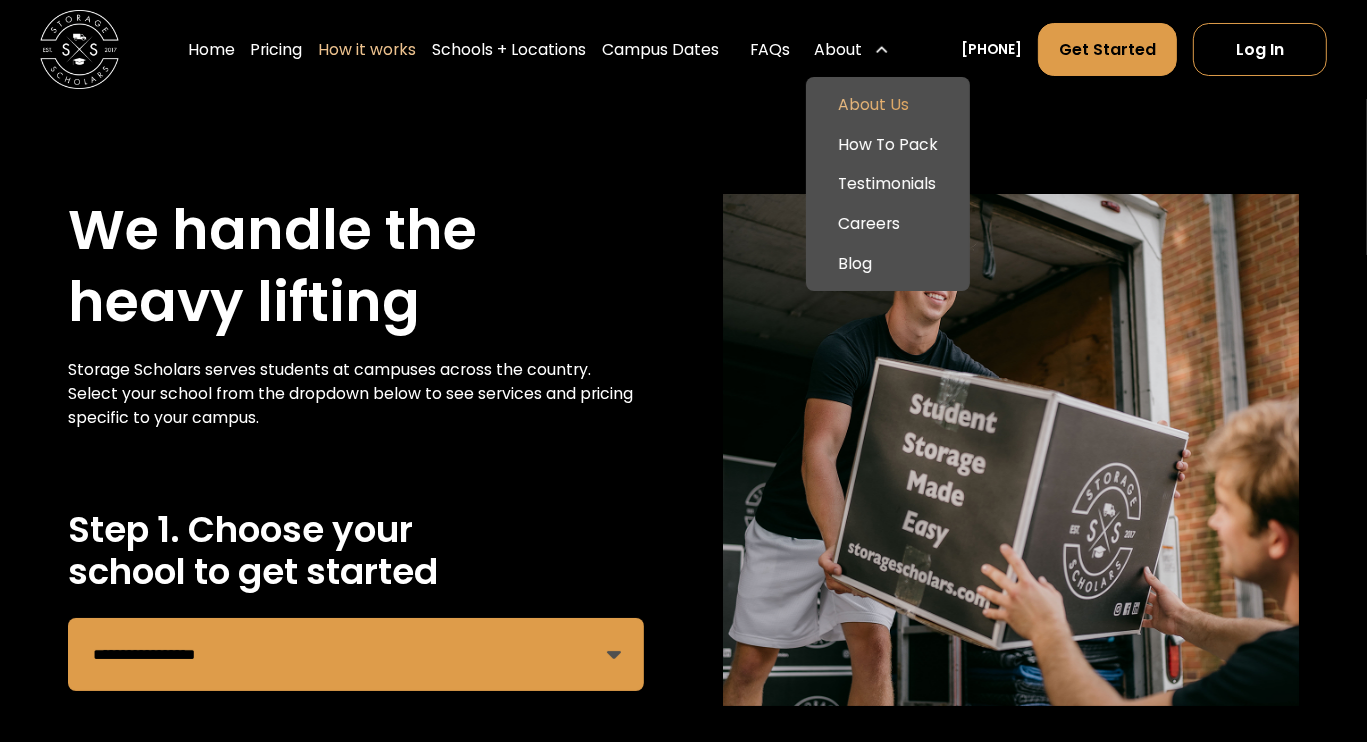 click on "About Us" at bounding box center (888, 105) 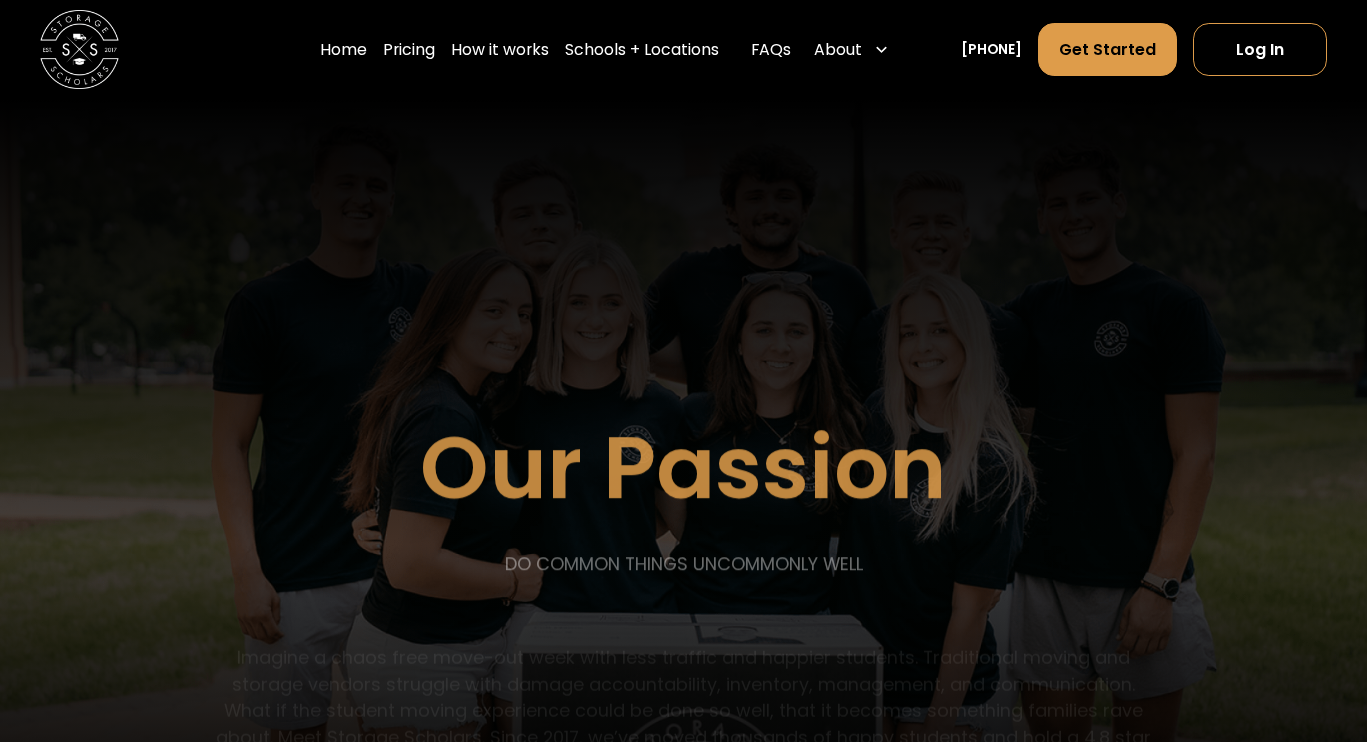 scroll, scrollTop: 0, scrollLeft: 0, axis: both 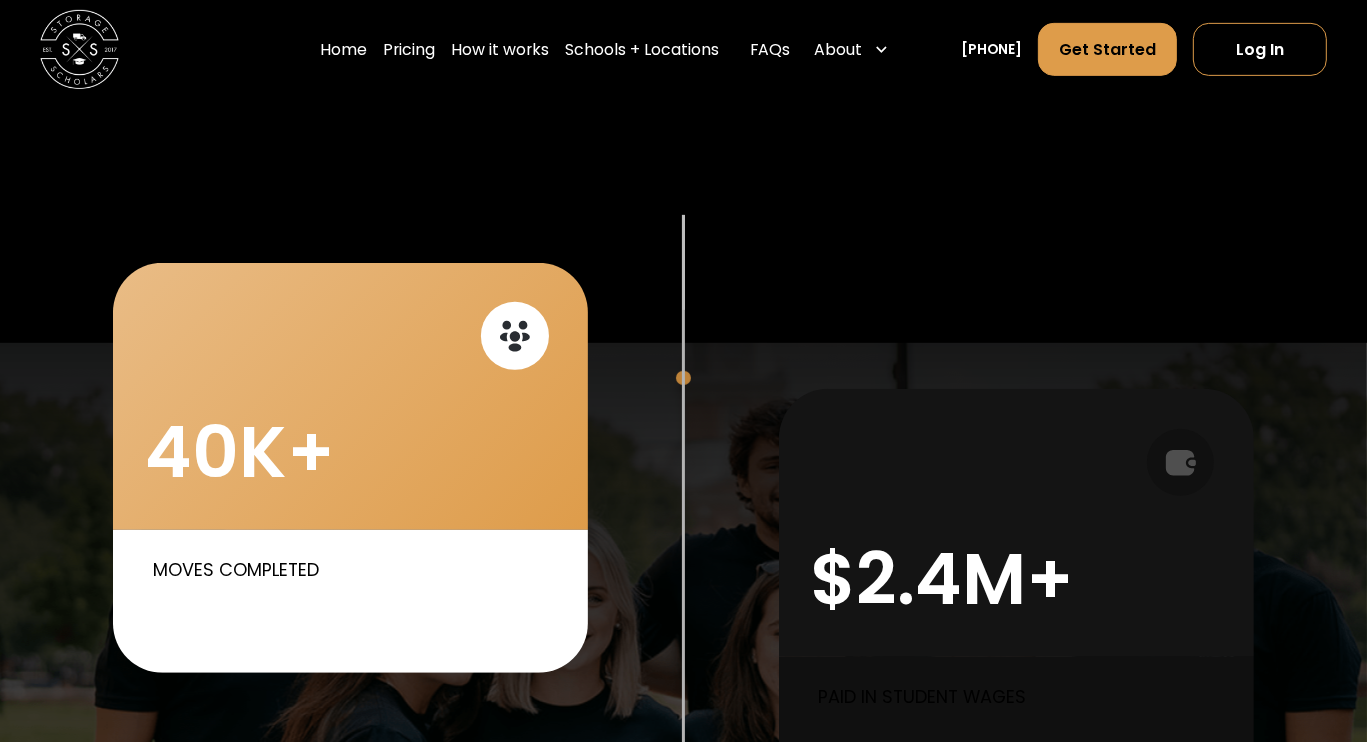 click on "40K+" at bounding box center (350, 396) 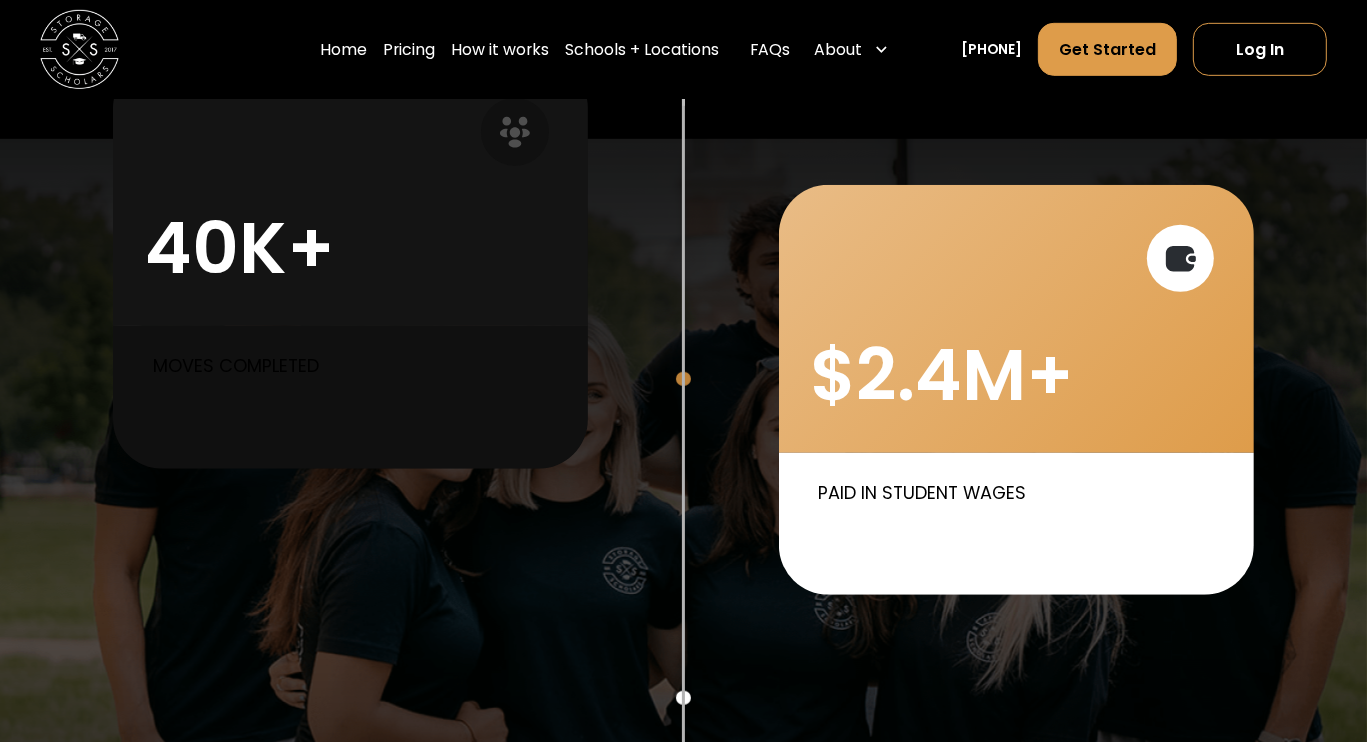 scroll, scrollTop: 1111, scrollLeft: 0, axis: vertical 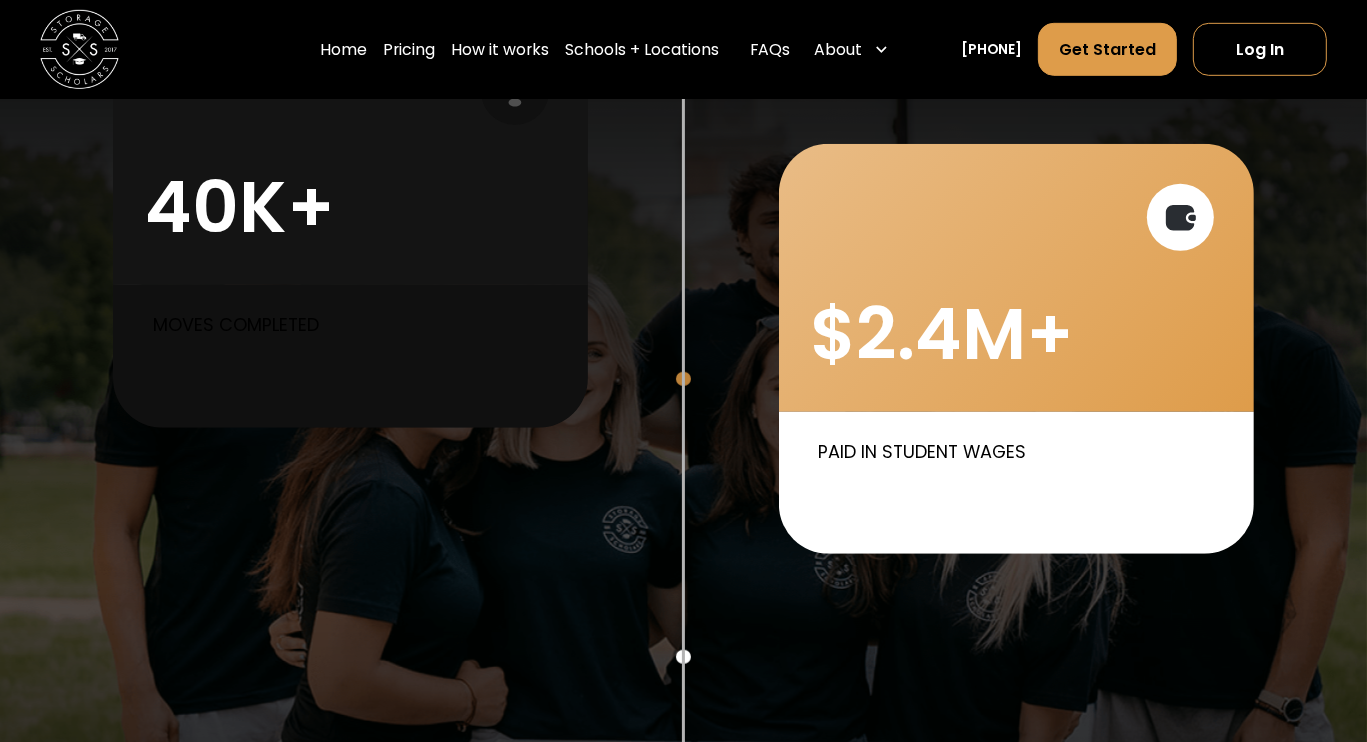 click on "$2.4M+" at bounding box center [1016, 277] 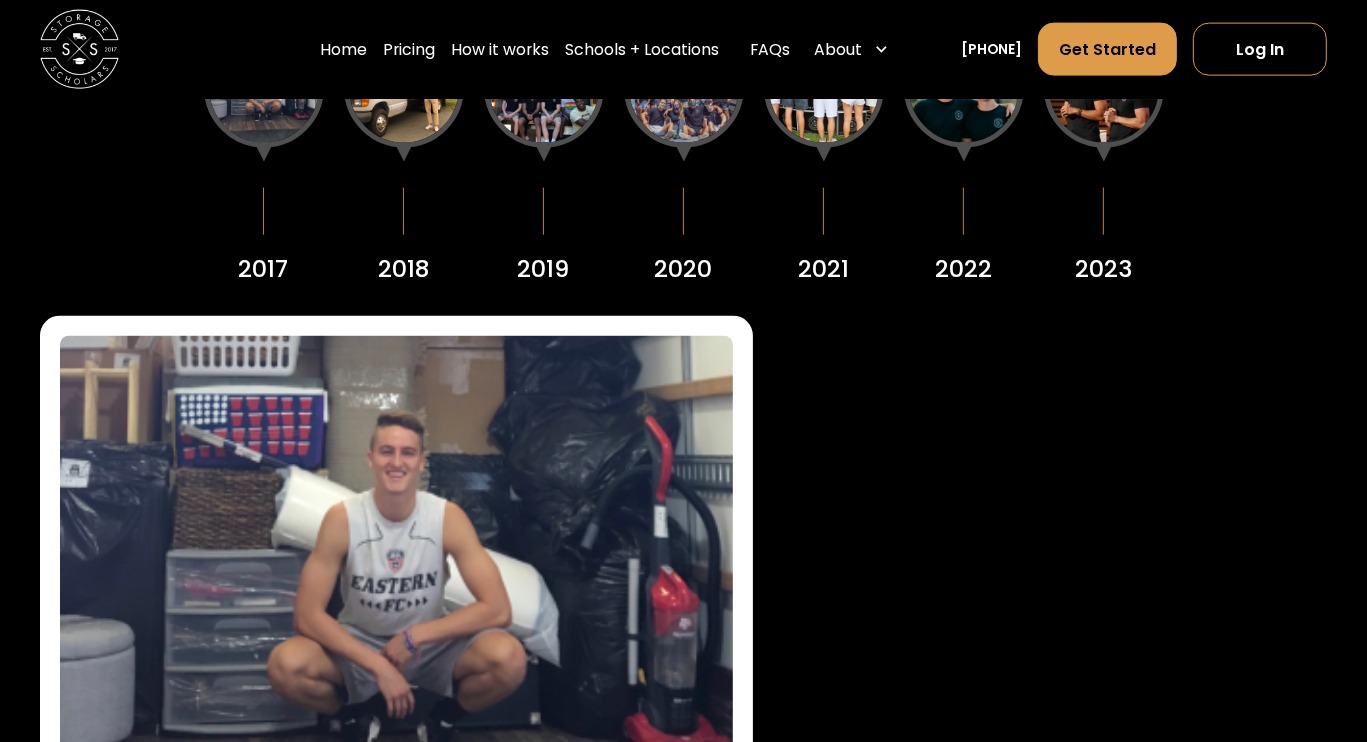 scroll, scrollTop: 2572, scrollLeft: 0, axis: vertical 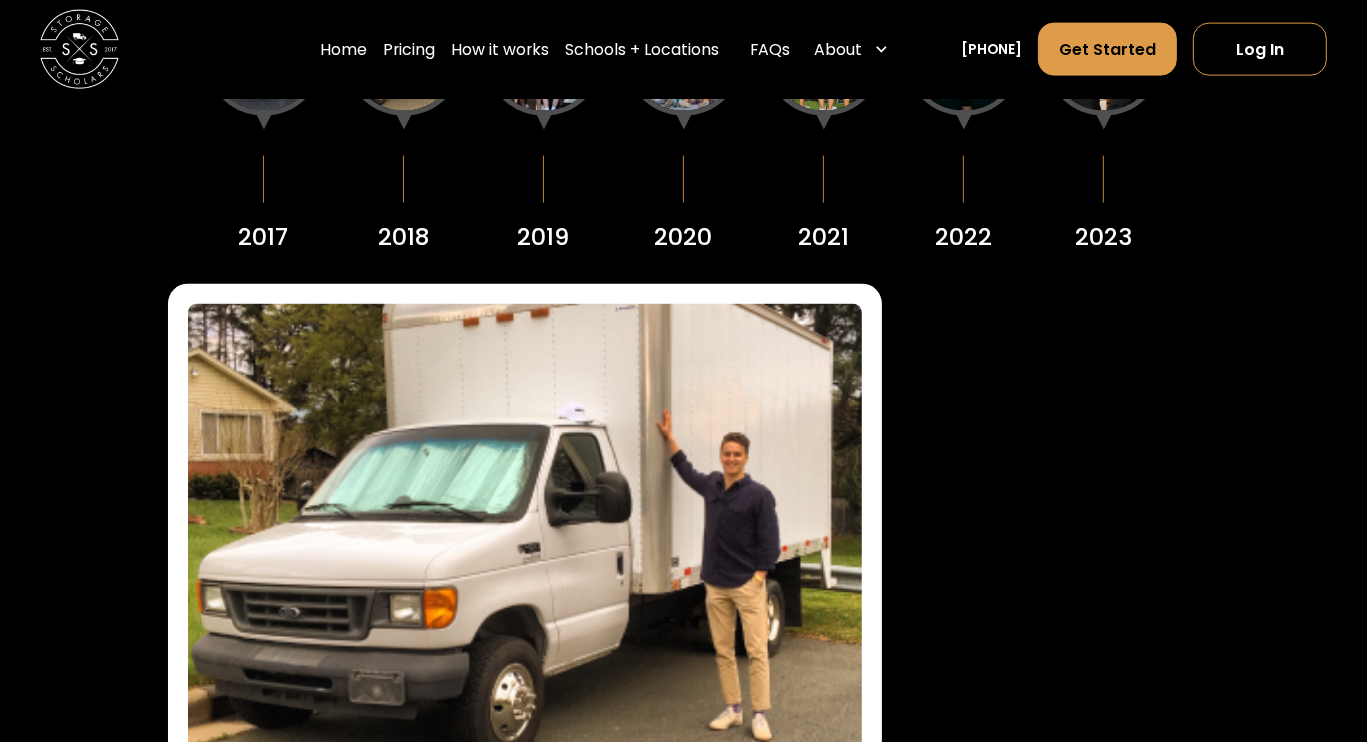 click at bounding box center [544, 56] 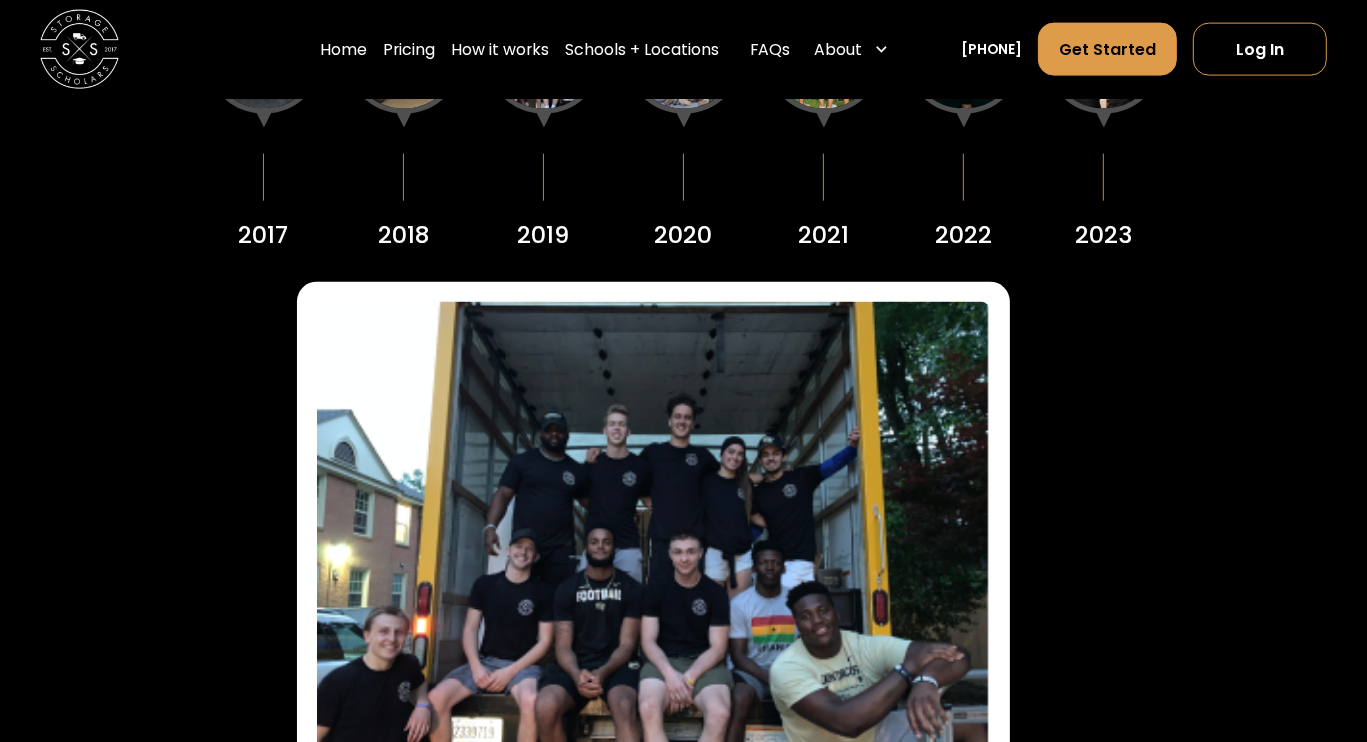 scroll, scrollTop: 2602, scrollLeft: 0, axis: vertical 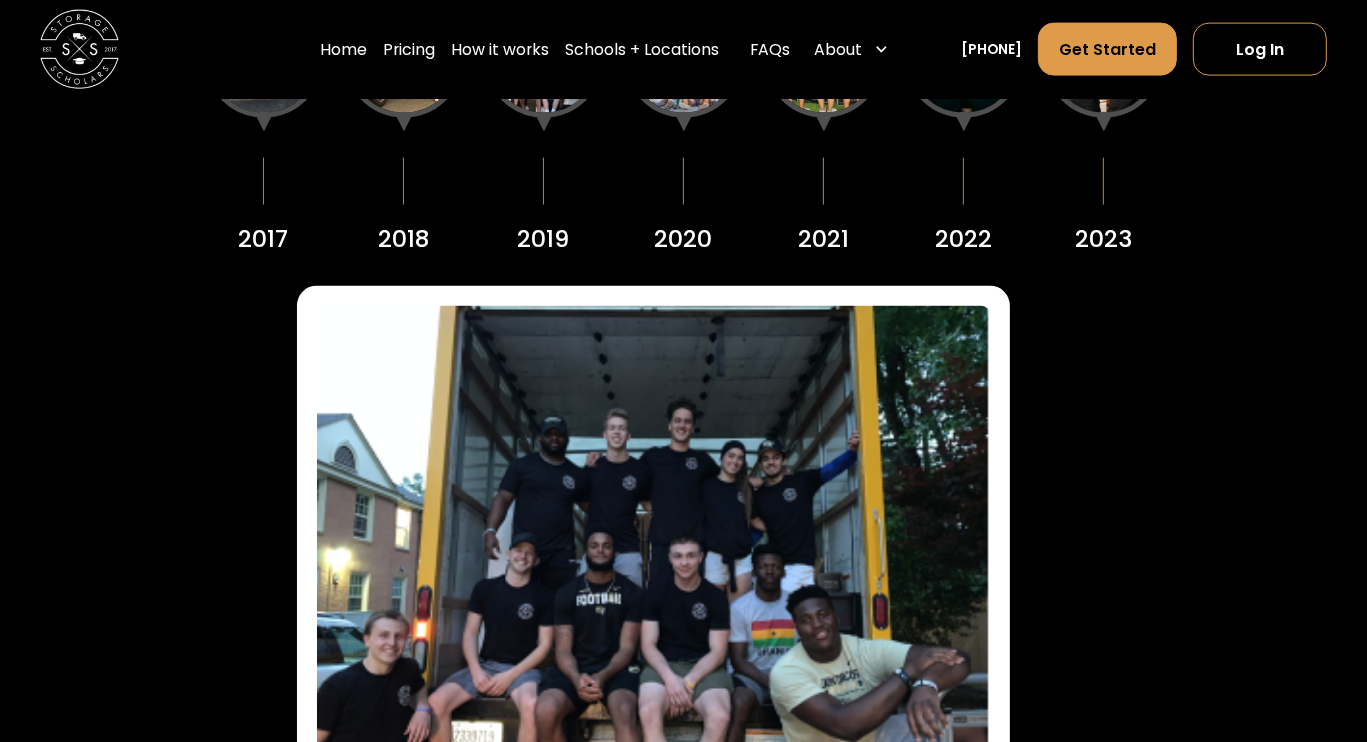 click at bounding box center (684, 58) 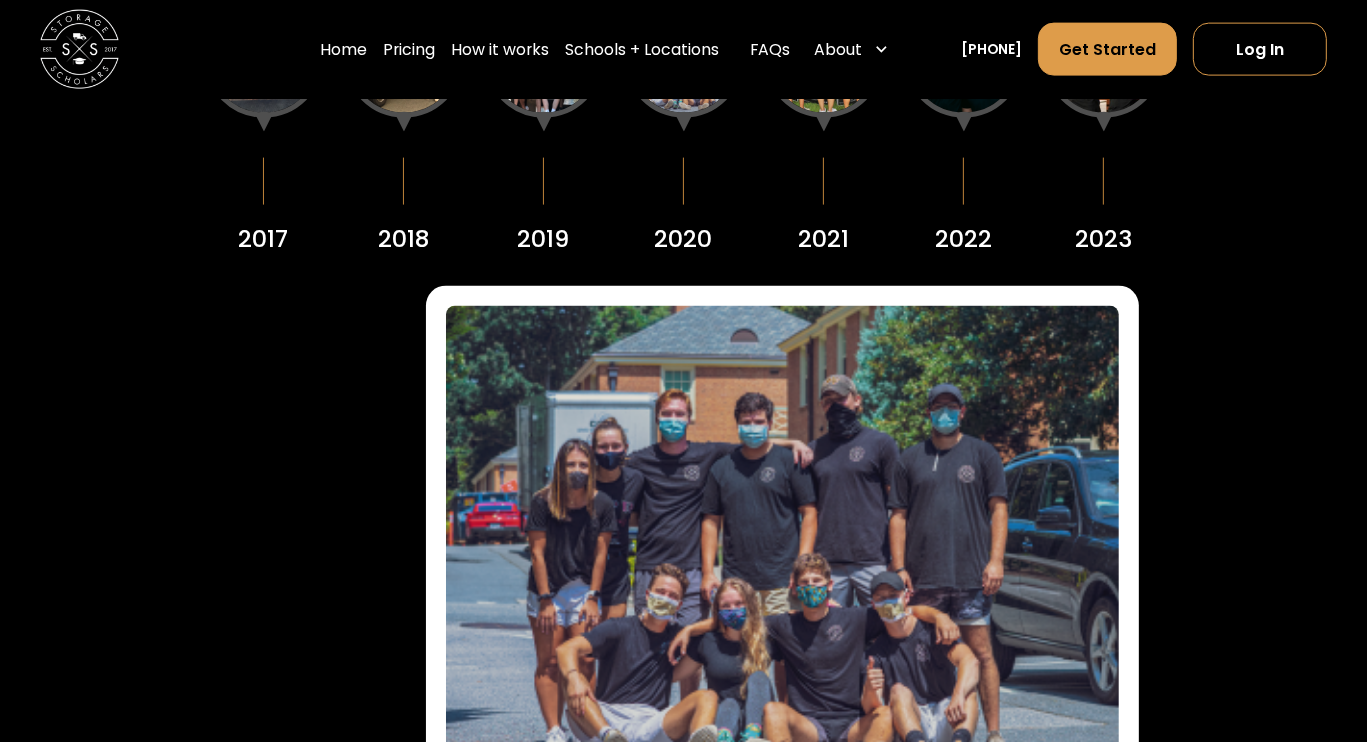 click on "Home Pricing How it works Schools + Locations Local Moving Apartment Moving Get a Quote FAQs About
About Us How To Pack Testimonials Careers Blog (336) 815-0100 Get Started Log In" at bounding box center (684, 49) 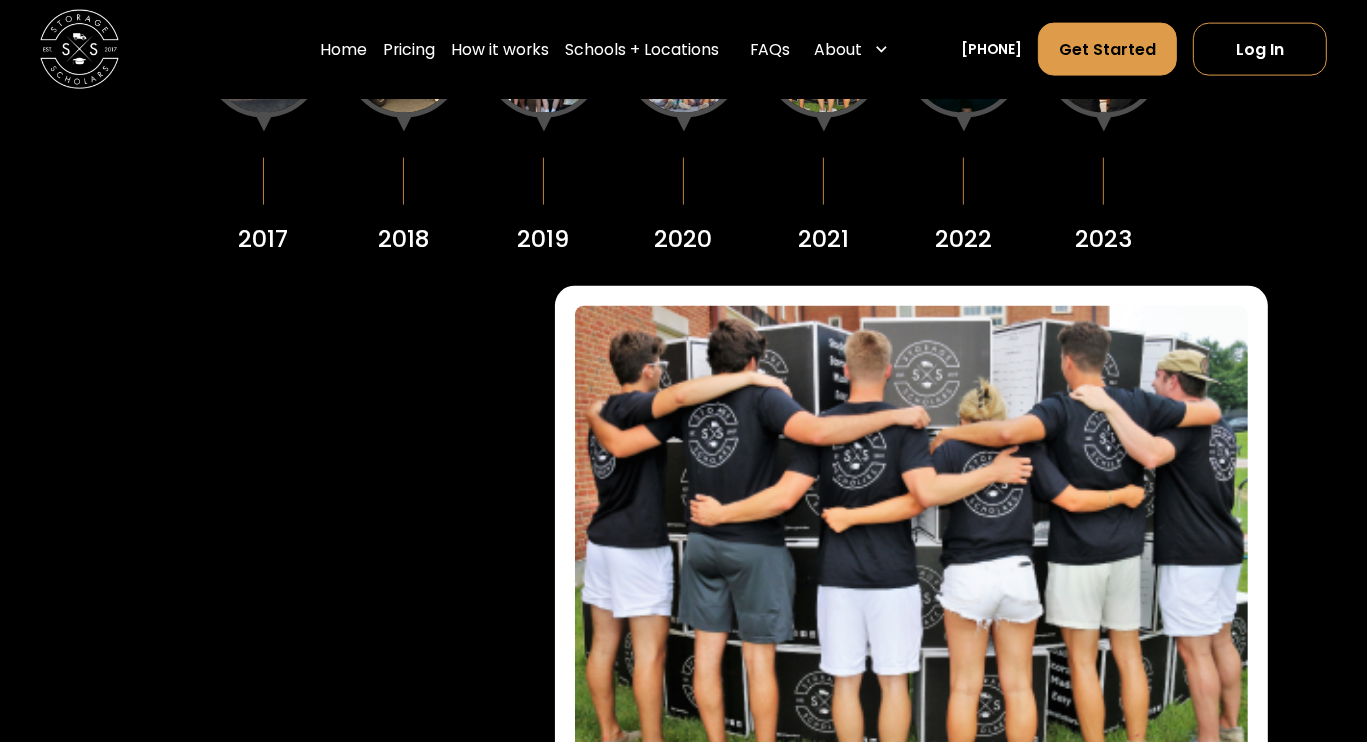 click at bounding box center [964, 58] 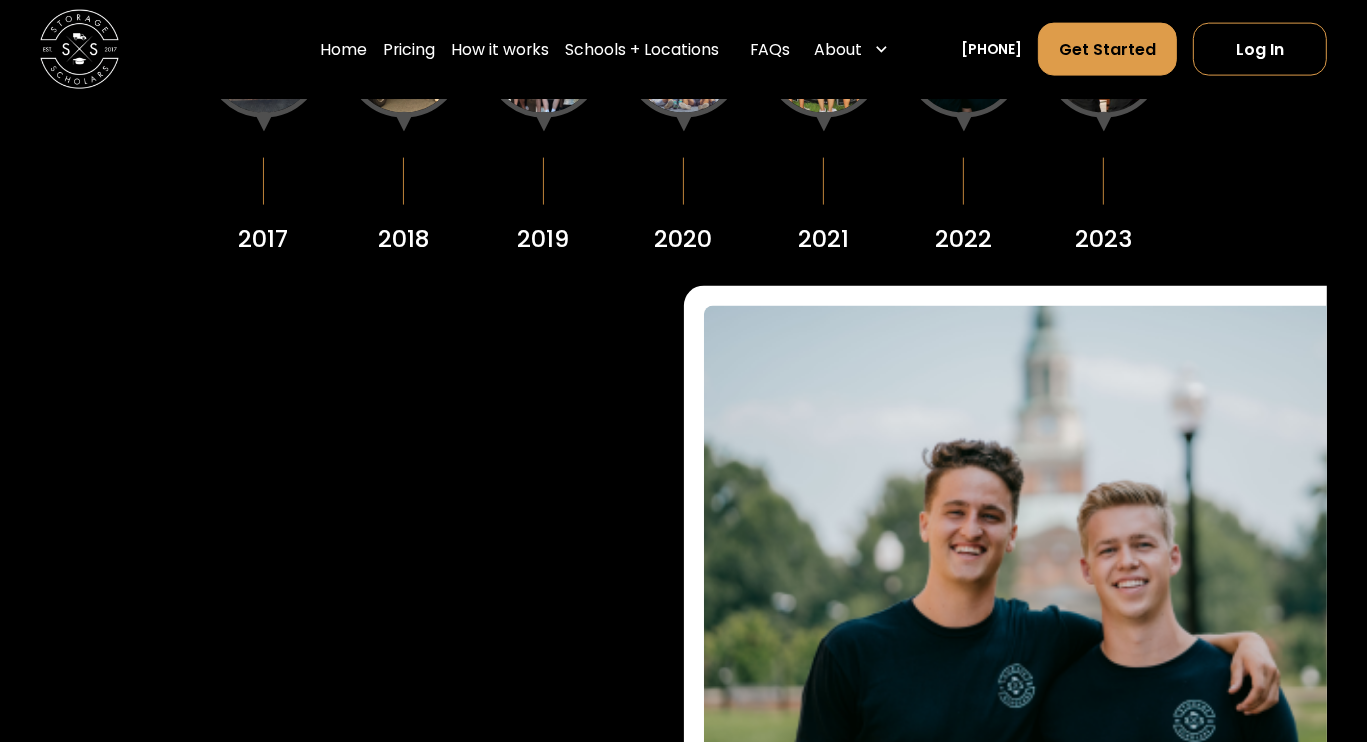 click at bounding box center [1104, 58] 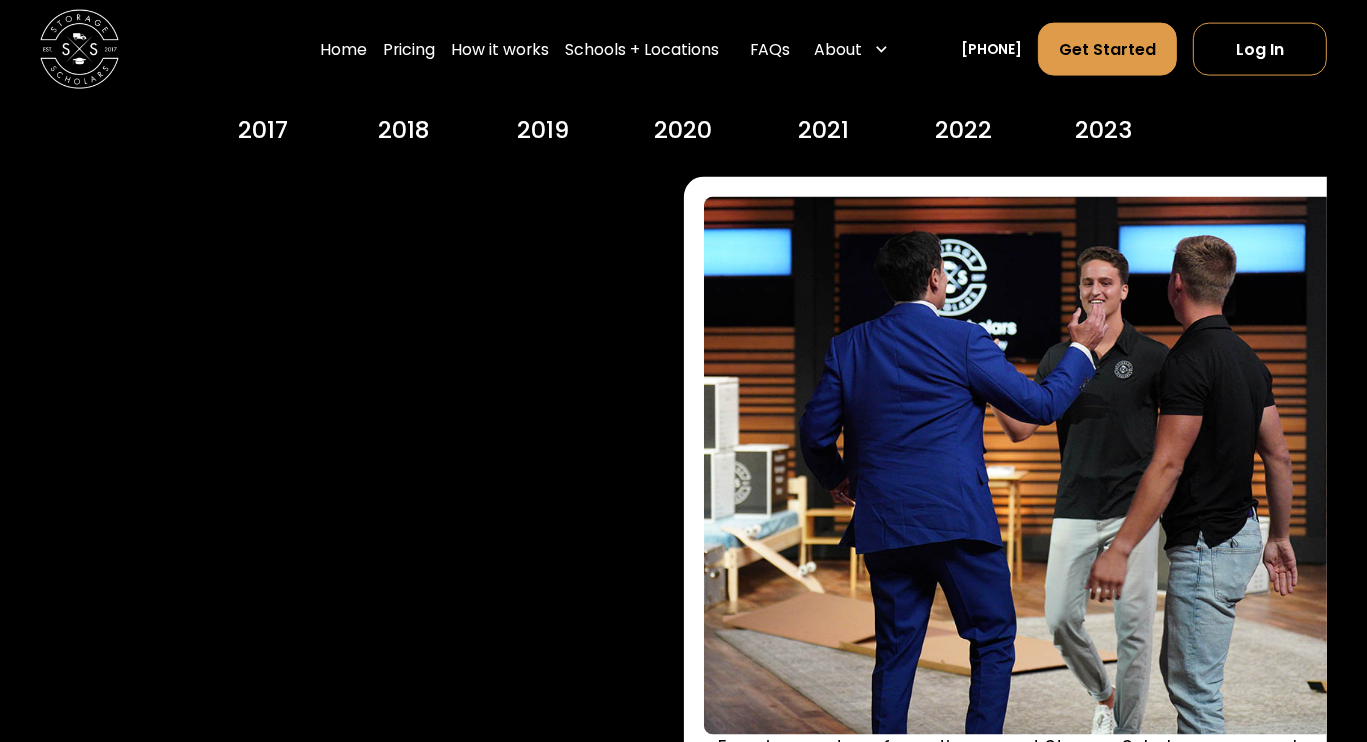 scroll, scrollTop: 2712, scrollLeft: 0, axis: vertical 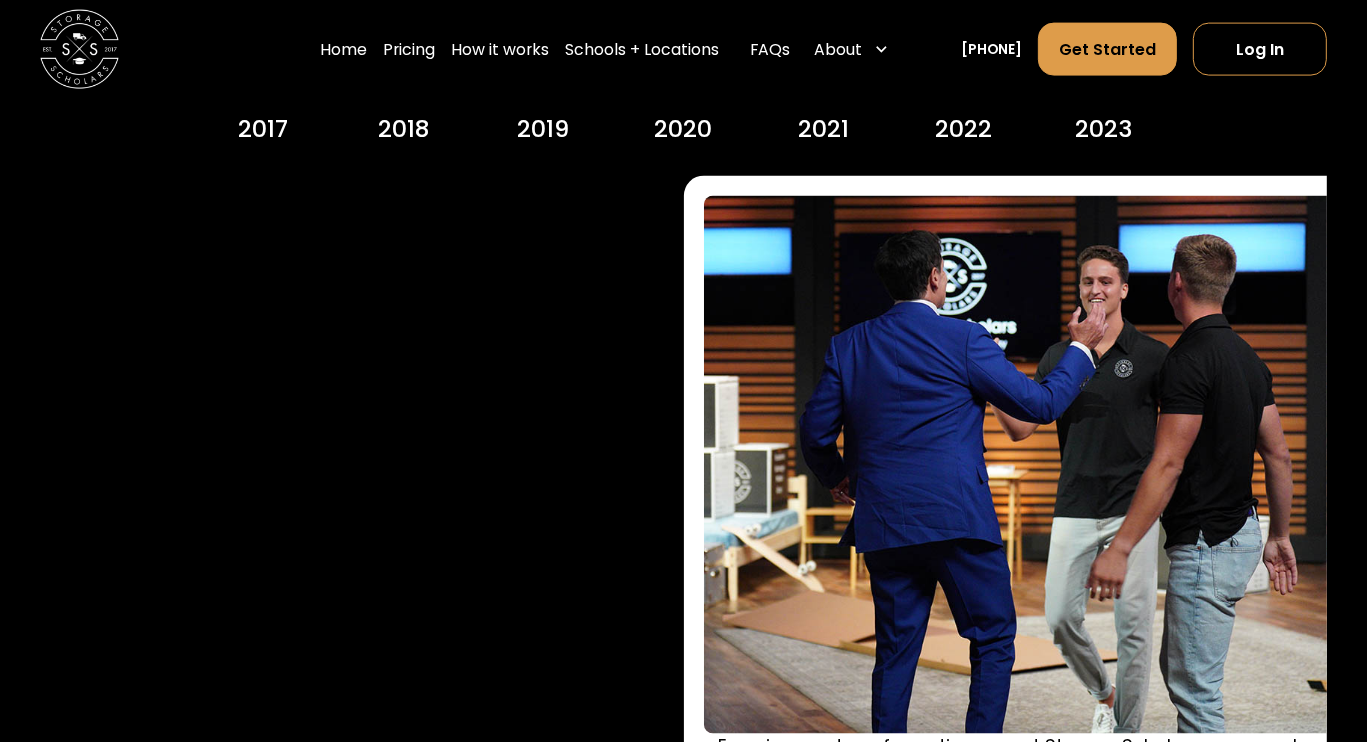 click on "2023" at bounding box center (1103, 129) 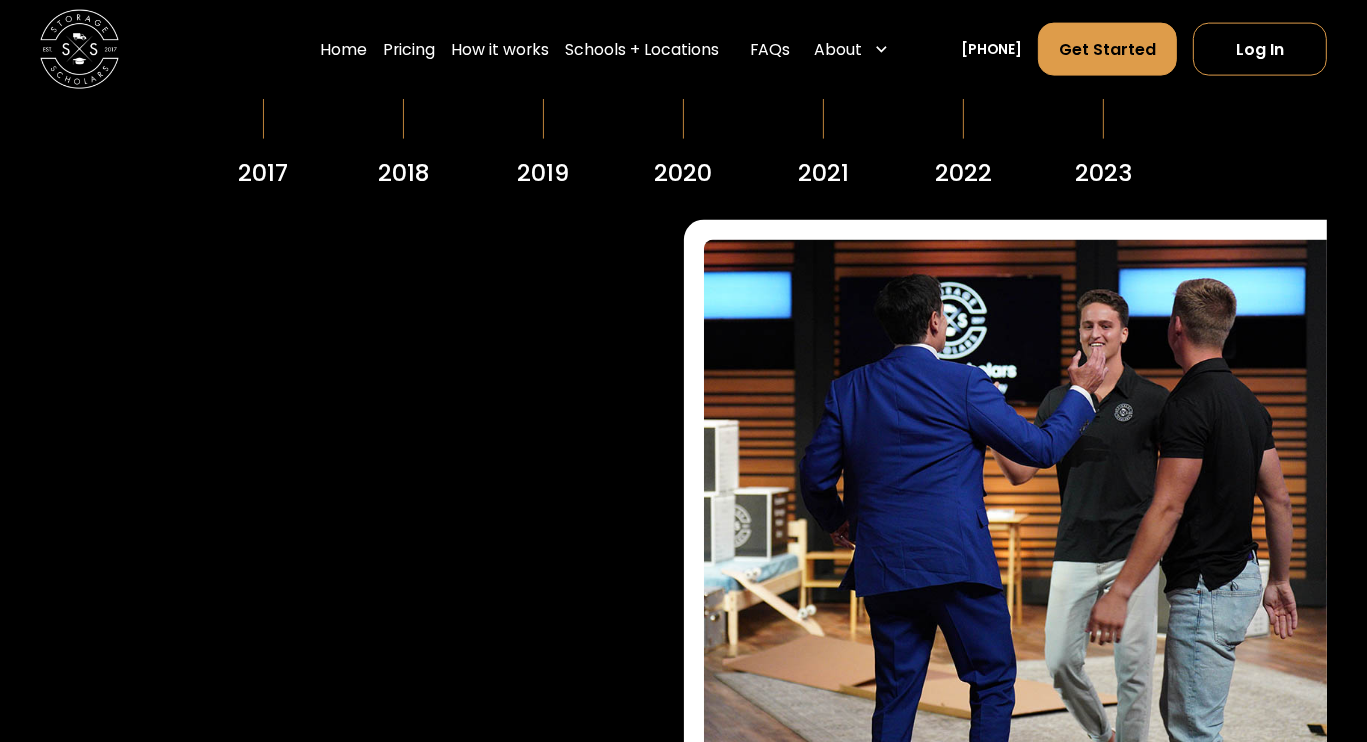 scroll, scrollTop: 2686, scrollLeft: 0, axis: vertical 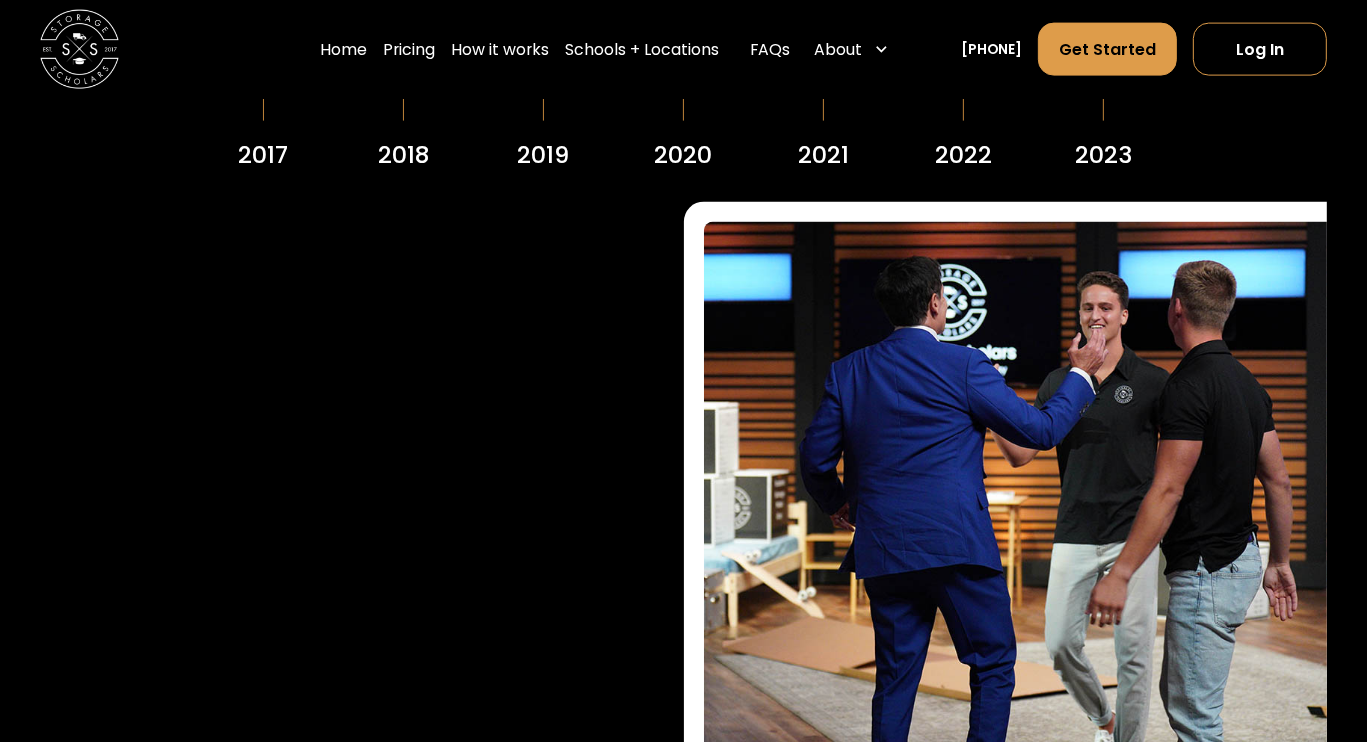 click on "Experience a transformative year at Storage Scholars, as we welcome over 10 new full-time employees across various departments. From customer success and technology development to campus management, hiring, and operations, our expansion is fueled by the demand for our services in 50 new markets nationwide. ‍ As a testament to our success, our Shark Tank videos have become viral sensations on TikTok, driving a surge of traffic to our website. In fact,  storagescholars.com  once ranked an impressive 8th on Google for the keyword ‘storage’ in the entire country! Amidst this rapid growth, our unwavering focus remains on maintaining exceptional quality. We understand that as our trajectory soars, ensuring the highest standards is paramount. Join us on this exciting journey as we continue to redefine the storage industry." at bounding box center [684, 697] 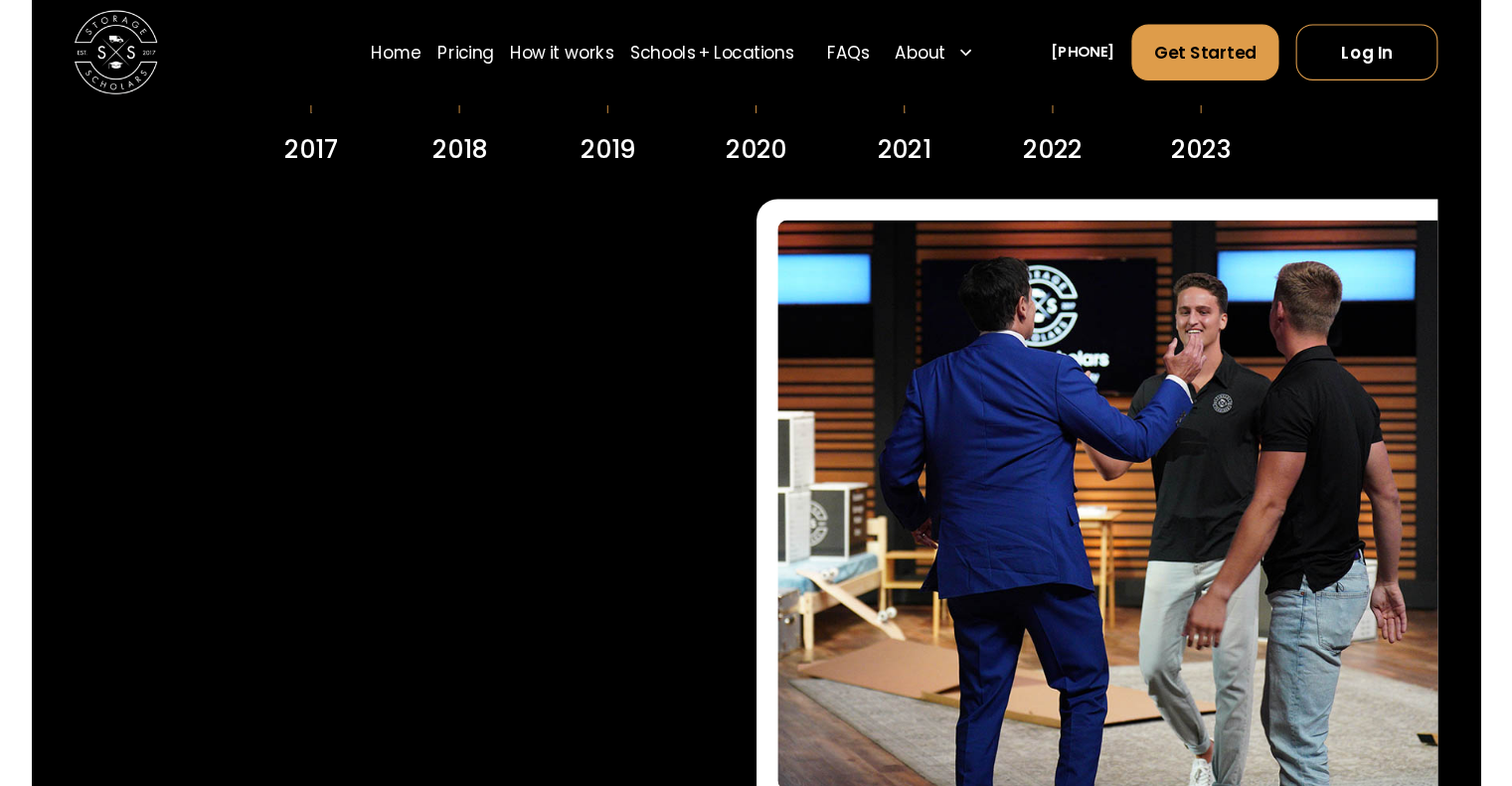 scroll, scrollTop: 2685, scrollLeft: 0, axis: vertical 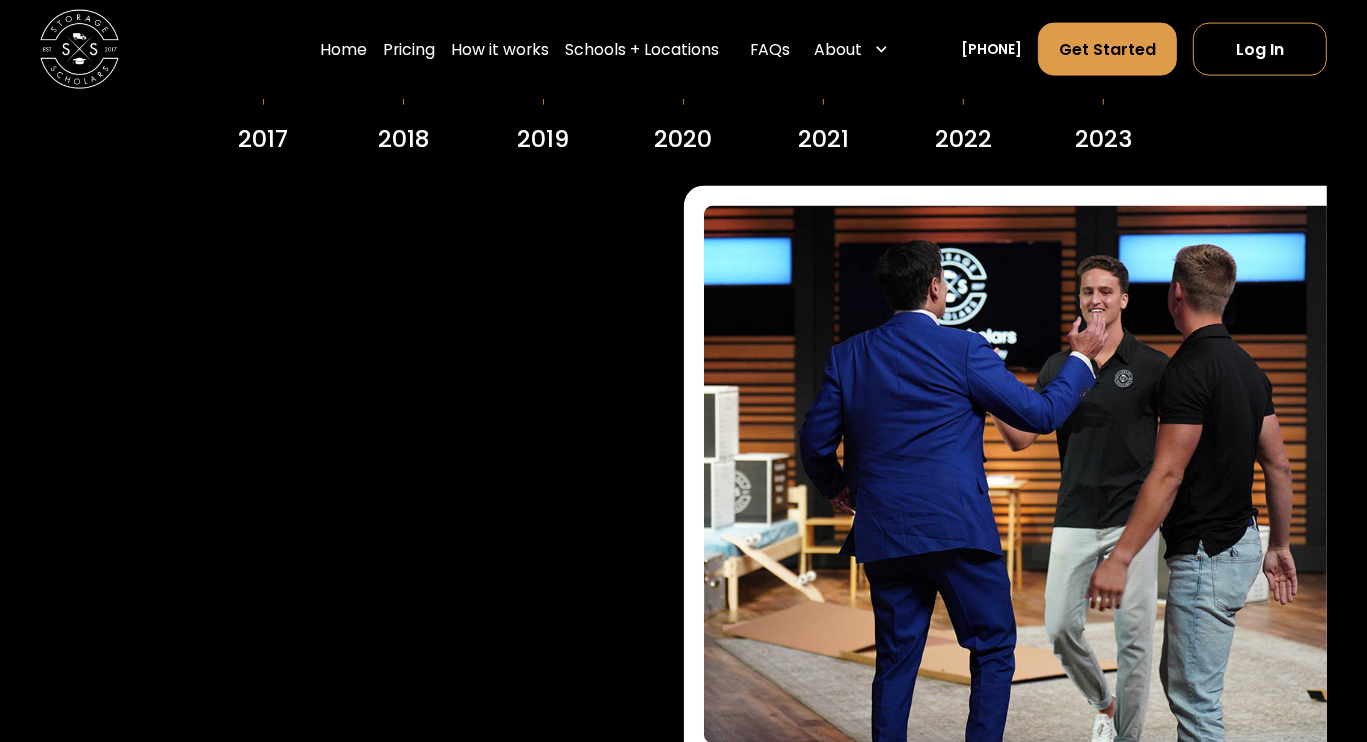 click on "Experience a transformative year at Storage Scholars, as we welcome over 10 new full-time employees across various departments. From customer success and technology development to campus management, hiring, and operations, our expansion is fueled by the demand for our services in 50 new markets nationwide. ‍ As a testament to our success, our Shark Tank videos have become viral sensations on TikTok, driving a surge of traffic to our website. In fact,  storagescholars.com  once ranked an impressive 8th on Google for the keyword ‘storage’ in the entire country! Amidst this rapid growth, our unwavering focus remains on maintaining exceptional quality. We understand that as our trajectory soars, ensuring the highest standards is paramount. Join us on this exciting journey as we continue to redefine the storage industry." at bounding box center (684, 681) 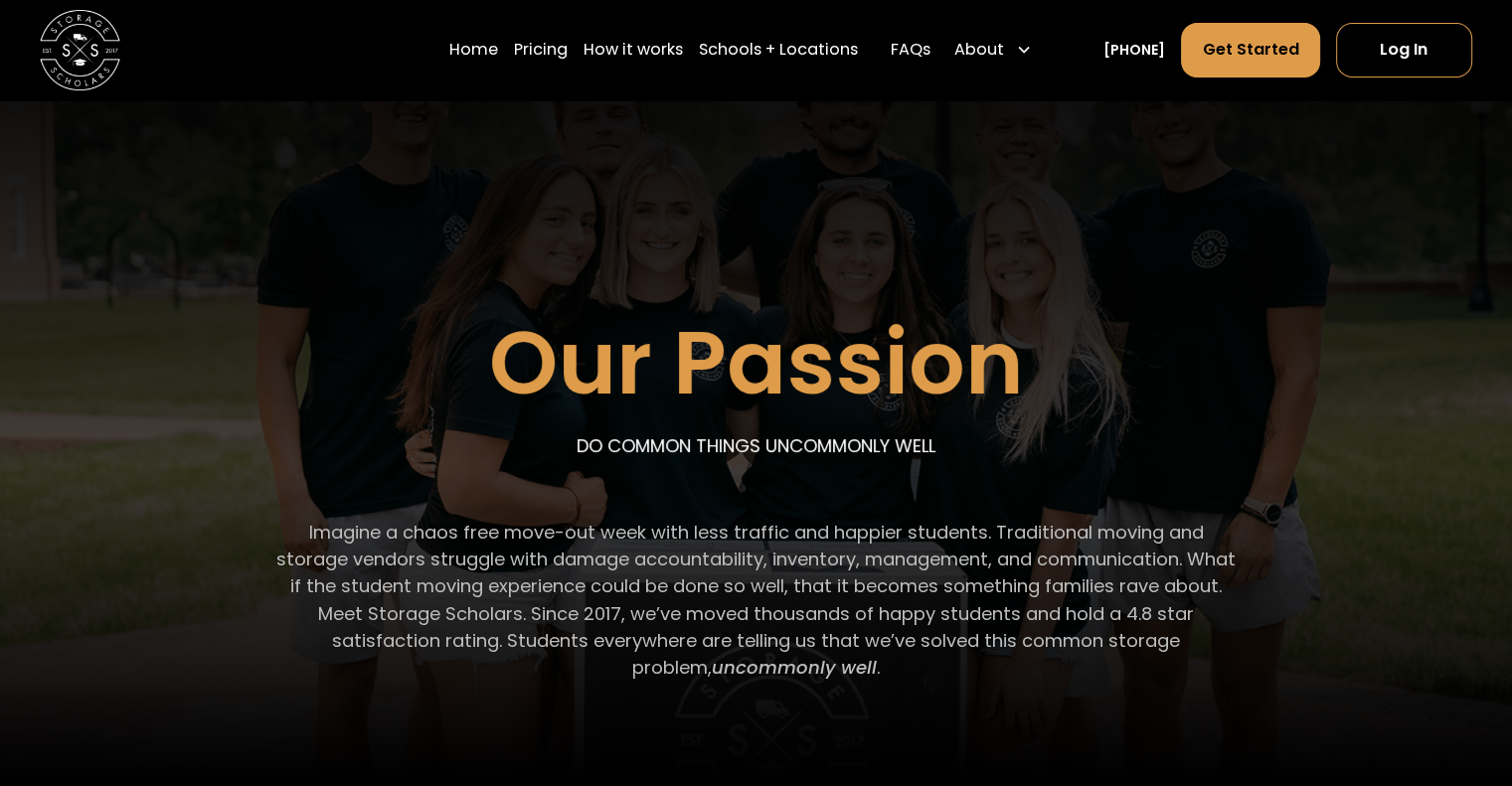 scroll, scrollTop: 0, scrollLeft: 0, axis: both 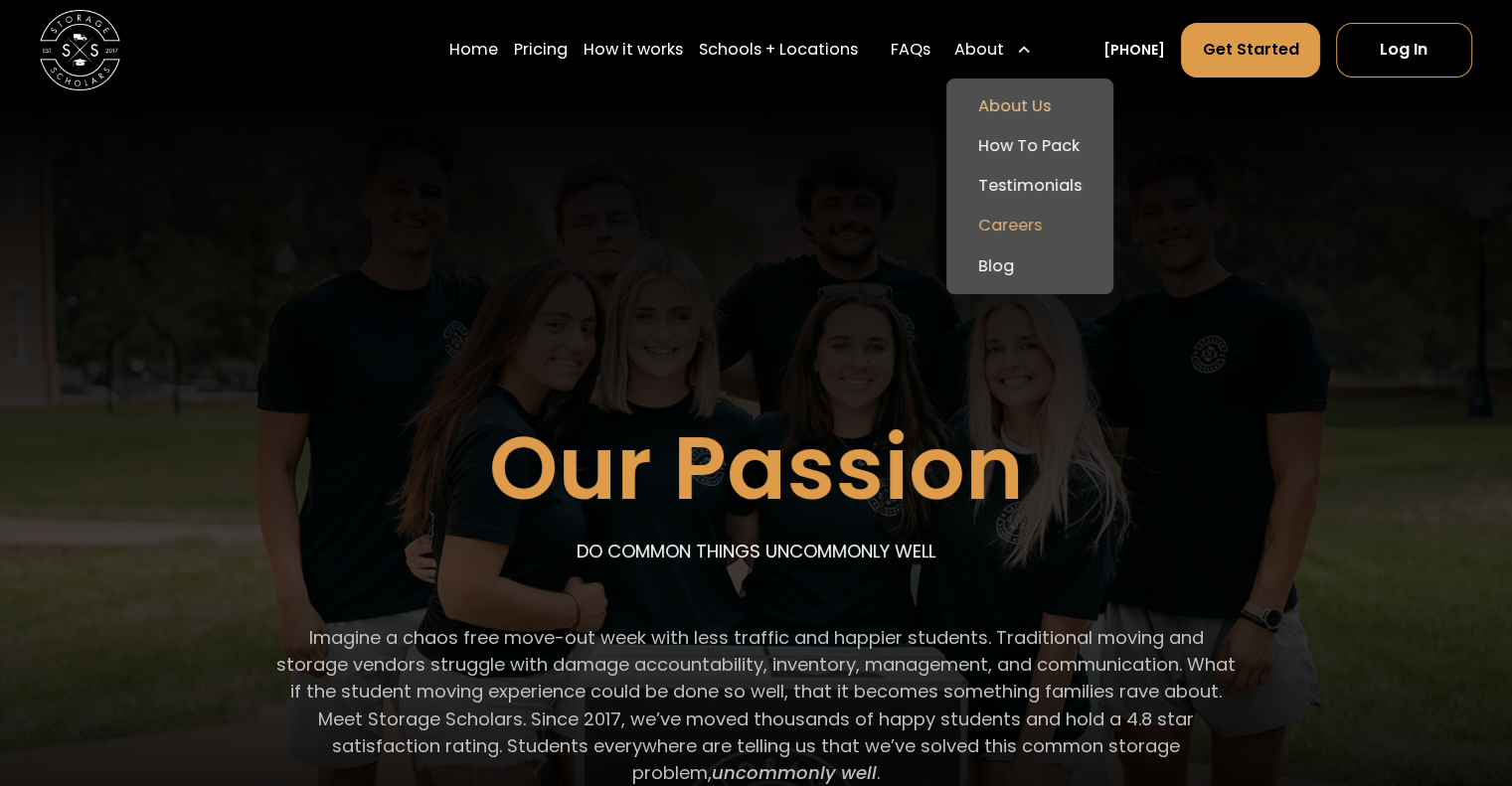 click on "Careers" at bounding box center [1030, 226] 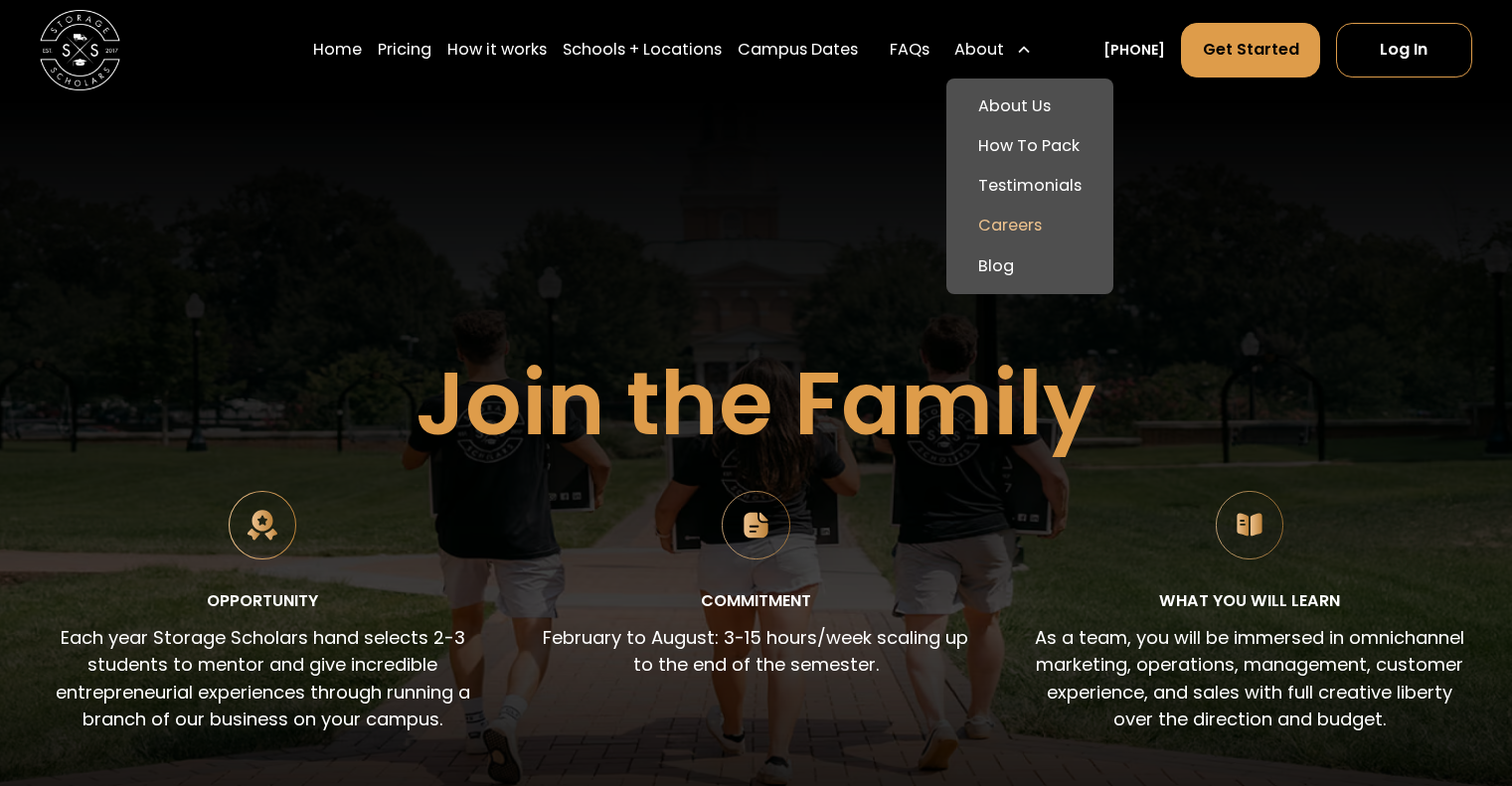 scroll, scrollTop: 0, scrollLeft: 0, axis: both 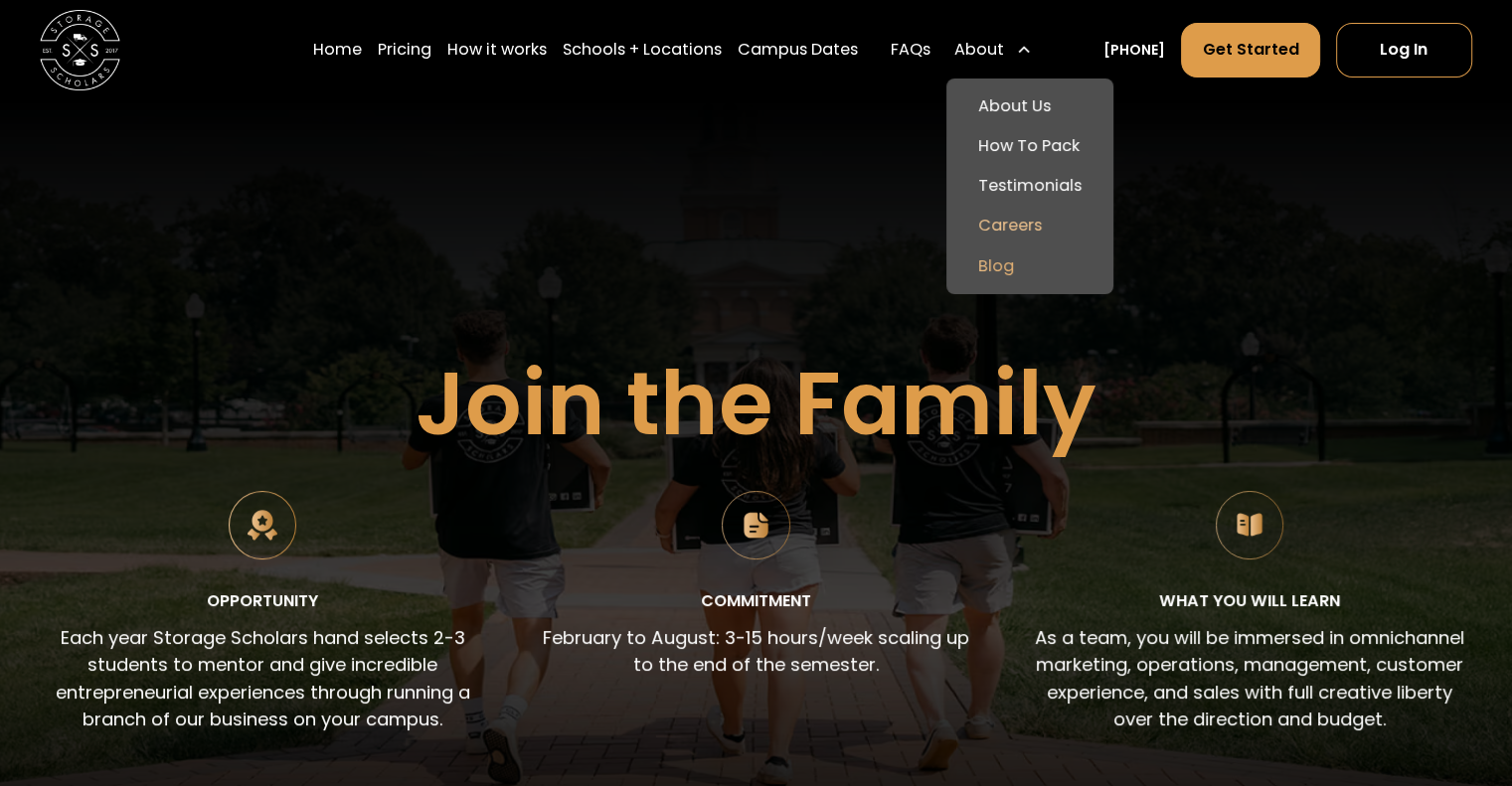 click on "Blog" at bounding box center [1030, 266] 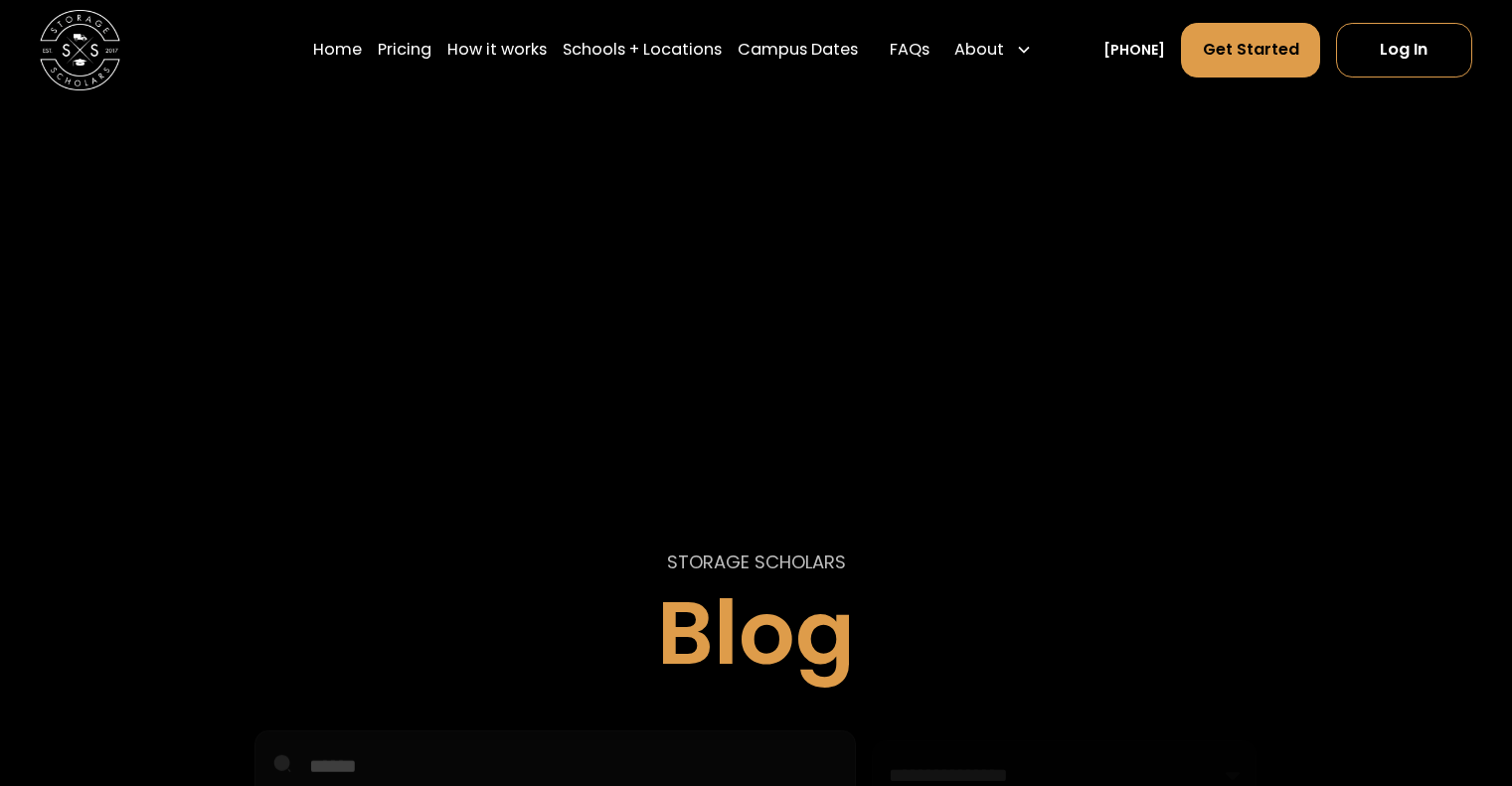 scroll, scrollTop: 0, scrollLeft: 0, axis: both 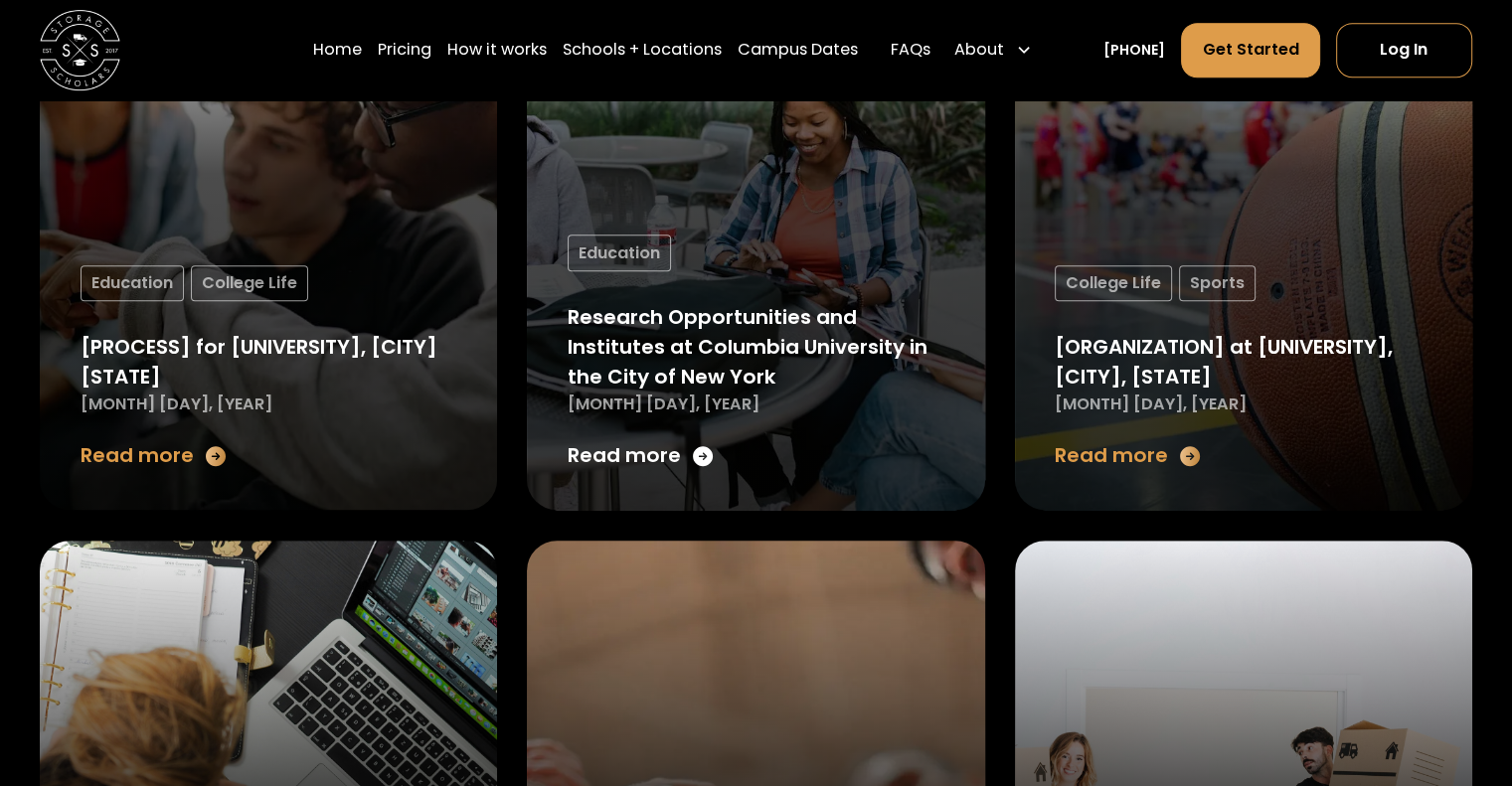 click at bounding box center [703, 456] 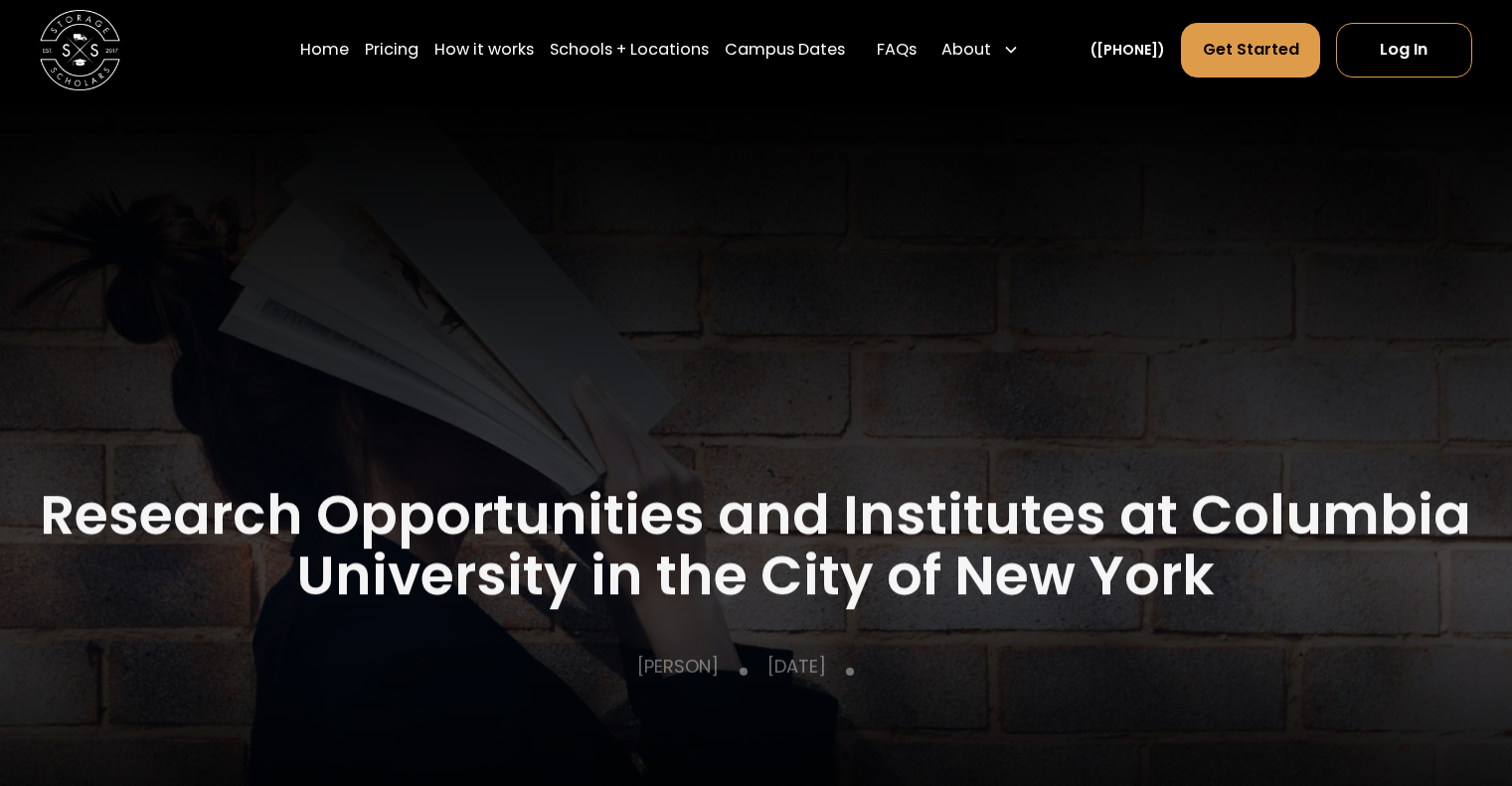 scroll, scrollTop: 0, scrollLeft: 0, axis: both 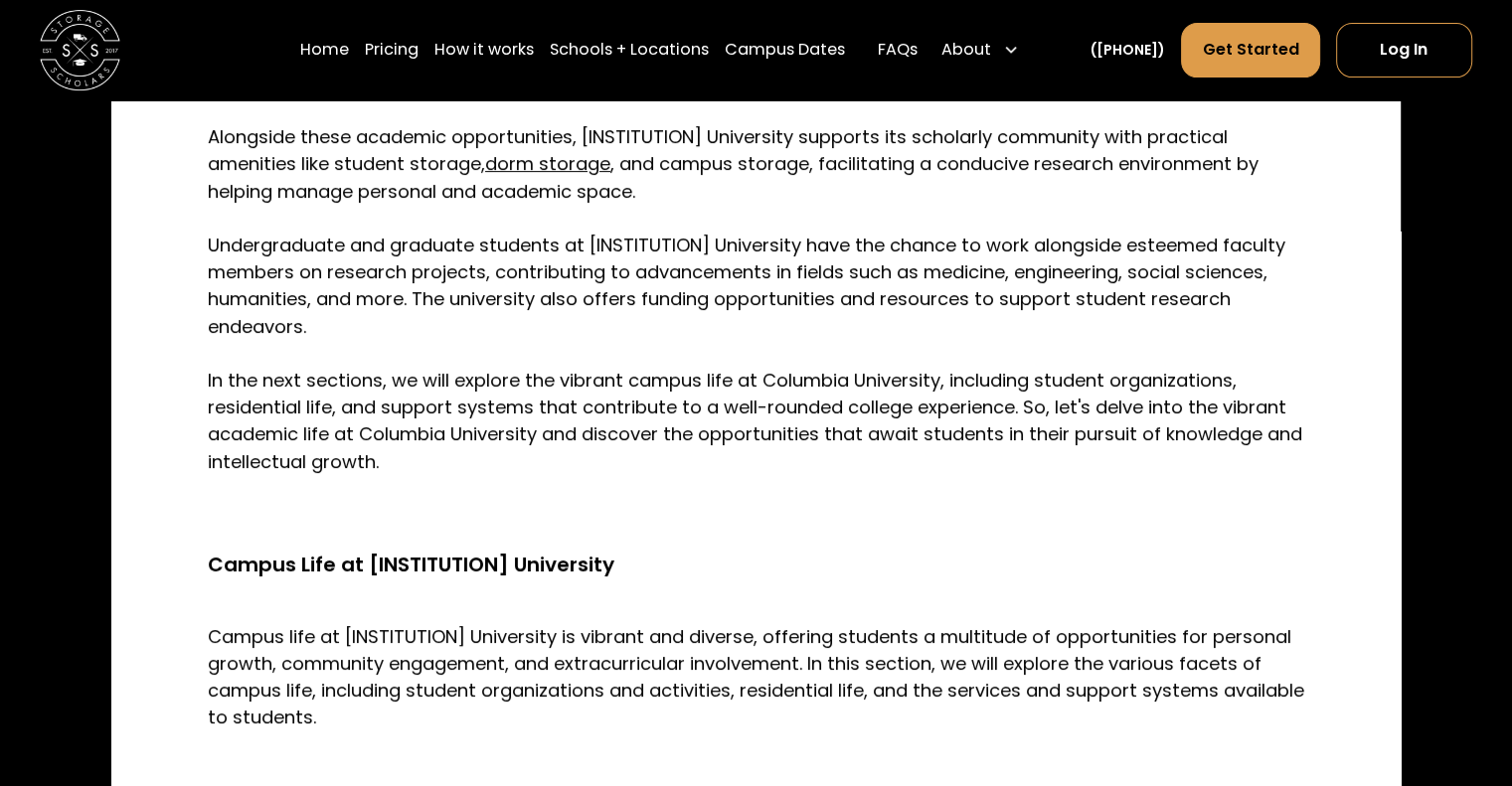 click on "Columbia University is a hub of academic research and innovation. The university is home to numerous research centers, institutes, and laboratories that foster collaboration and advance knowledge in various fields. Alongside these academic opportunities, Columbia University supports its scholarly community with practical amenities like student storage,  dorm storage , and campus storage, facilitating a conducive research environment by helping manage personal and academic space. Undergraduate and graduate students at Columbia University have the chance to work alongside esteemed faculty members on research projects, contributing to advancements in fields such as medicine, engineering, social sciences, humanities, and more. The university also offers funding opportunities and resources to support student research endeavors." at bounding box center (756, 258) 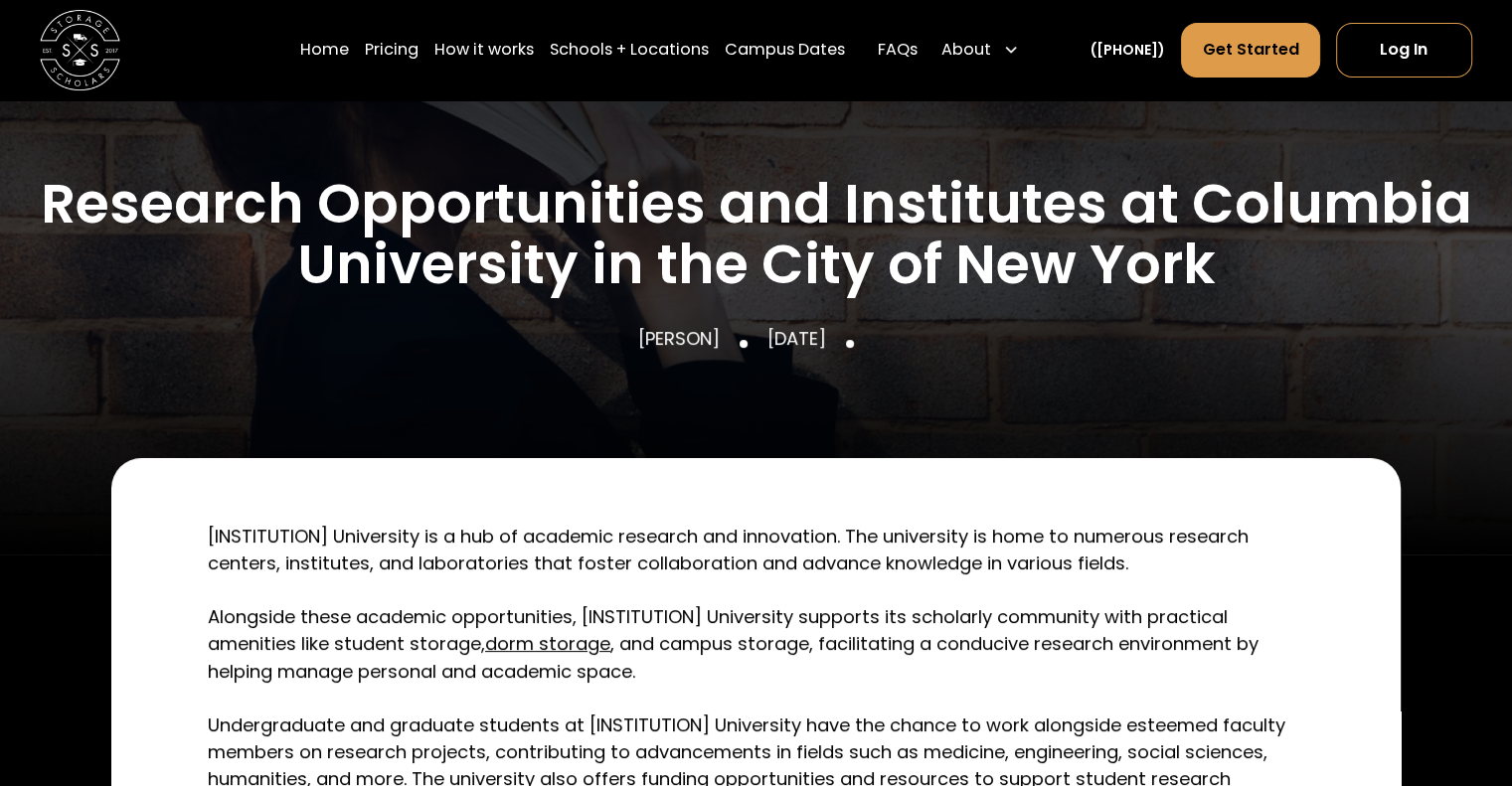 scroll, scrollTop: 246, scrollLeft: 0, axis: vertical 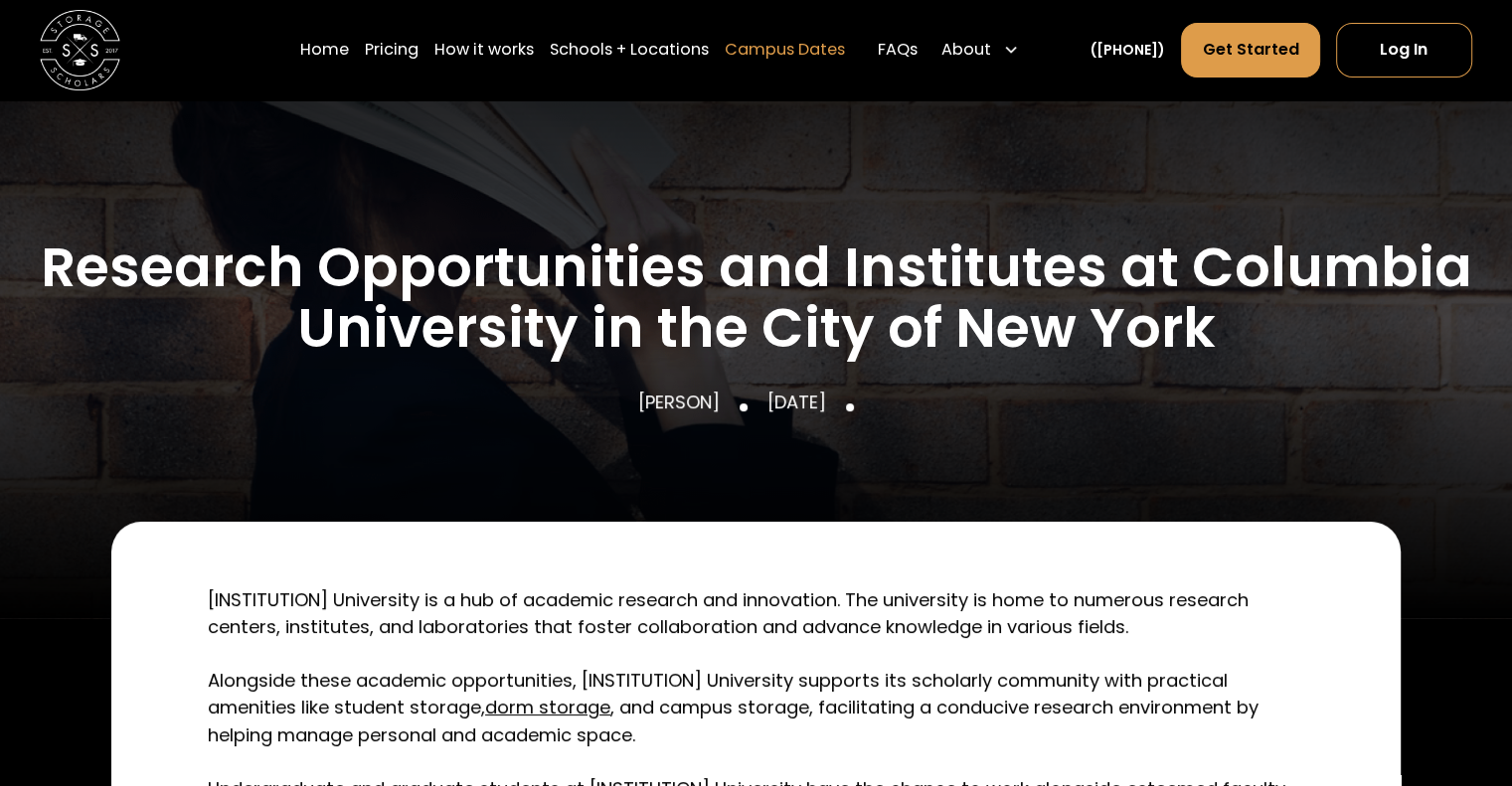 click on "Campus Dates" at bounding box center (784, 50) 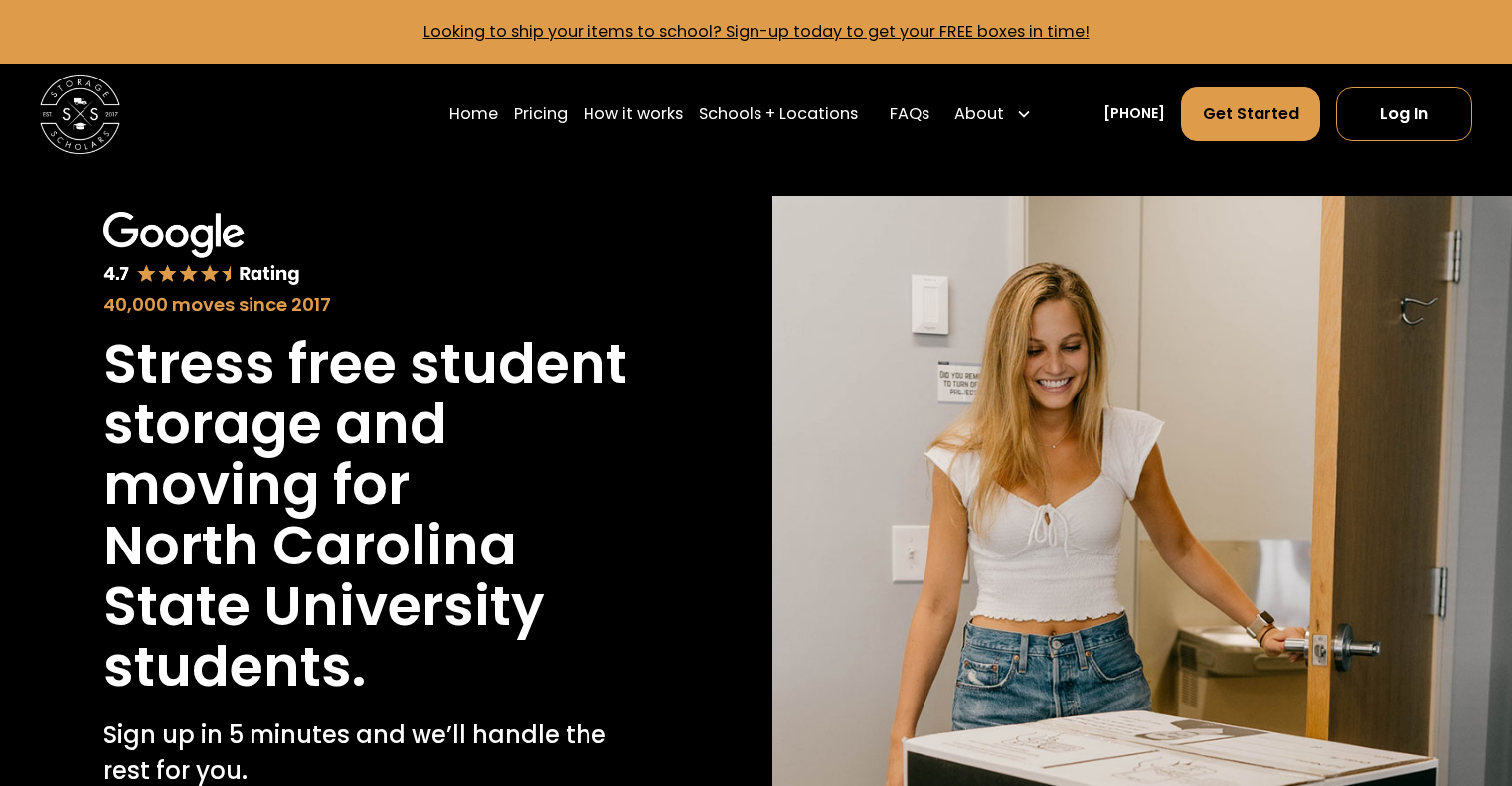 scroll, scrollTop: 5378, scrollLeft: 0, axis: vertical 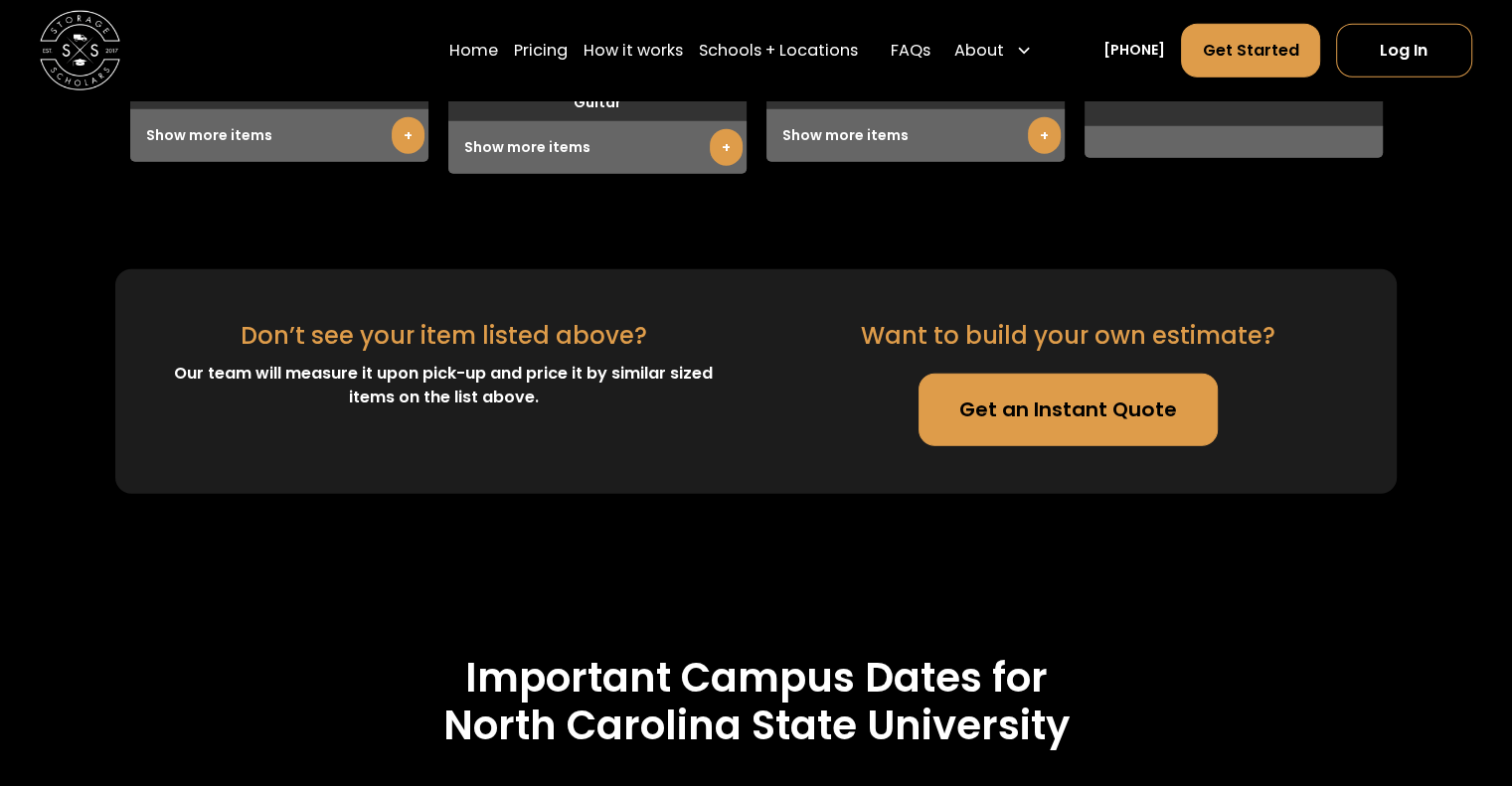 click on "Get an Instant Quote" at bounding box center (1069, 409) 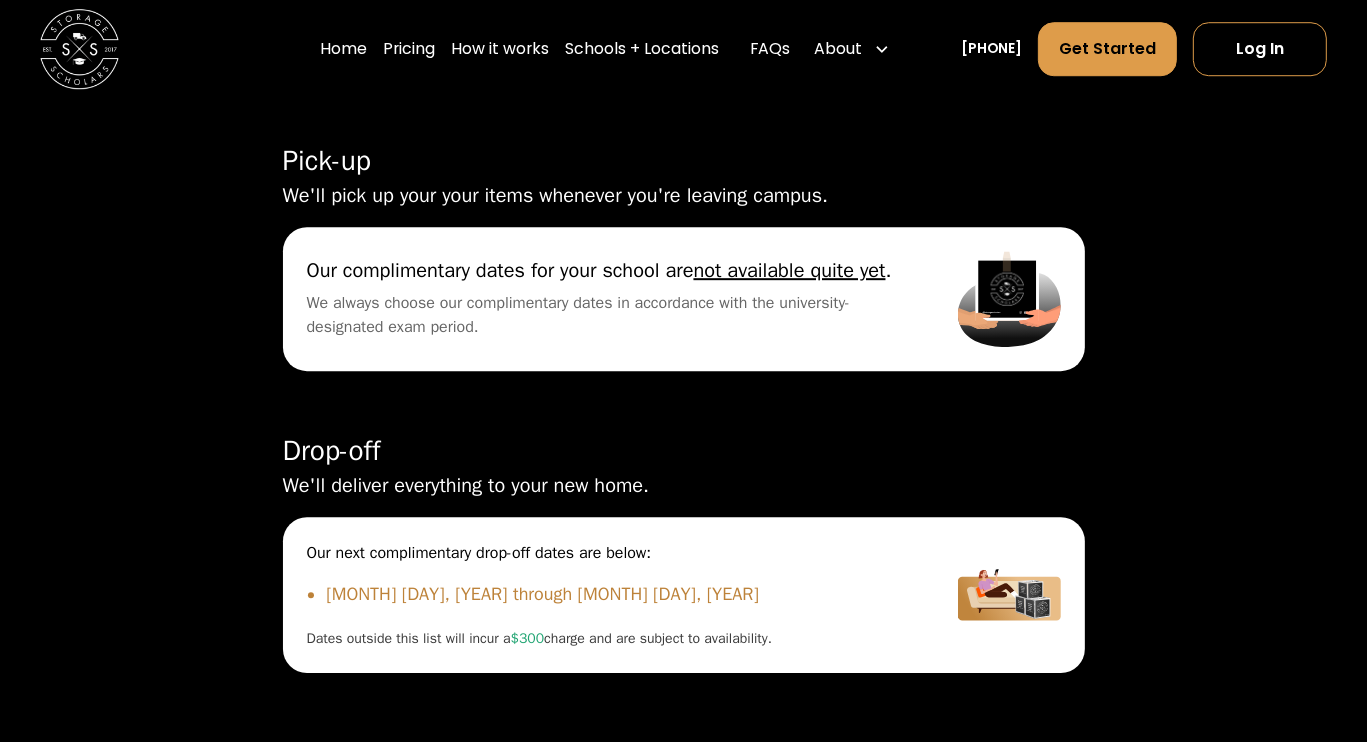 scroll, scrollTop: 5356, scrollLeft: 0, axis: vertical 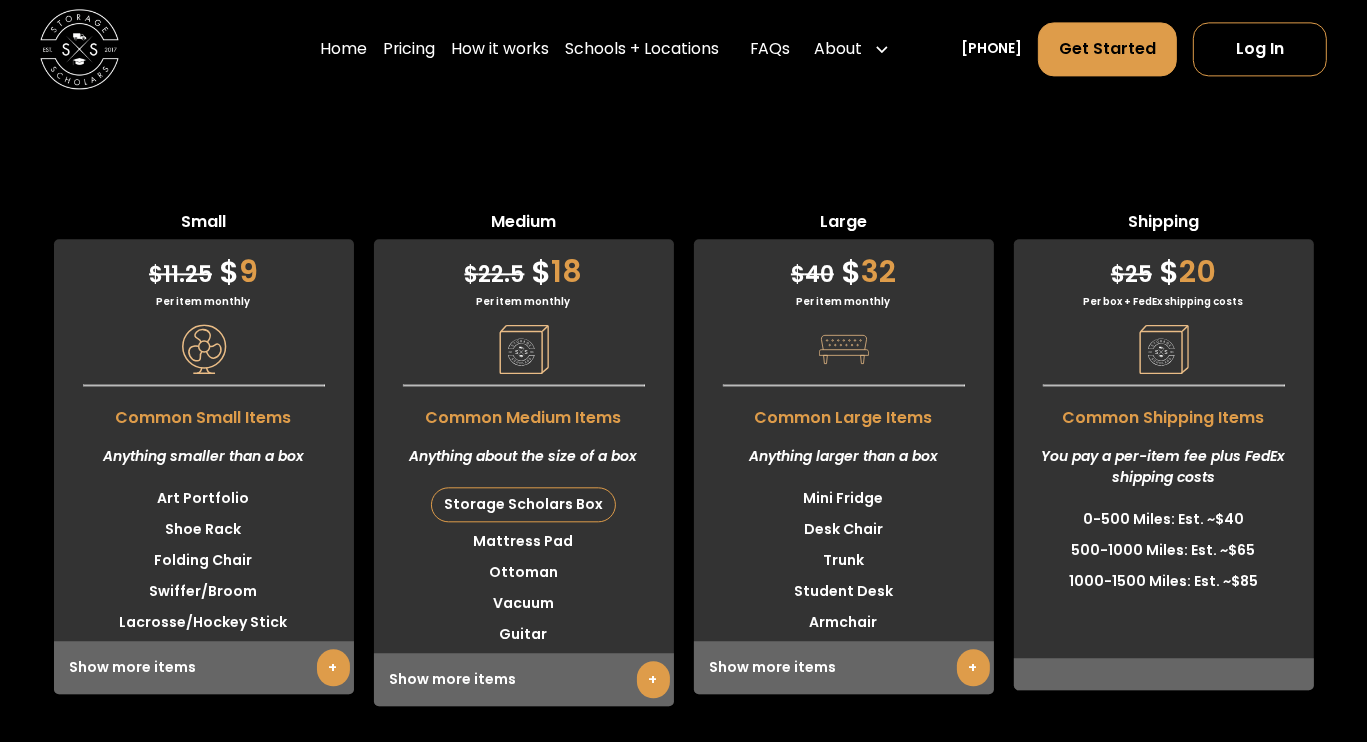 click on "Small
$ 11.25
$ 9
Per item monthly
Common Small Items
Anything smaller than a box
Art Portfolio Shoe Rack Folding Chair Swiffer/Broom Lacrosse/Hockey Stick
Poster Tube Desk Lamp Basket Crutches Desk Fan Dorm Mirror Drying Rack Ironing Board Kitchen Chair Laundry Basket (Empty) Mini Safe Picture Frame Pillow Skateboard Step Stool Supply Kit Box Twin Headboard/Footboard Umbrella Violin Whiteboard
Show more items  +
Medium
$ 22.5" at bounding box center [683, 442] 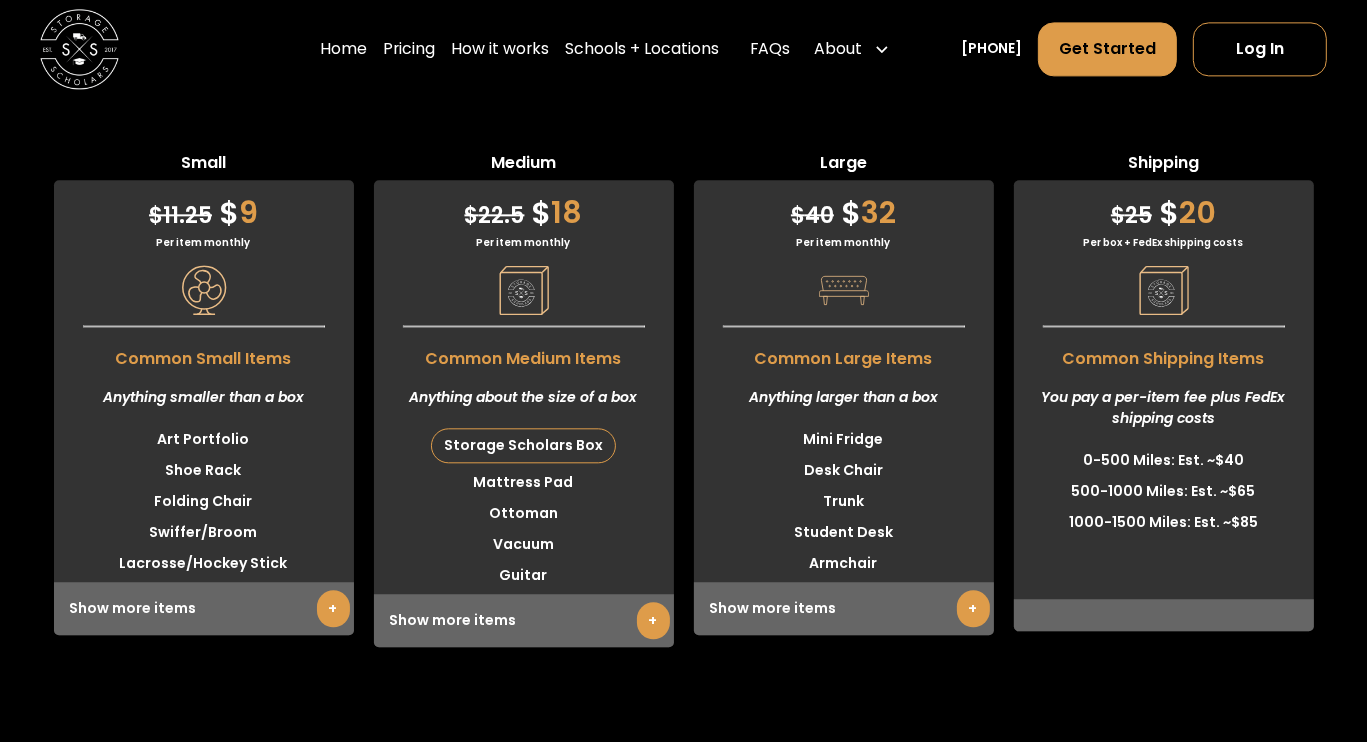 scroll, scrollTop: 4229, scrollLeft: 0, axis: vertical 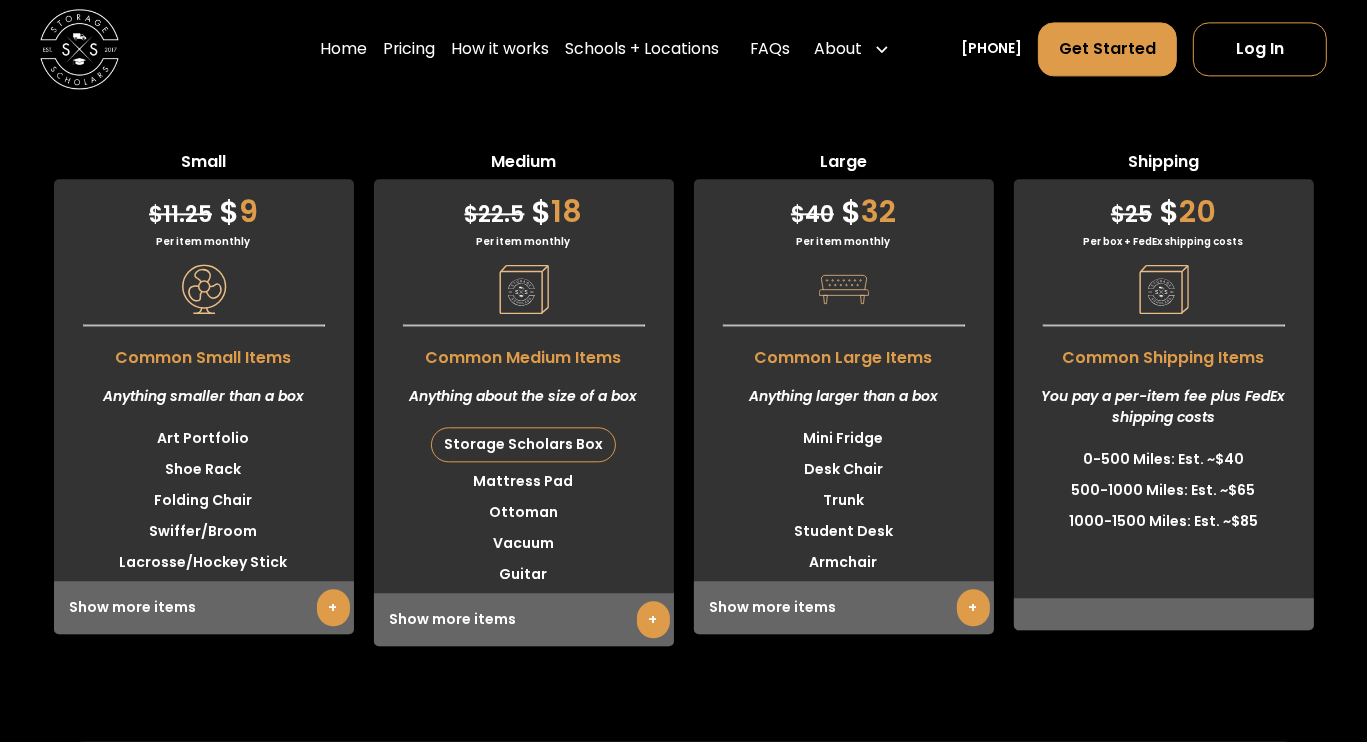 click on "+" at bounding box center (653, 619) 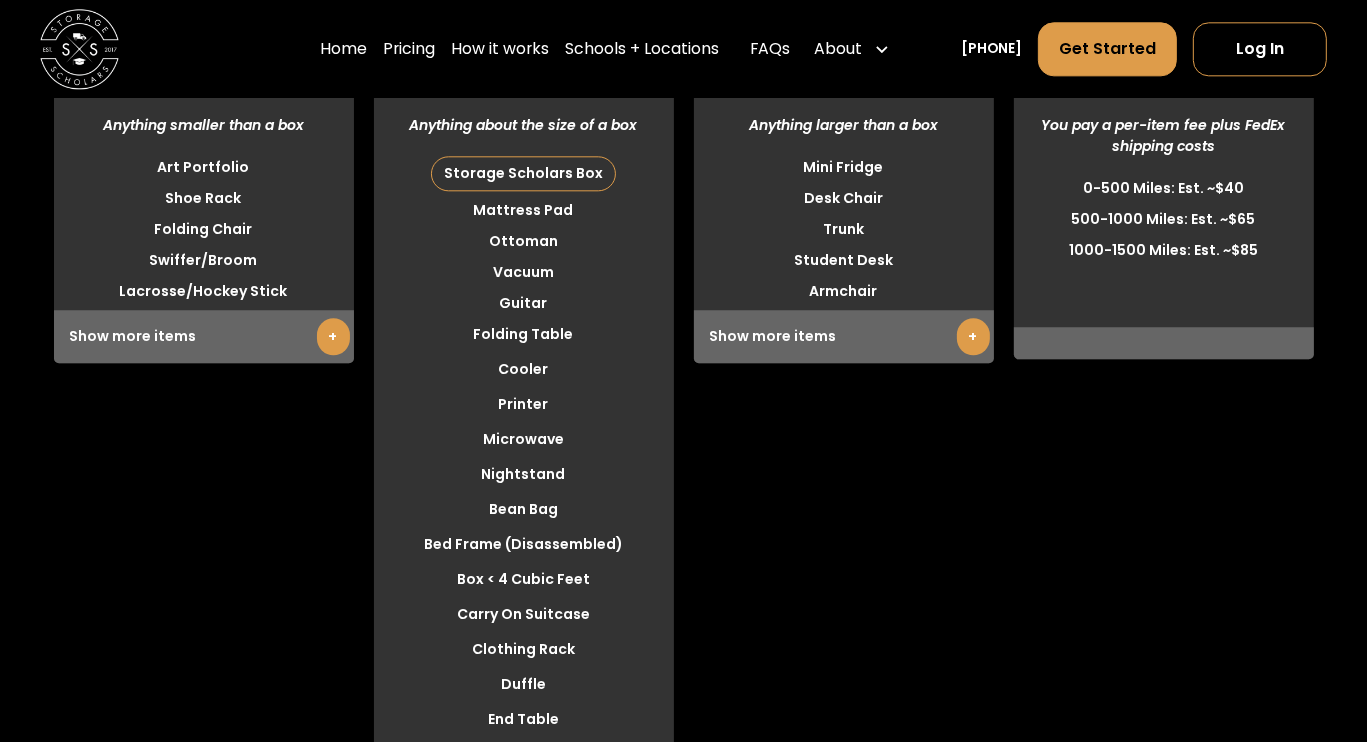 scroll, scrollTop: 4500, scrollLeft: 0, axis: vertical 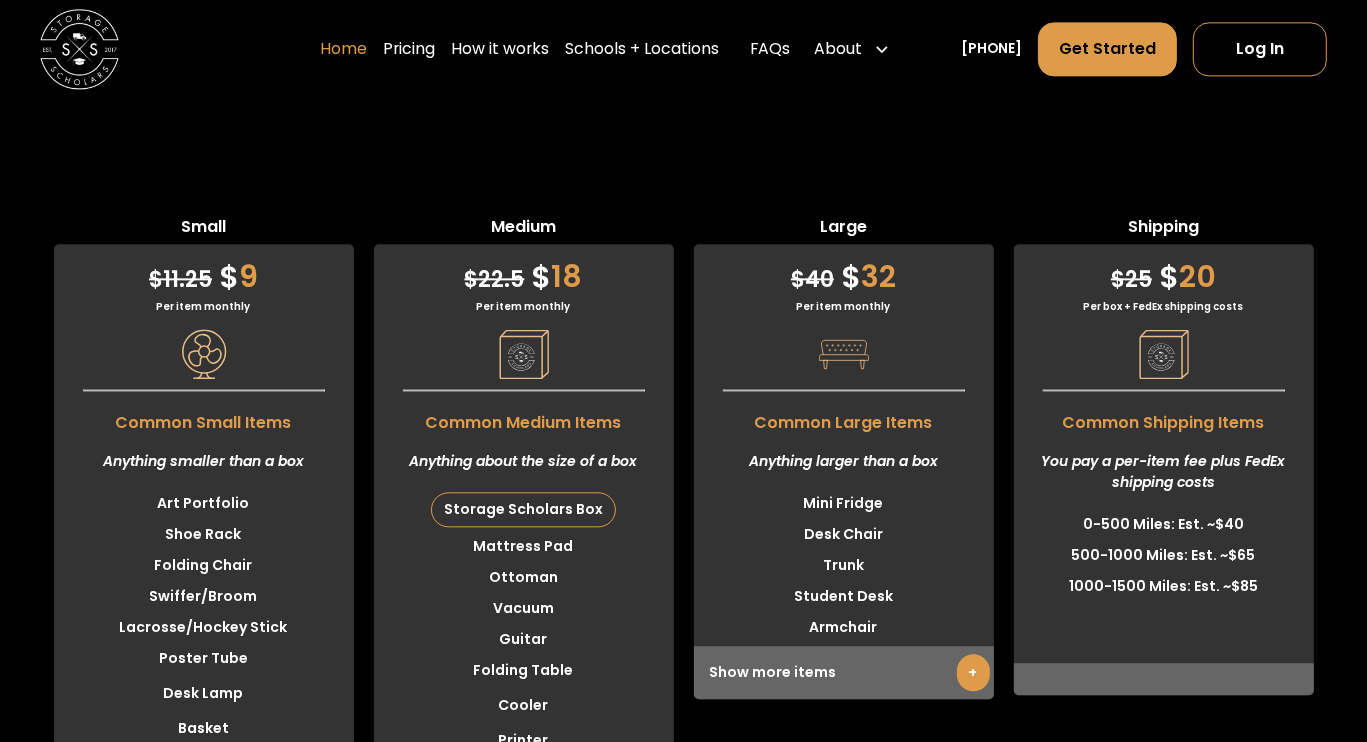 click on "Home" at bounding box center [343, 49] 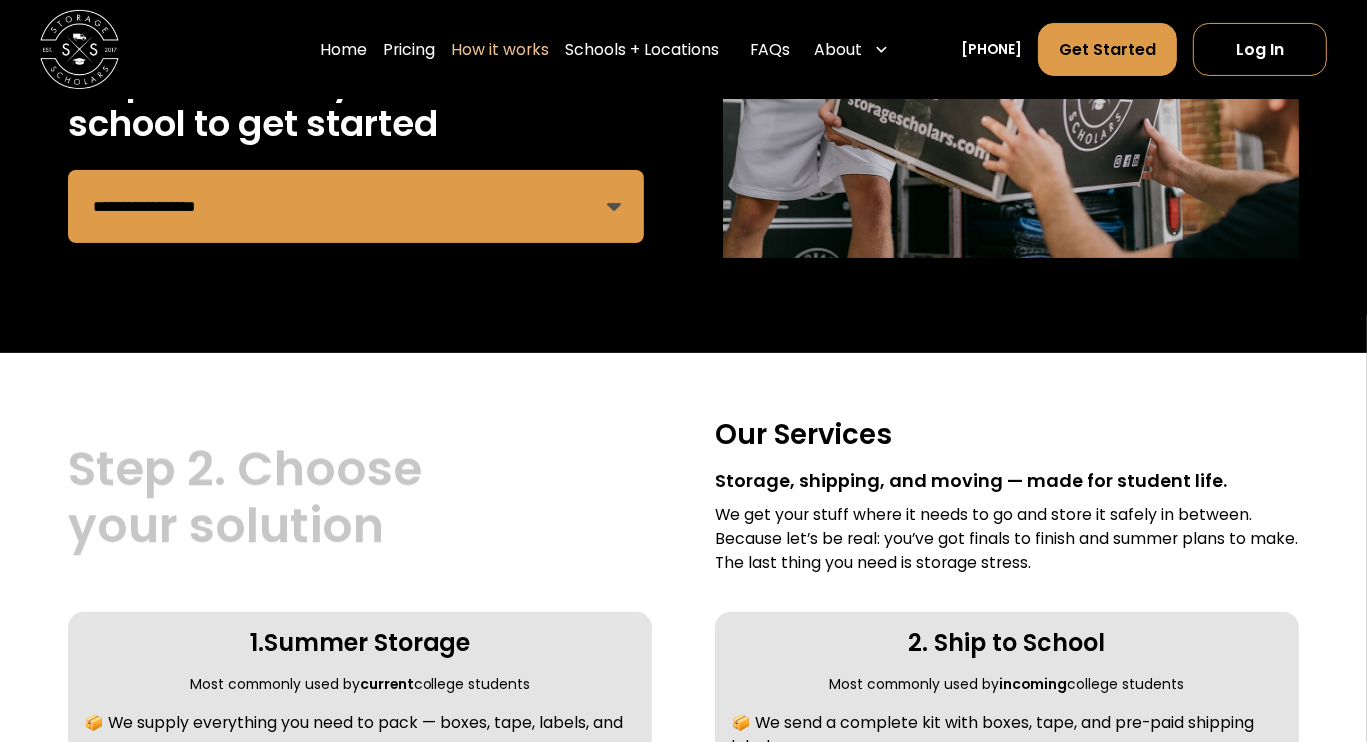 scroll, scrollTop: 826, scrollLeft: 0, axis: vertical 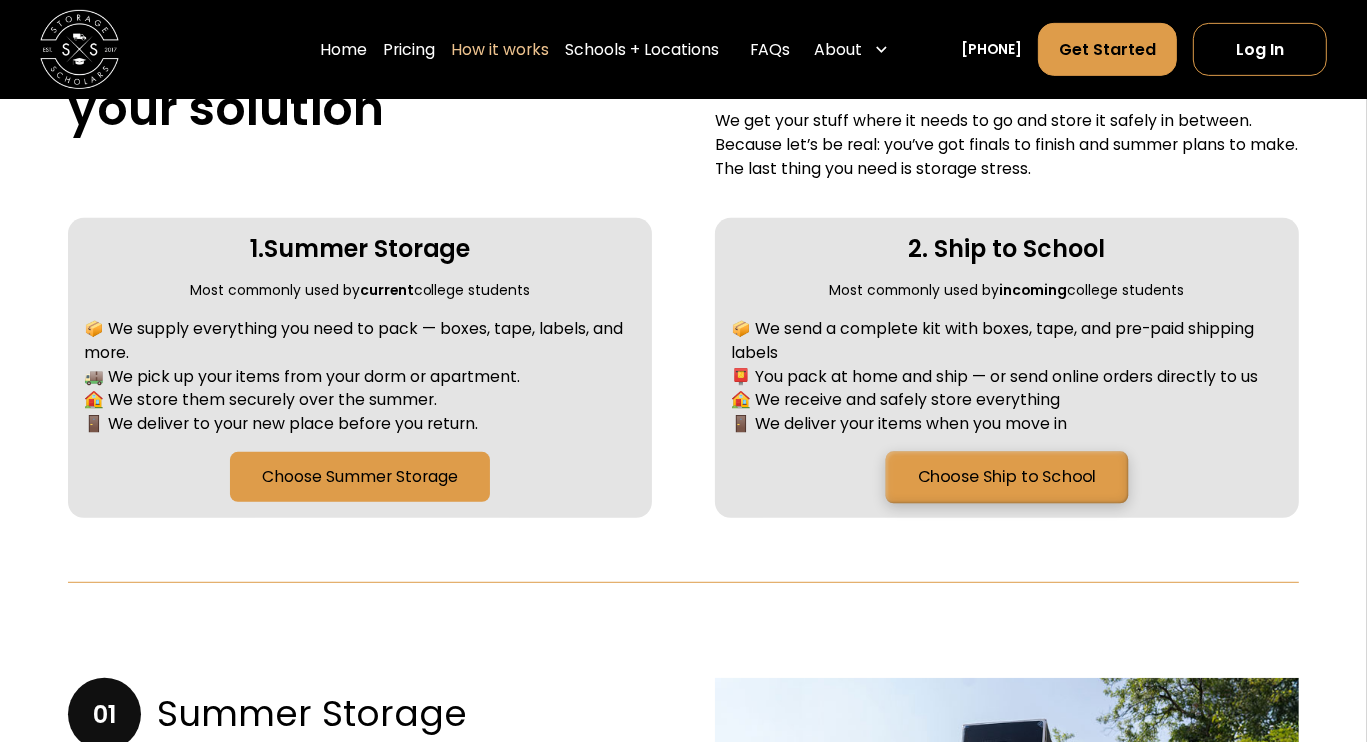click on "Choose Ship to School" at bounding box center [1006, 477] 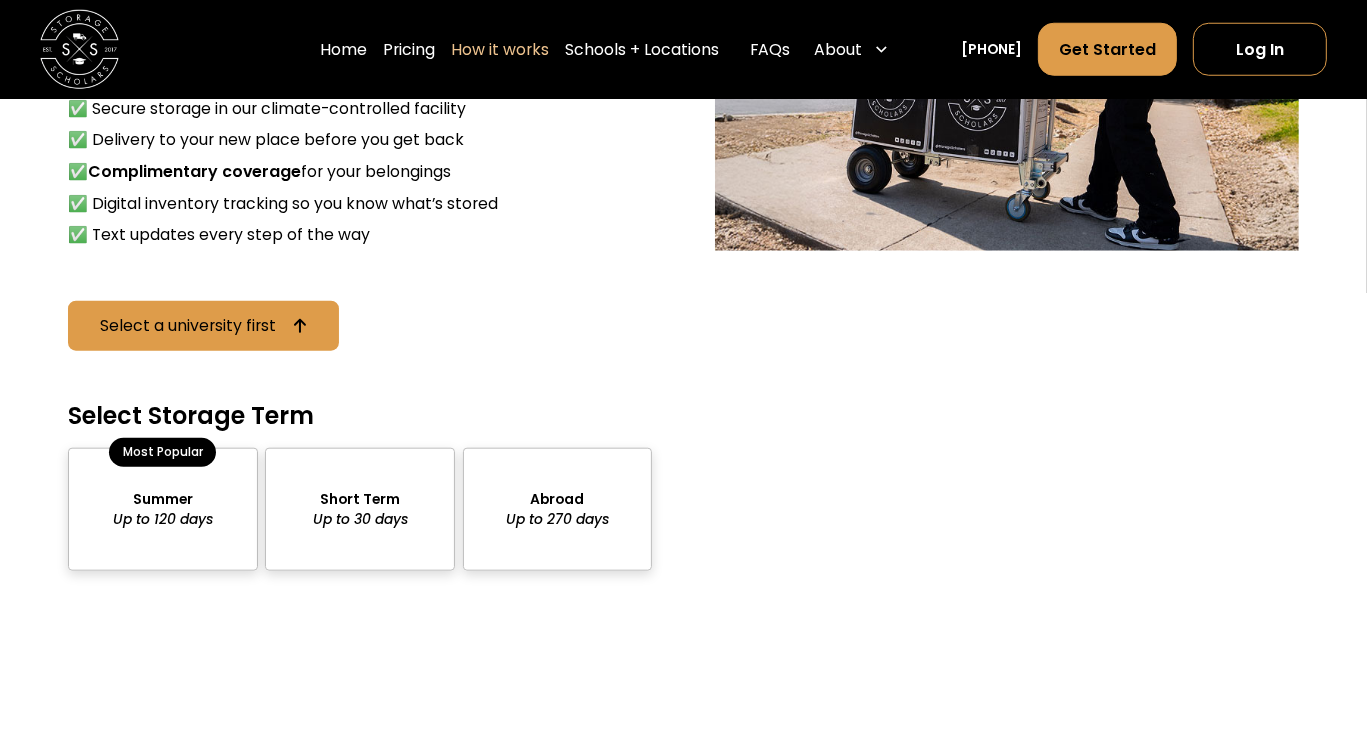scroll, scrollTop: 1739, scrollLeft: 0, axis: vertical 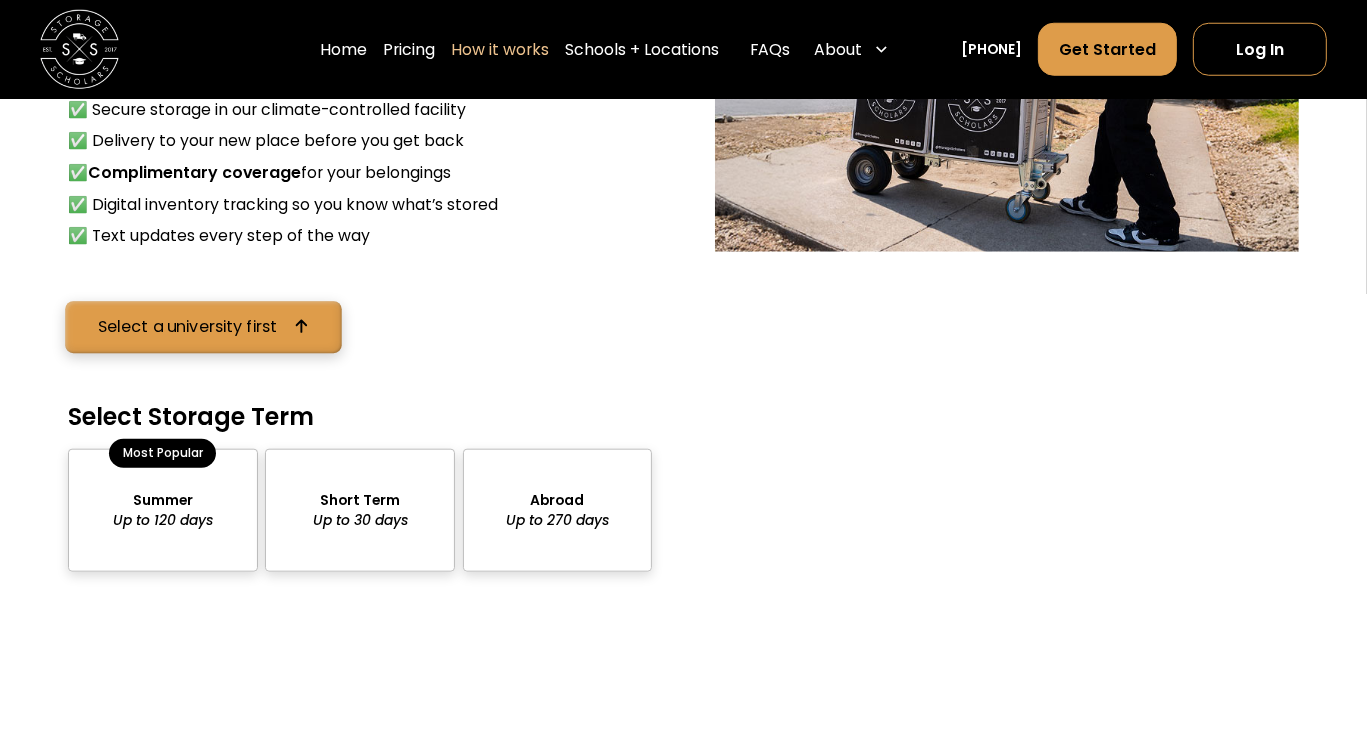 click on "Select a university first" at bounding box center (204, 327) 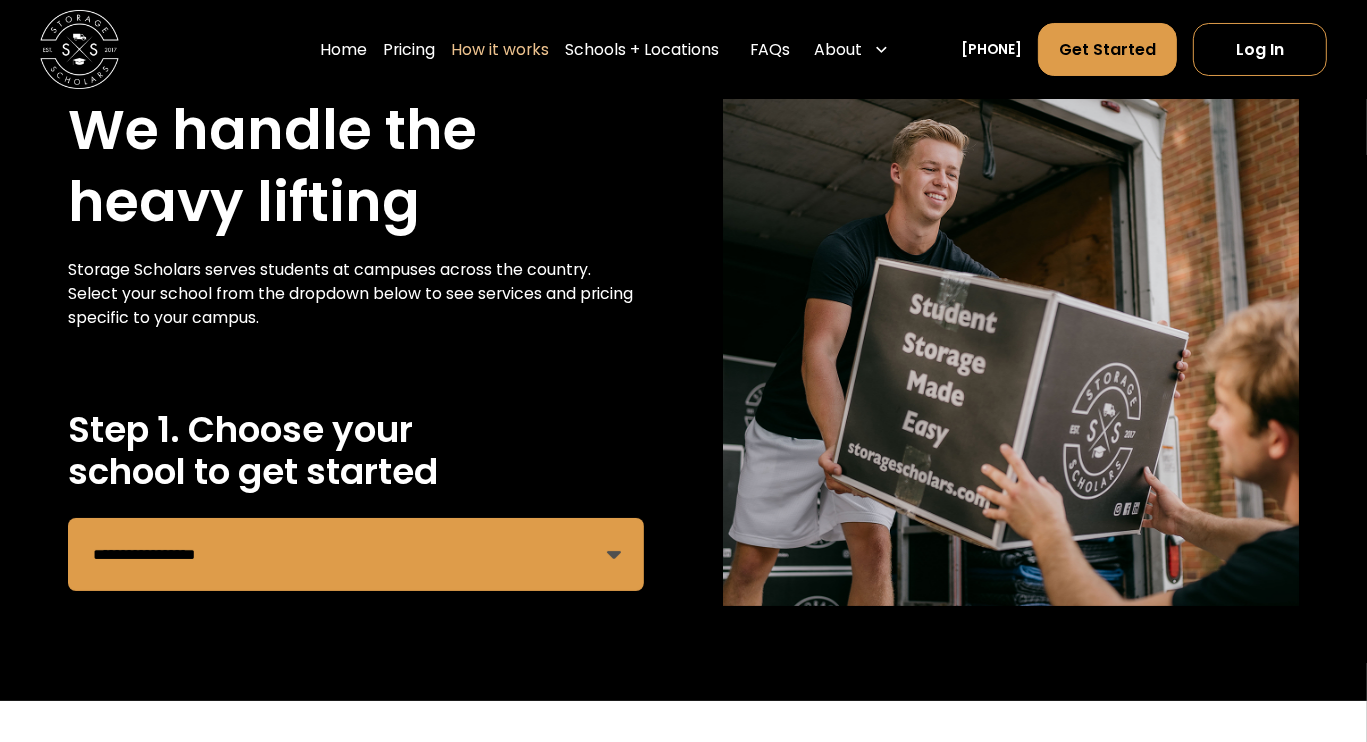 scroll, scrollTop: 99, scrollLeft: 0, axis: vertical 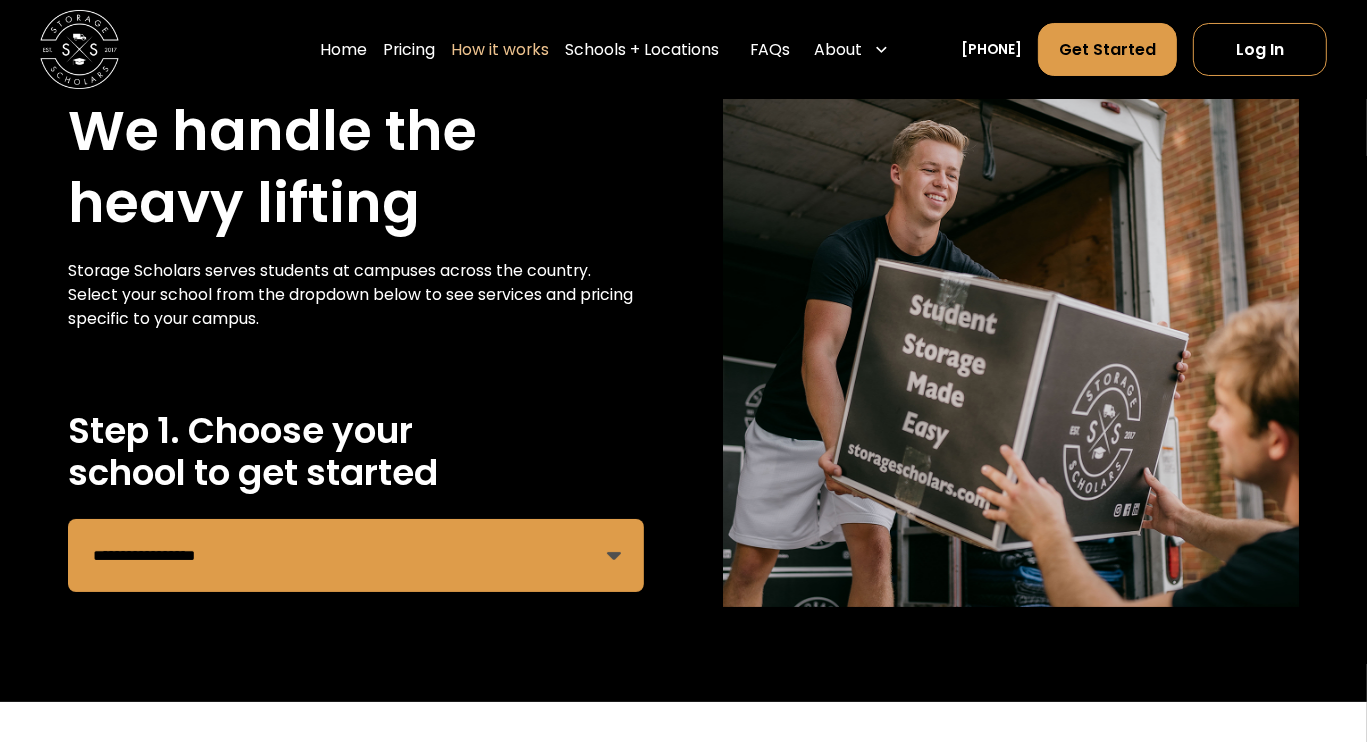 click on "**********" at bounding box center (356, 555) 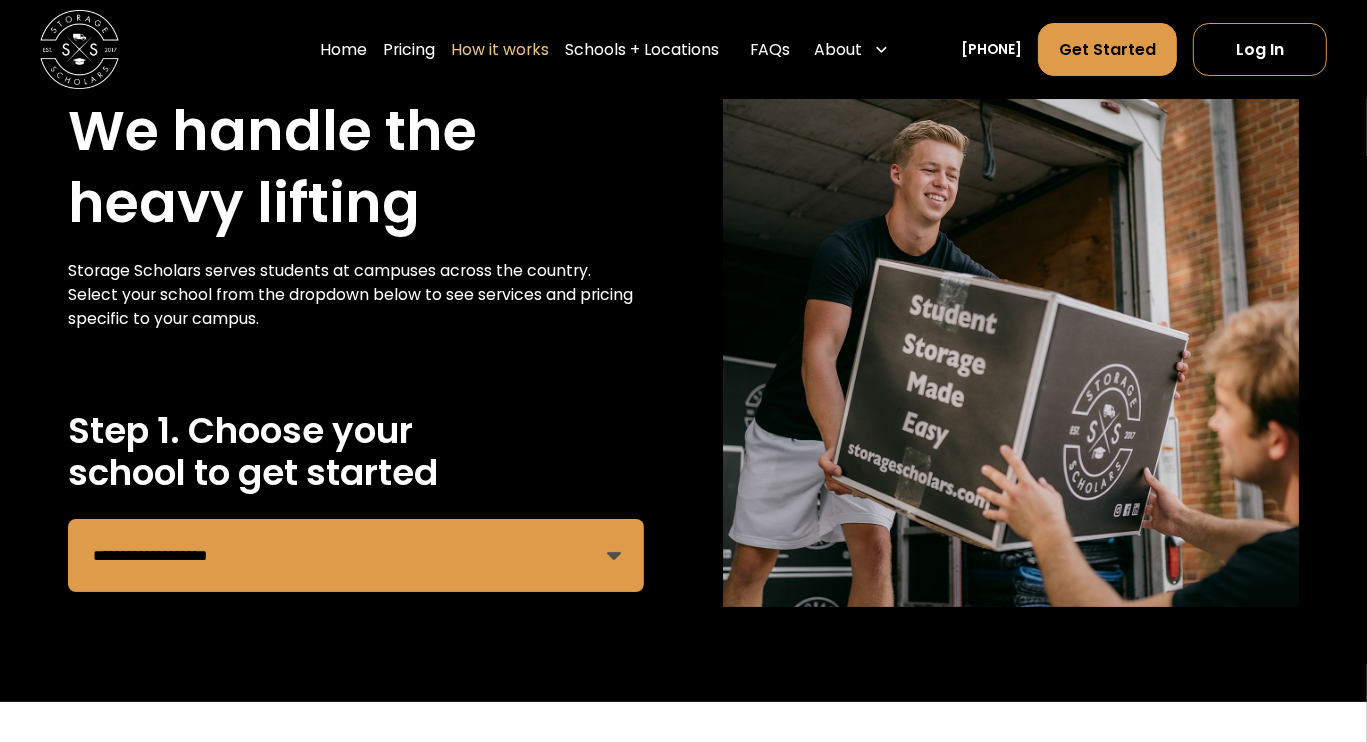 click on "**********" at bounding box center [356, 555] 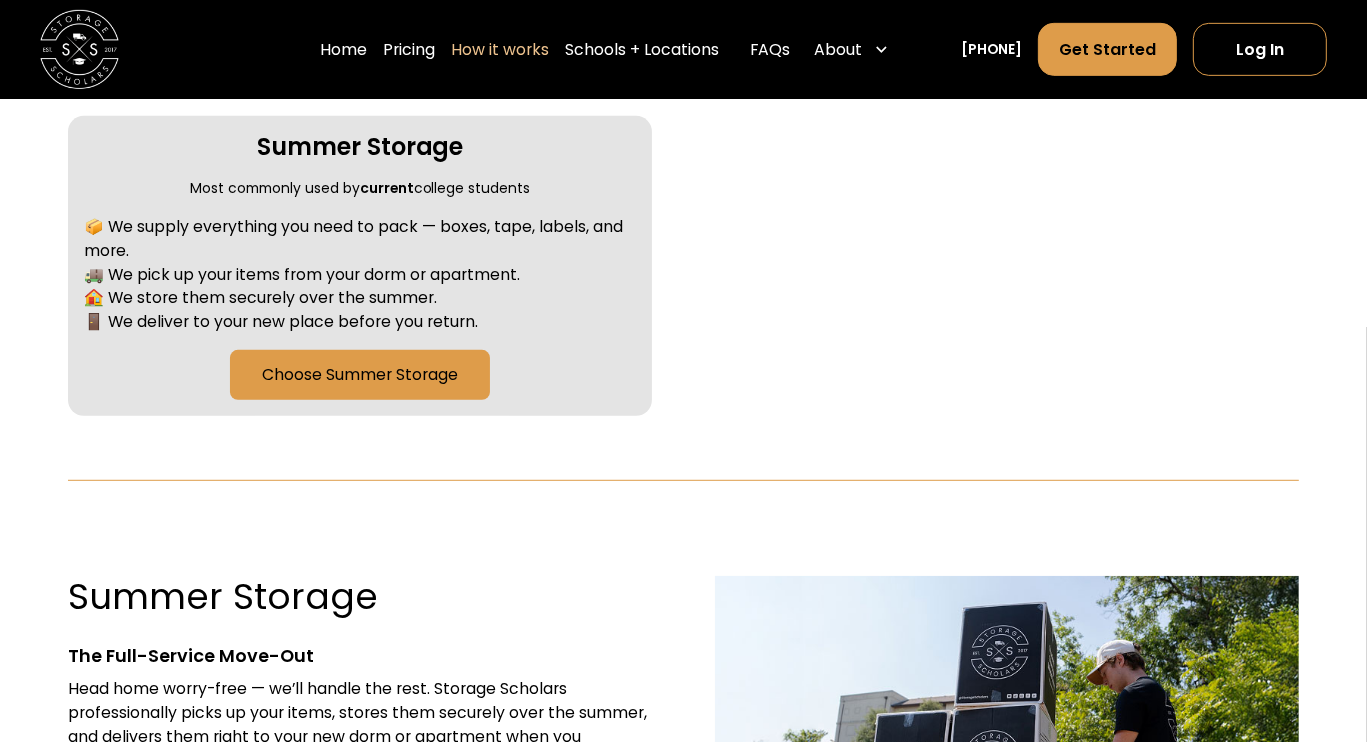 scroll, scrollTop: 943, scrollLeft: 0, axis: vertical 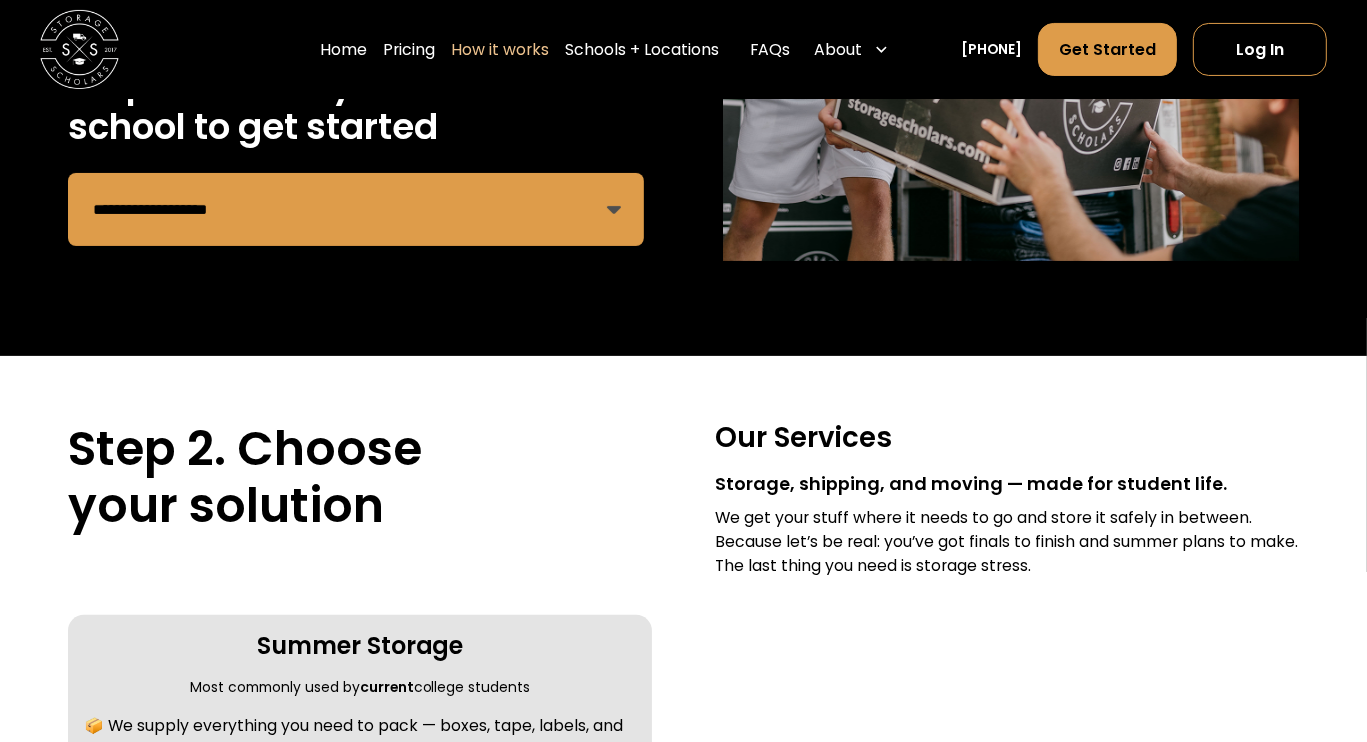 click on "**********" at bounding box center (356, 209) 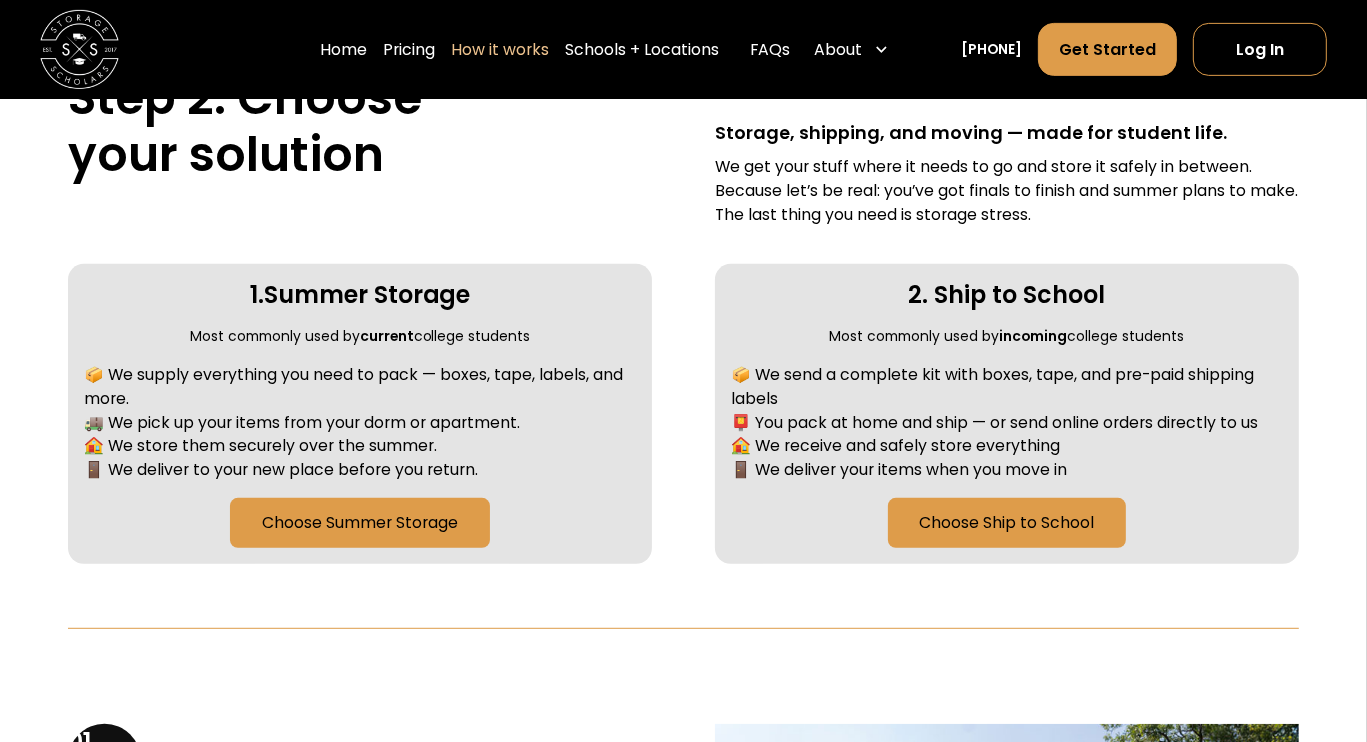 scroll, scrollTop: 800, scrollLeft: 0, axis: vertical 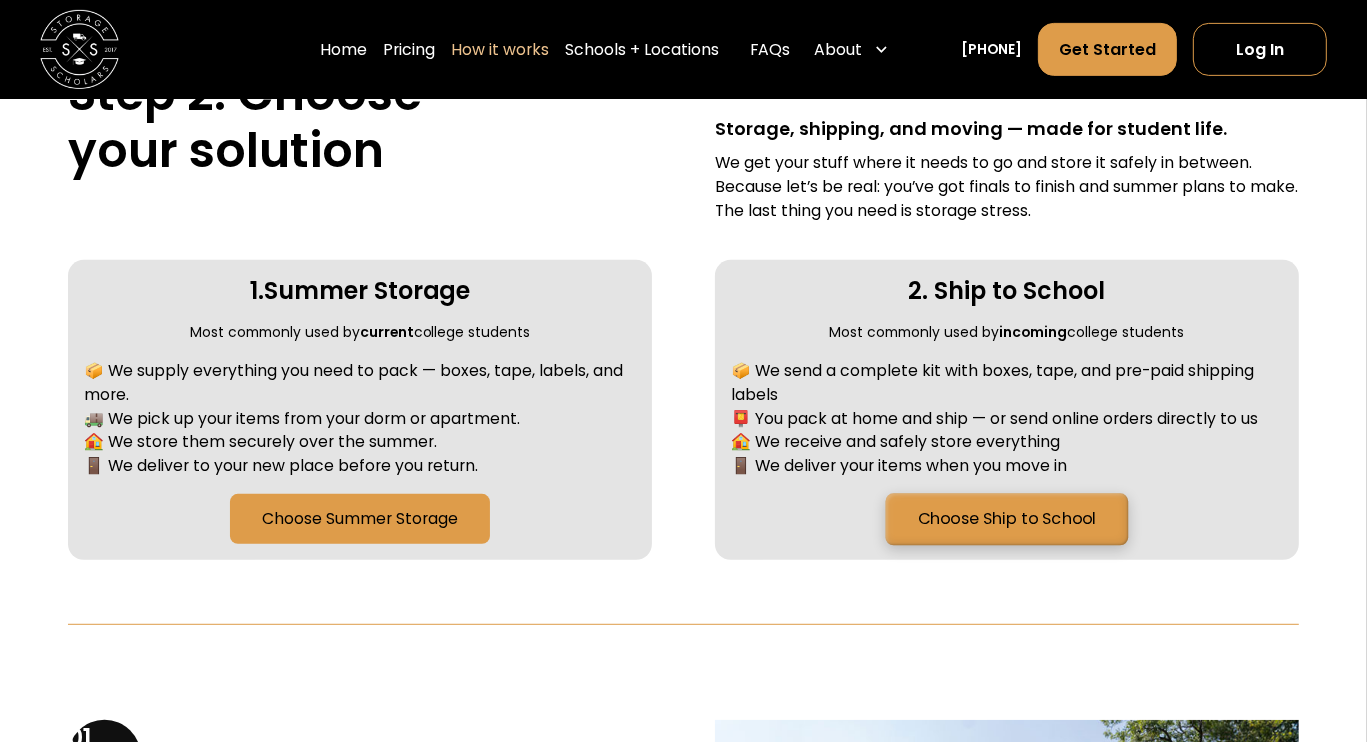 click on "Choose Ship to School" at bounding box center (1006, 519) 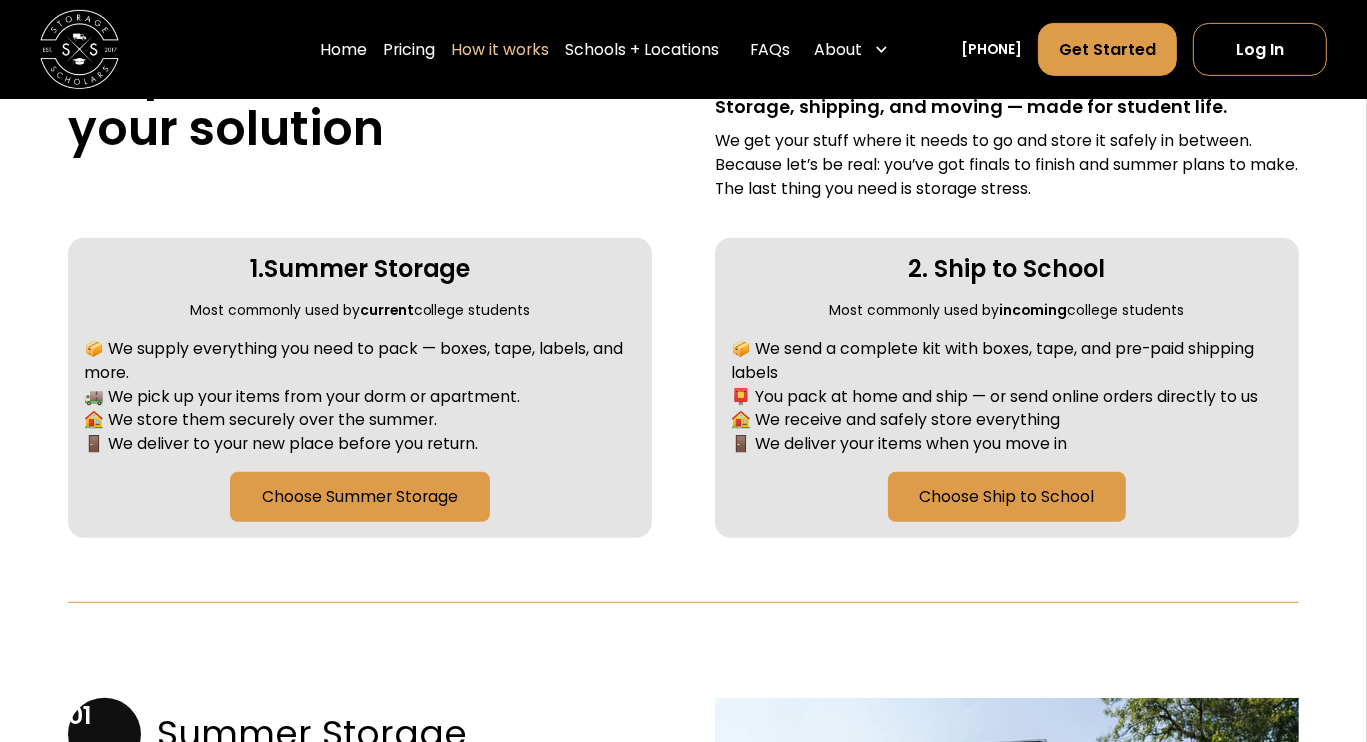 scroll, scrollTop: 823, scrollLeft: 0, axis: vertical 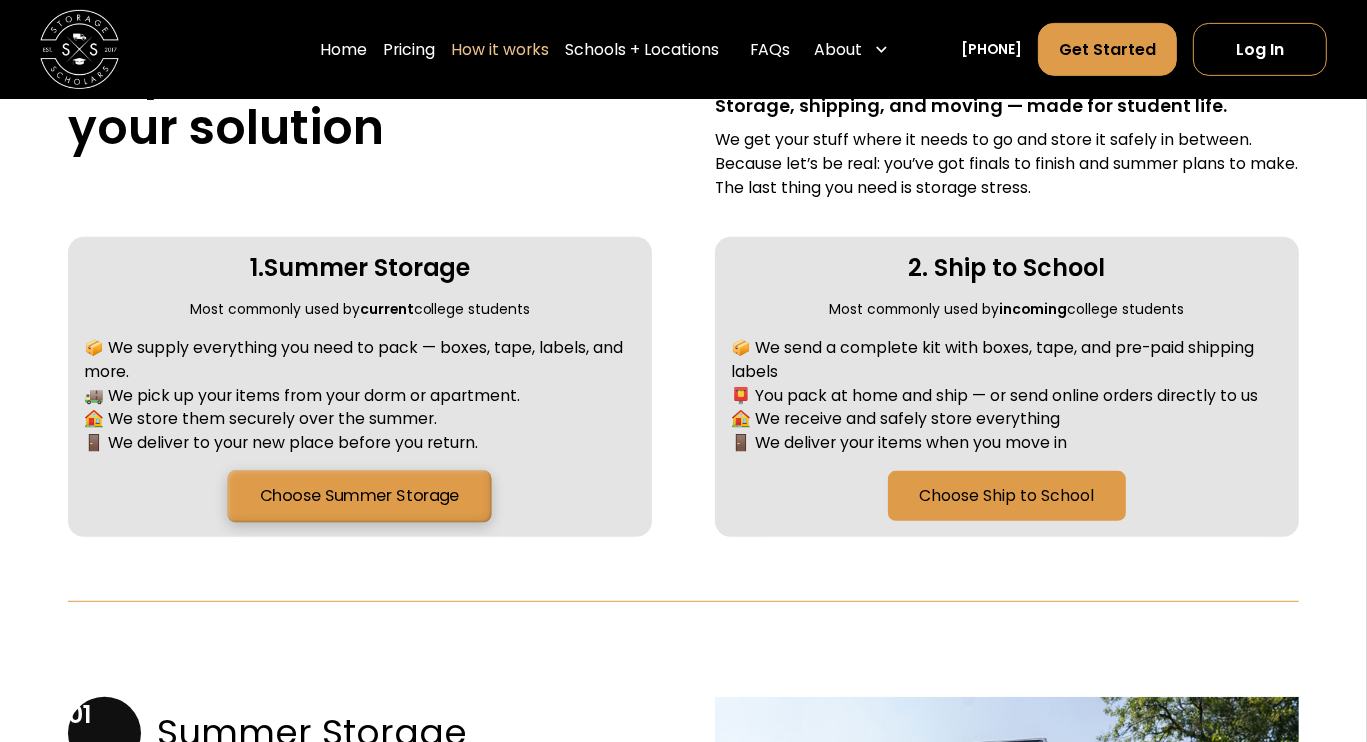 click on "Choose Summer Storage" at bounding box center [360, 496] 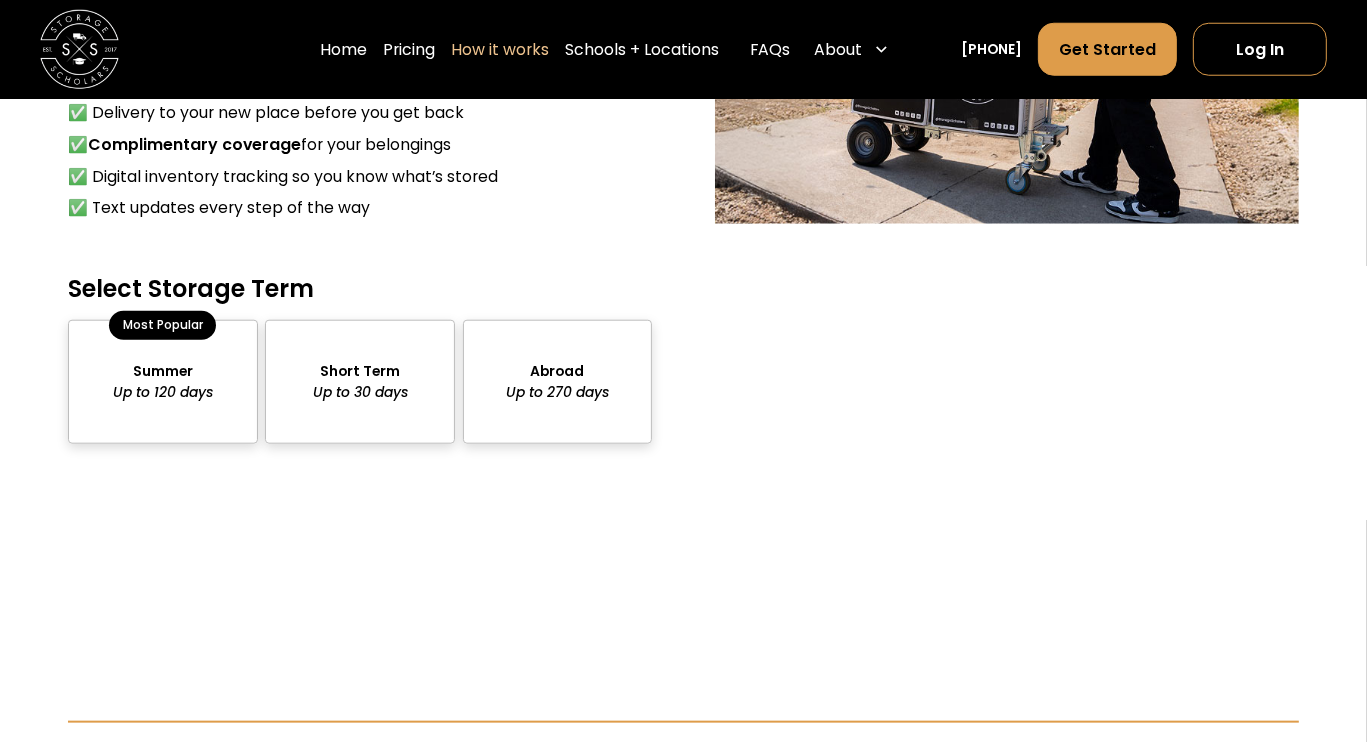 scroll, scrollTop: 1768, scrollLeft: 0, axis: vertical 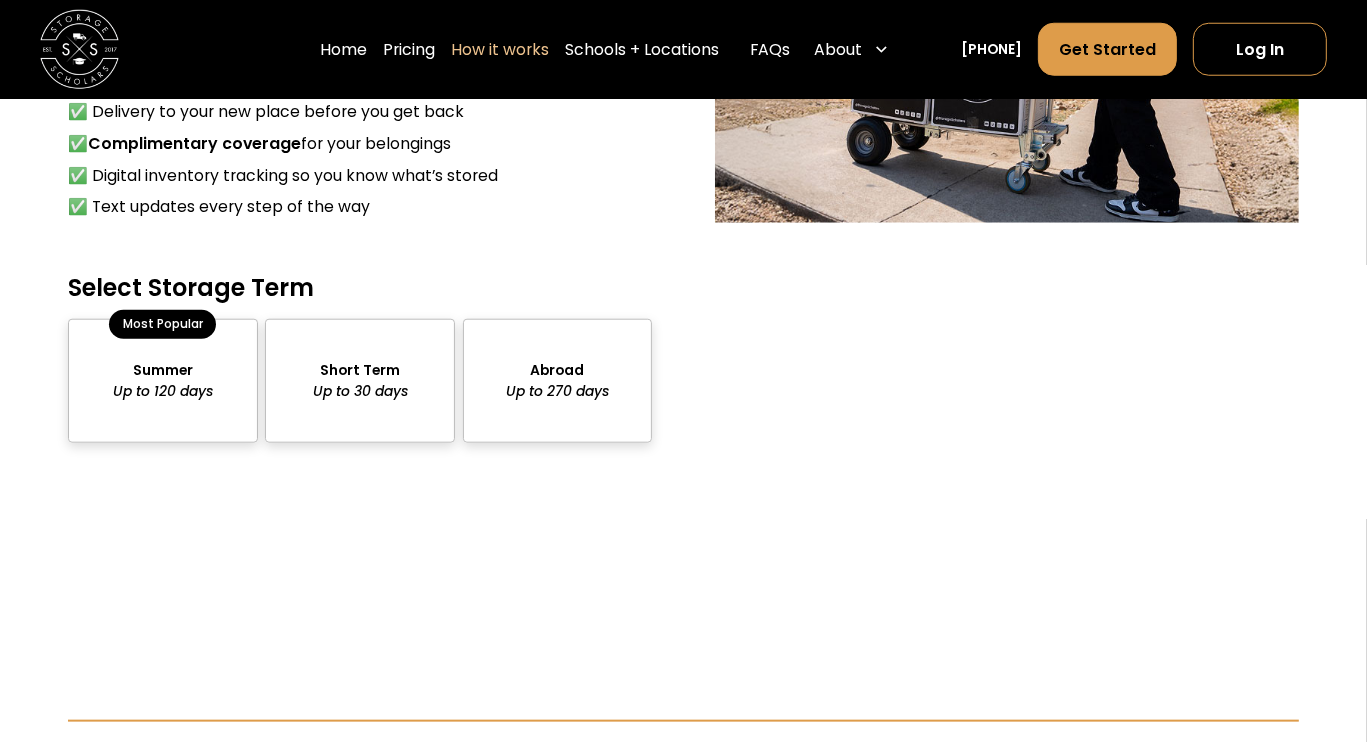 click at bounding box center (162, 381) 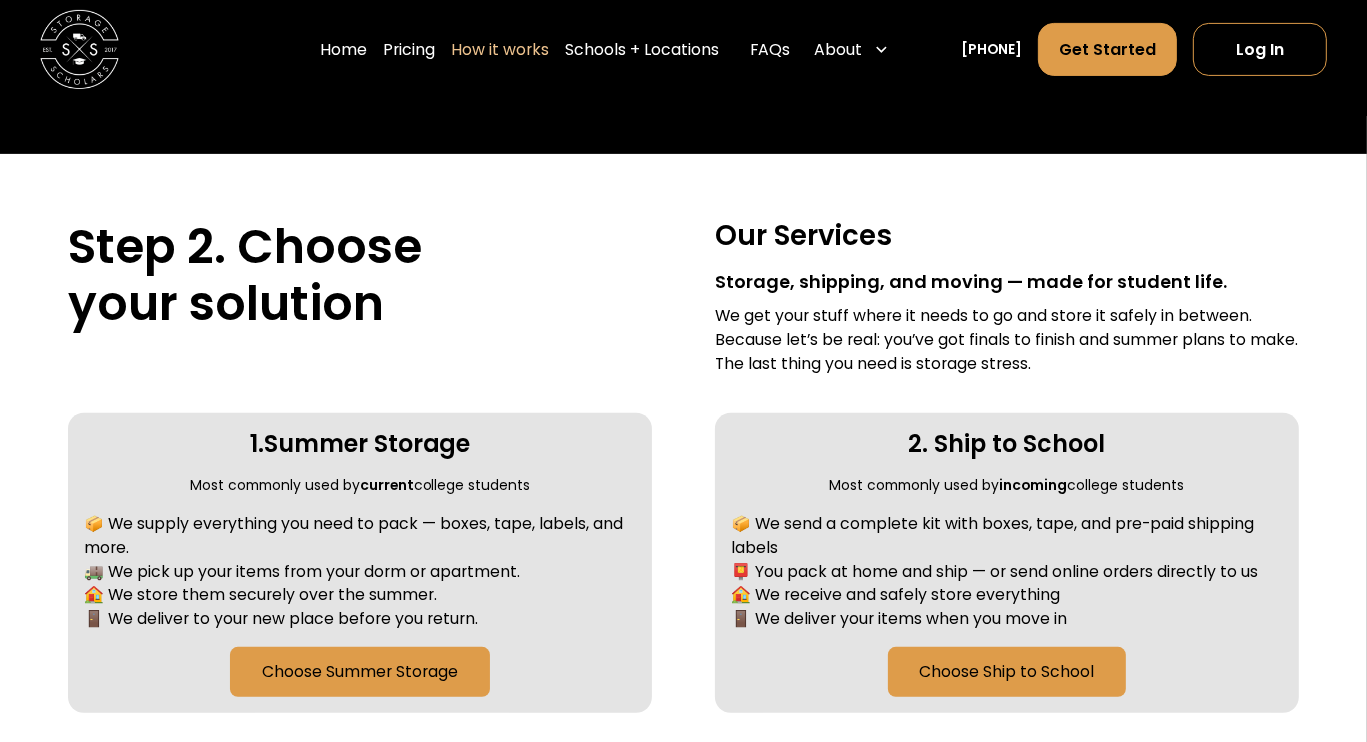 scroll, scrollTop: 615, scrollLeft: 0, axis: vertical 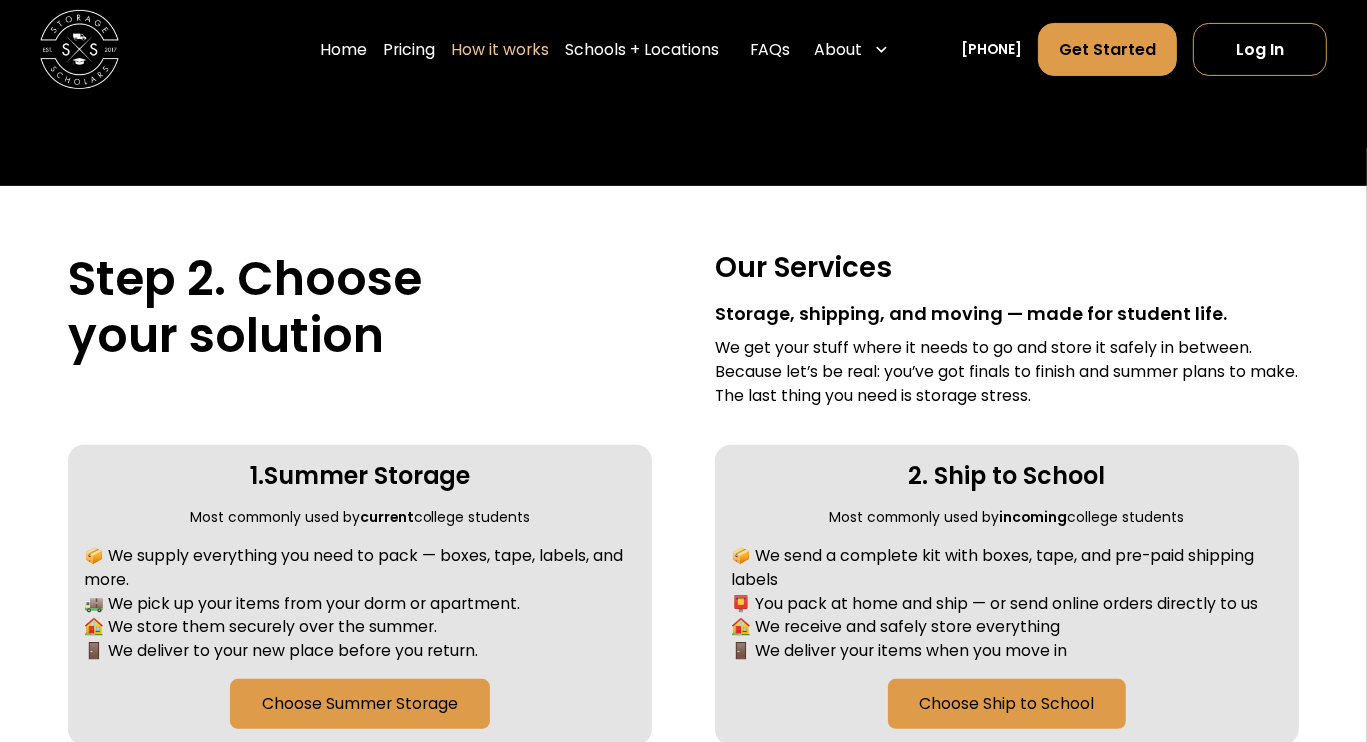 click on "2. Ship to School Most commonly used by  incoming  college students 📦 We send a complete kit with boxes, tape, and pre-paid shipping labels 📮 You pack at home and ship — or send online orders directly to us 🏠 We receive and safely store everything 🚪 We deliver your items when you move in Choose Ship to School" at bounding box center (1006, 595) 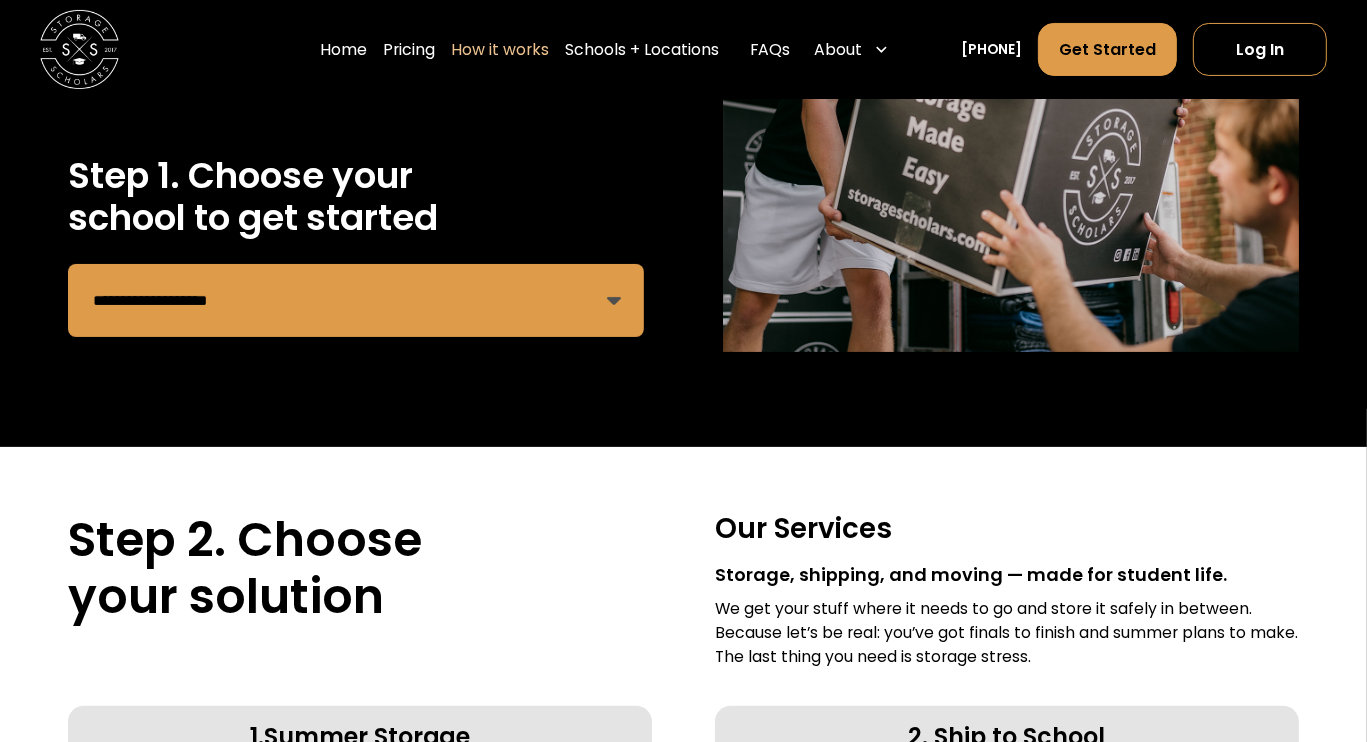 click on "**********" at bounding box center (356, 300) 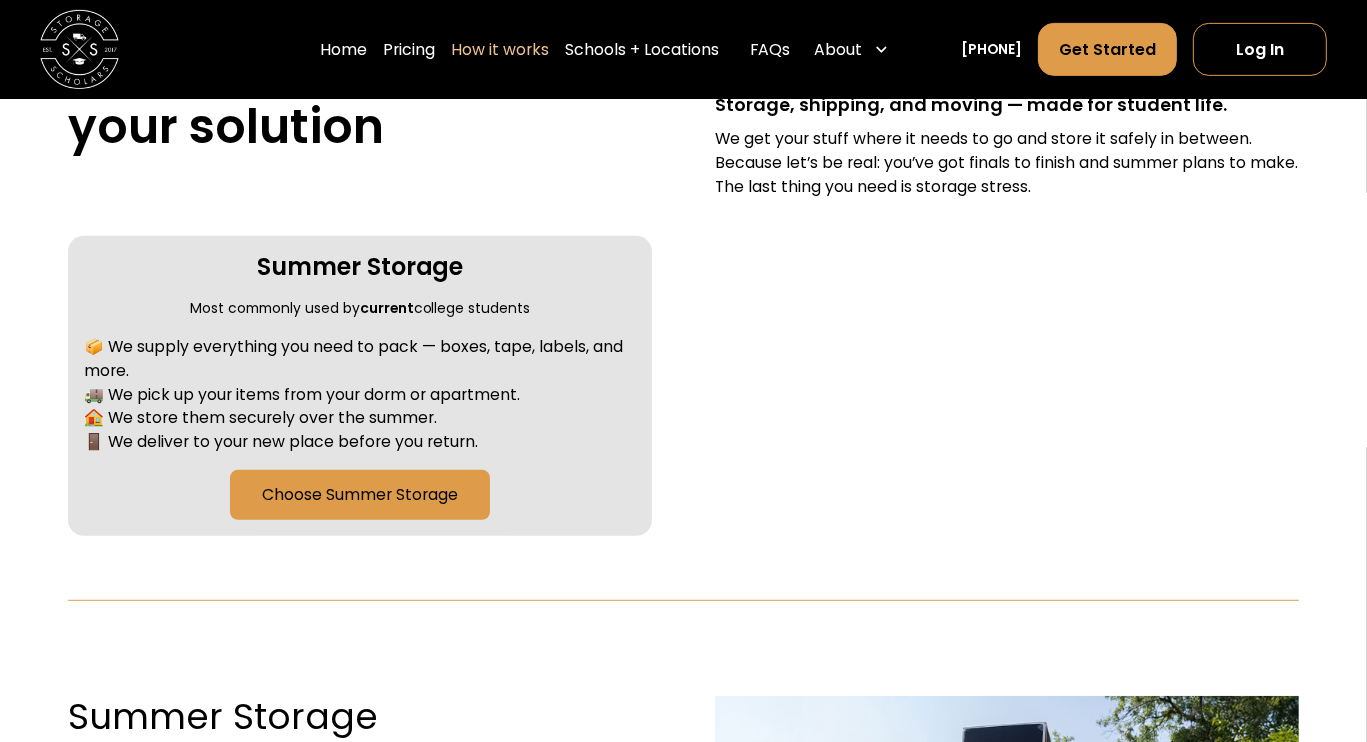 scroll, scrollTop: 826, scrollLeft: 0, axis: vertical 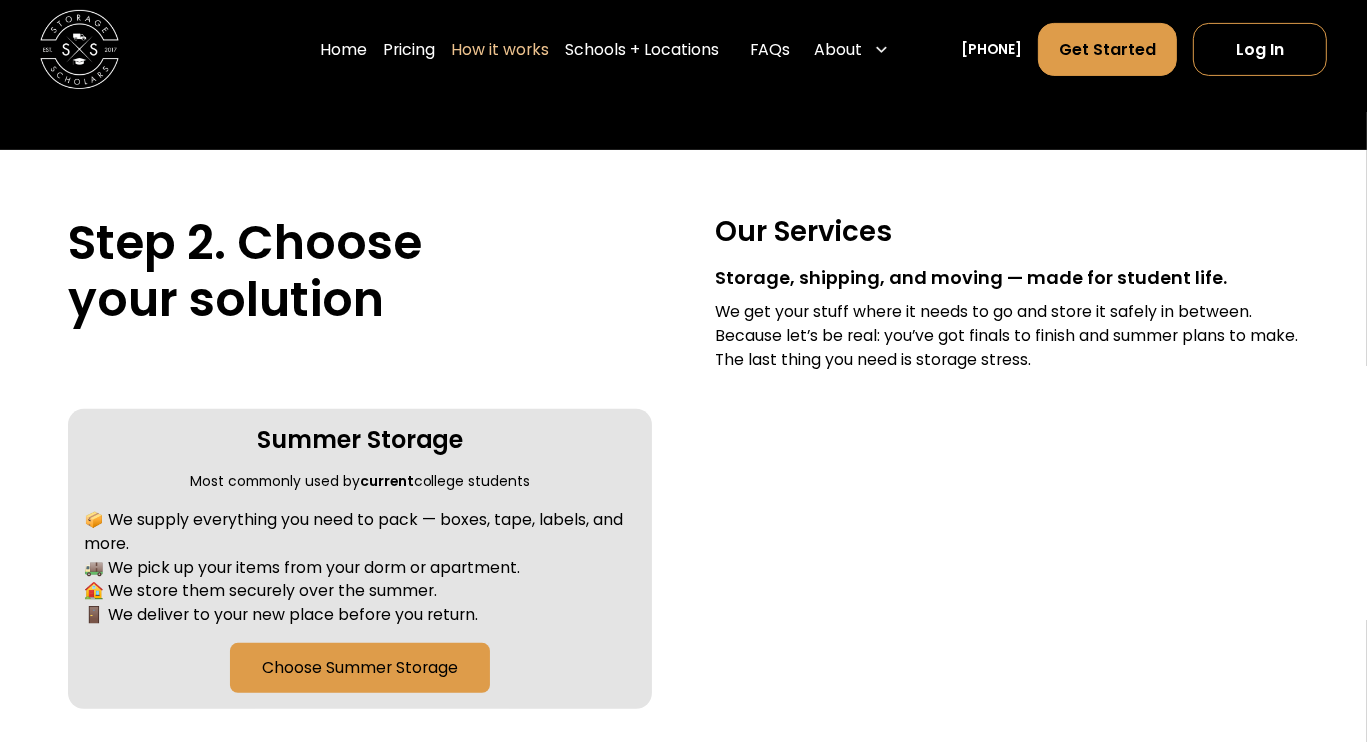click on "Step 2. Choose your solution" at bounding box center (359, 271) 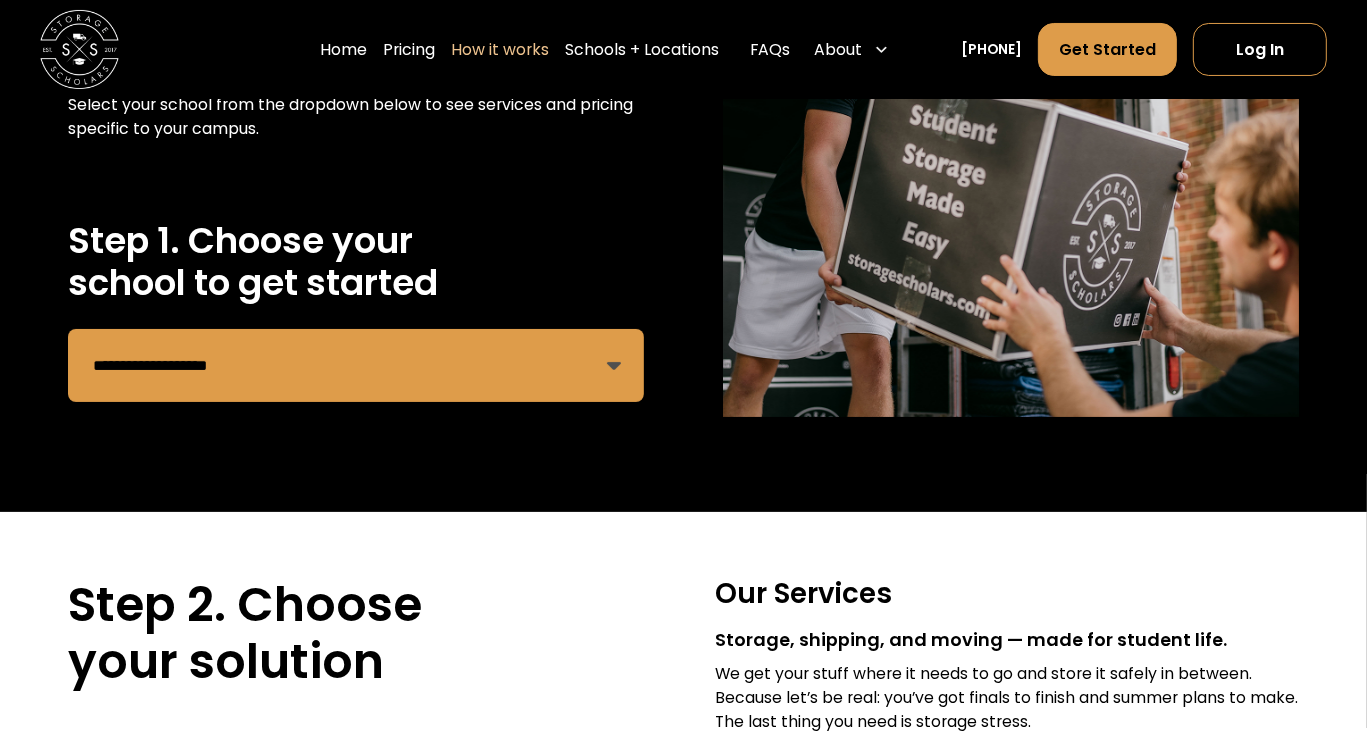 scroll, scrollTop: 288, scrollLeft: 0, axis: vertical 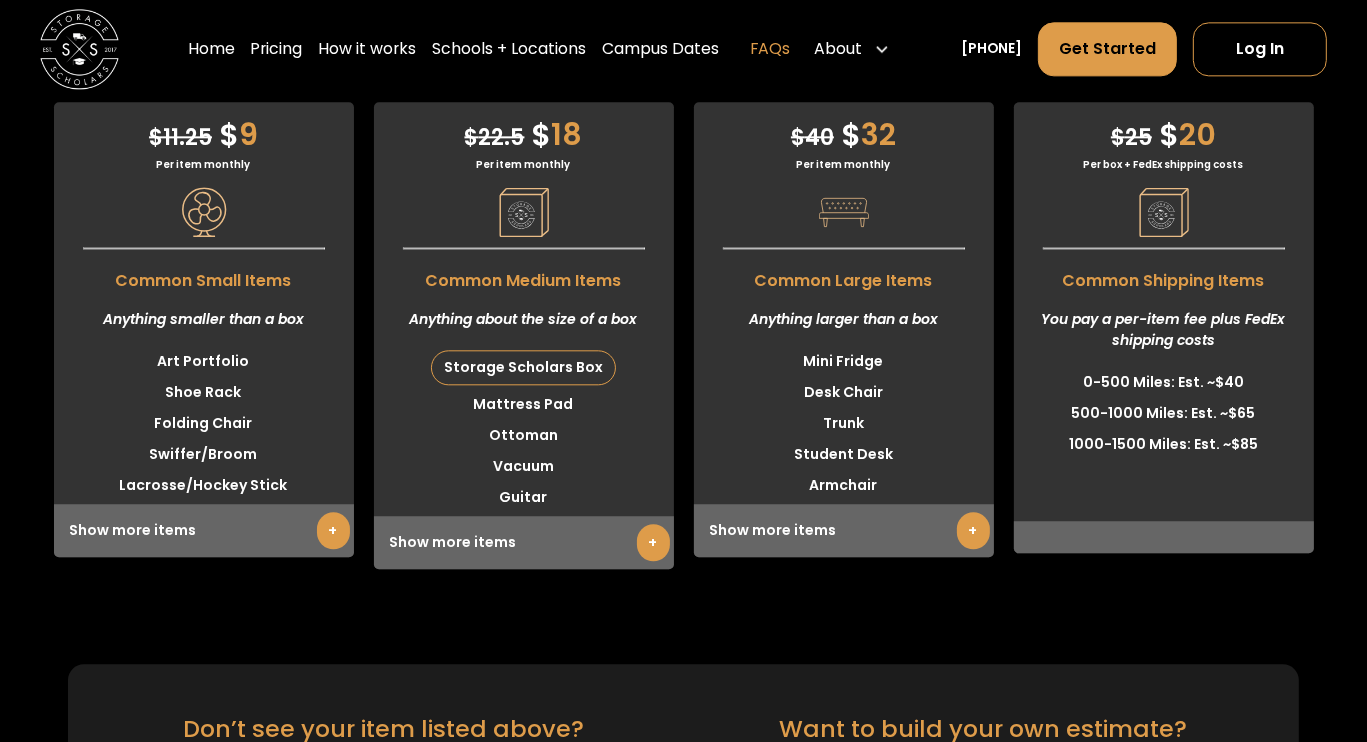 click on "FAQs" at bounding box center (771, 49) 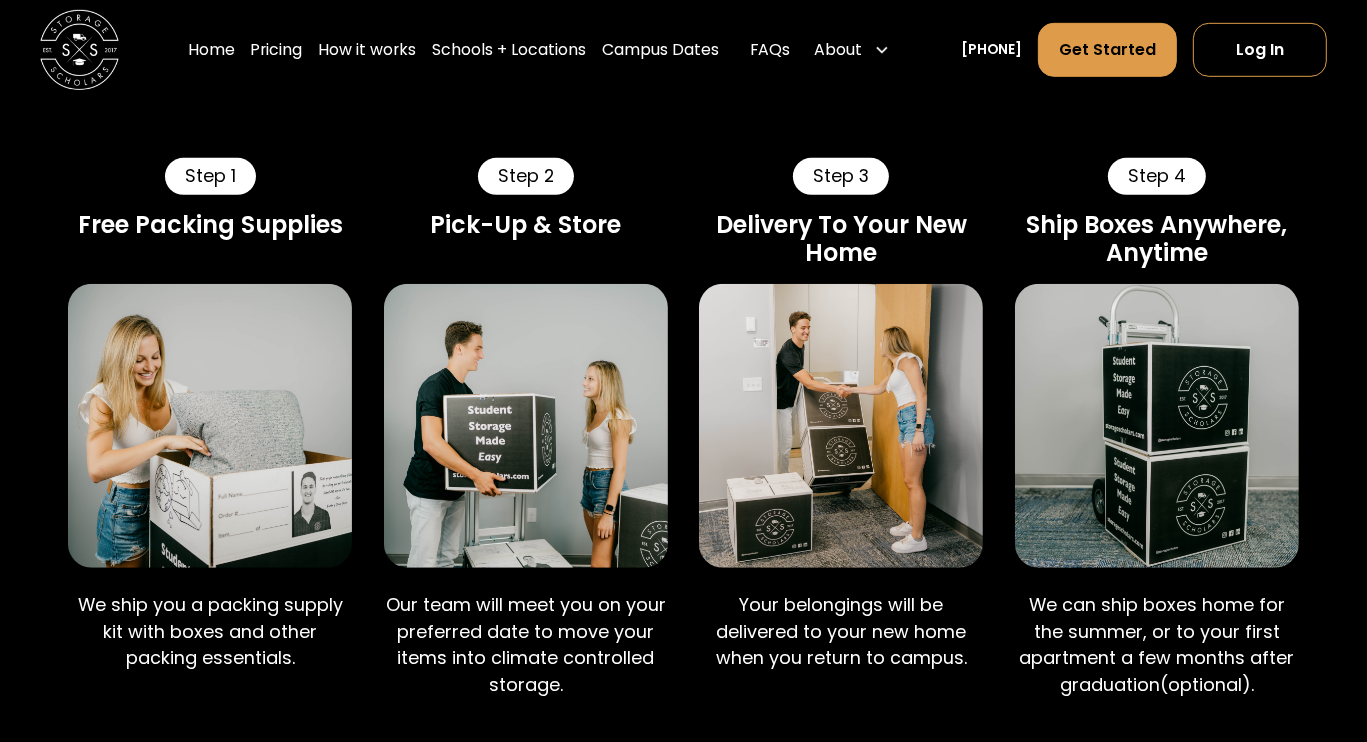 scroll, scrollTop: 1106, scrollLeft: 0, axis: vertical 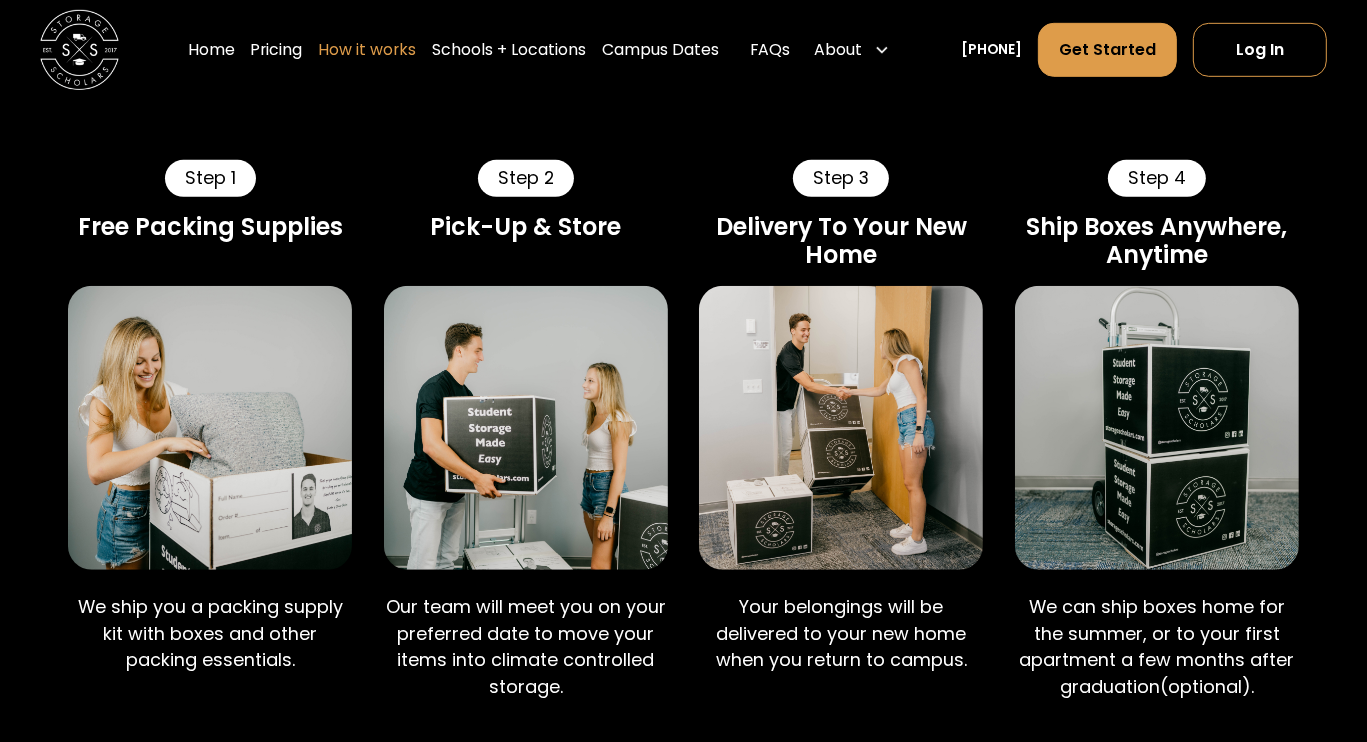 click on "How it works" at bounding box center [367, 49] 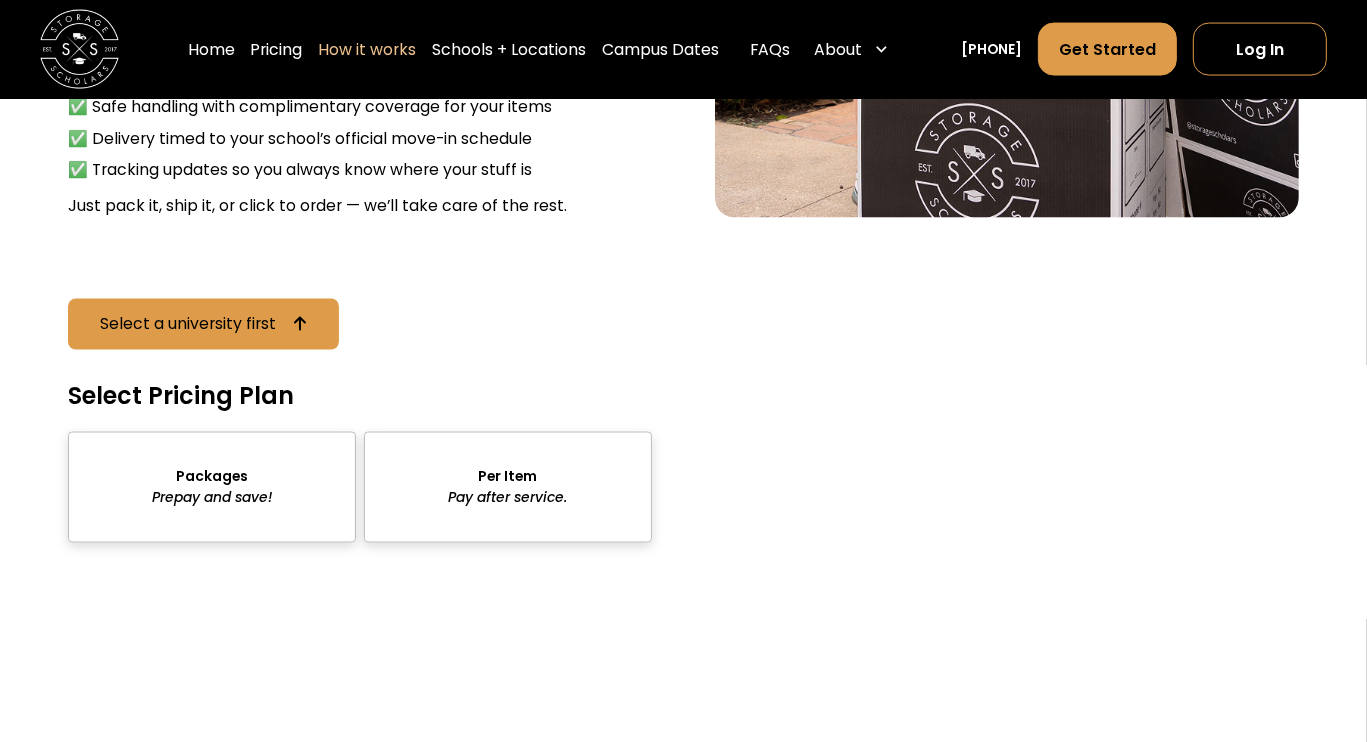 scroll, scrollTop: 0, scrollLeft: 0, axis: both 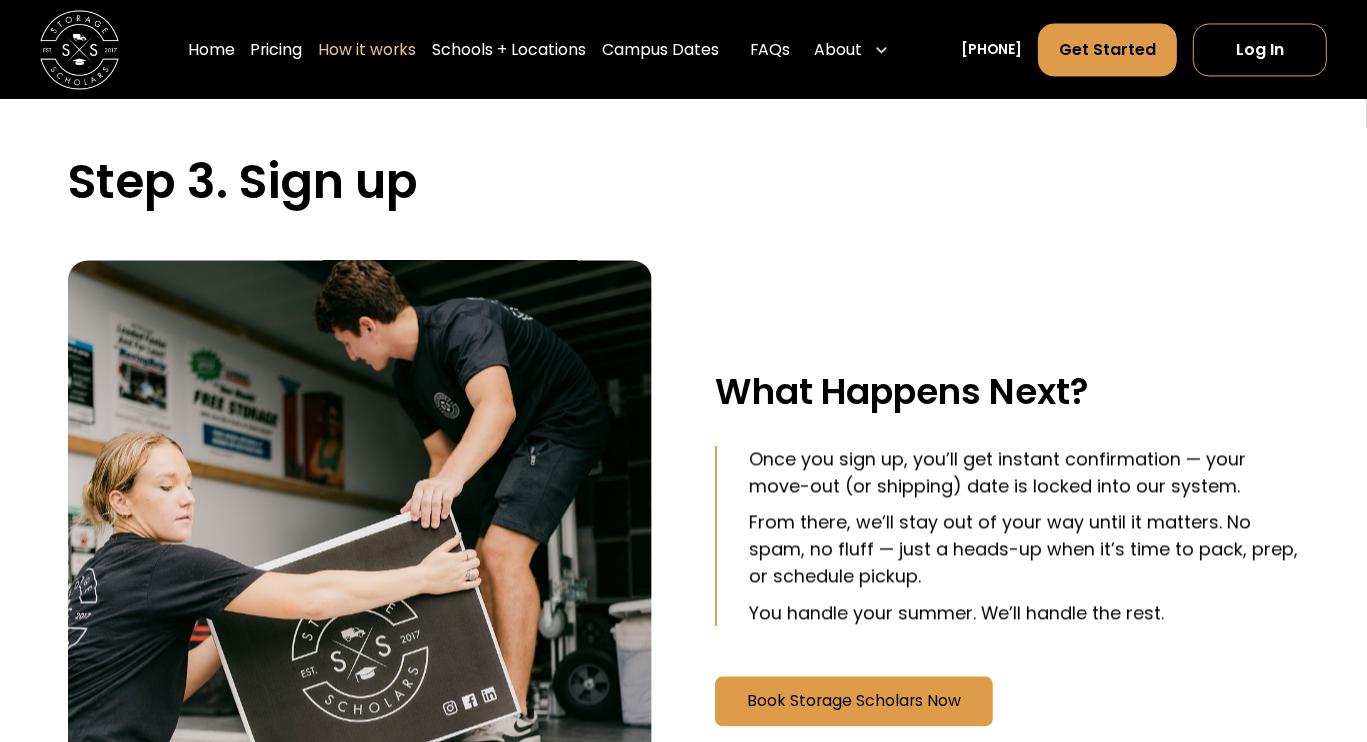 click on "Step 3. Sign up What Happens Next? Once you sign up, you’ll get instant confirmation — your move-out (or shipping) date is locked into our system. From there, we’ll stay out of your way until it matters. No spam, no fluff — just a heads-up when it’s time to pack, prep, or schedule pickup. You handle your summer. We’ll handle the rest. Book Storage Scholars Now" at bounding box center [683, 495] 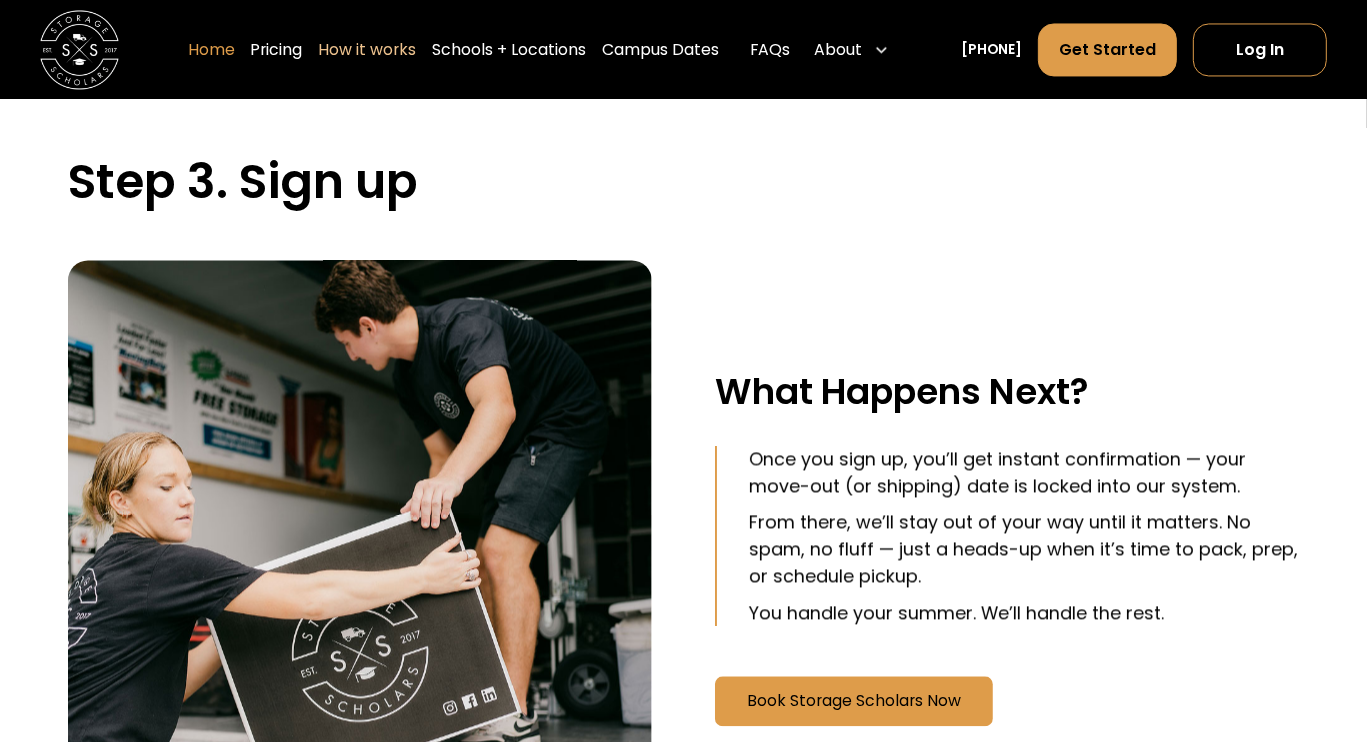 click on "Home" at bounding box center (211, 49) 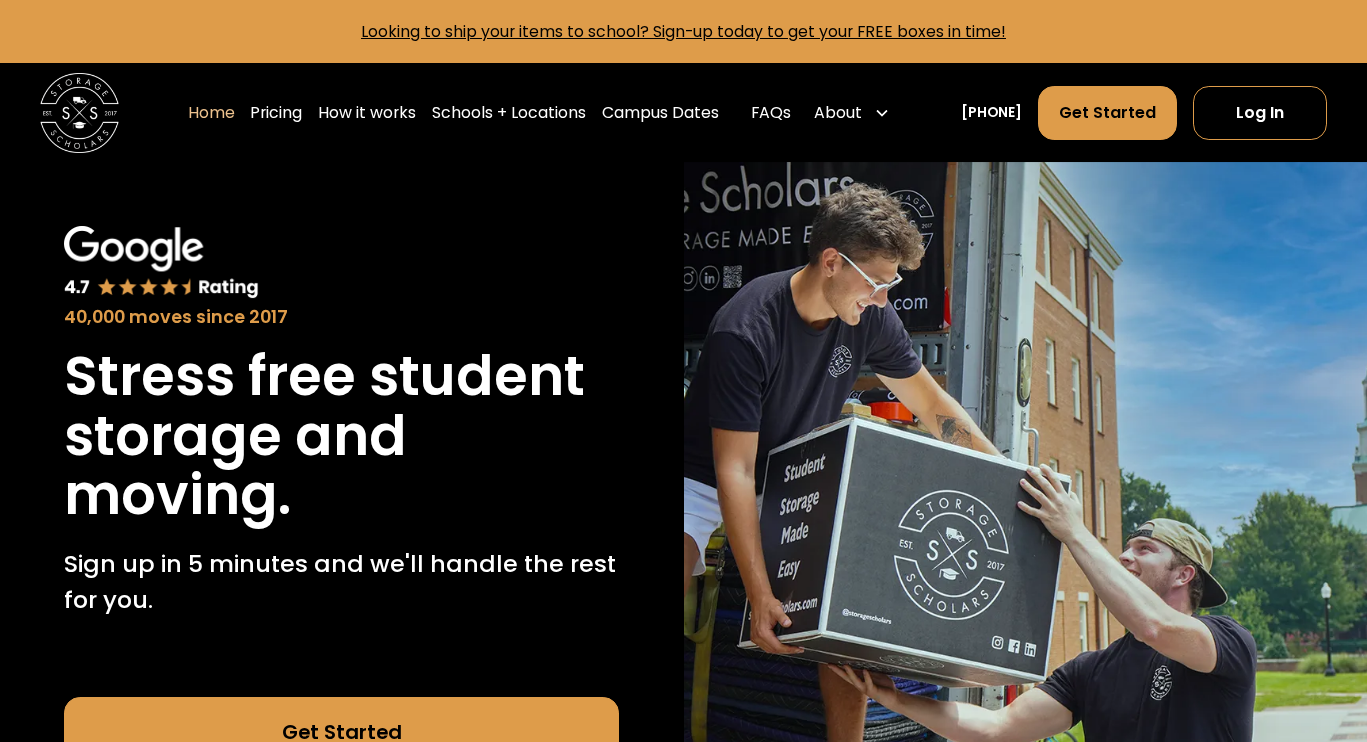 scroll, scrollTop: 0, scrollLeft: 0, axis: both 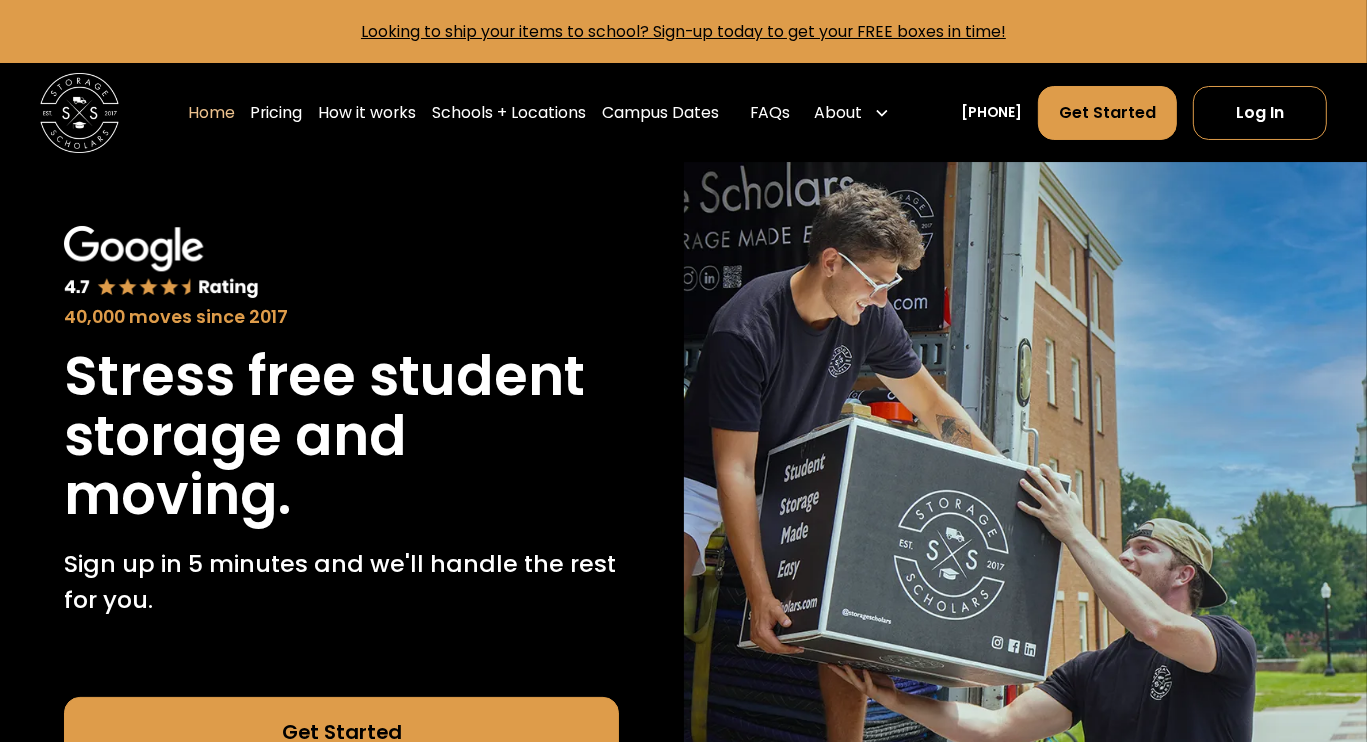 click on "Looking to ship your items to school? Sign-up today to get your FREE boxes in time!" at bounding box center [683, 31] 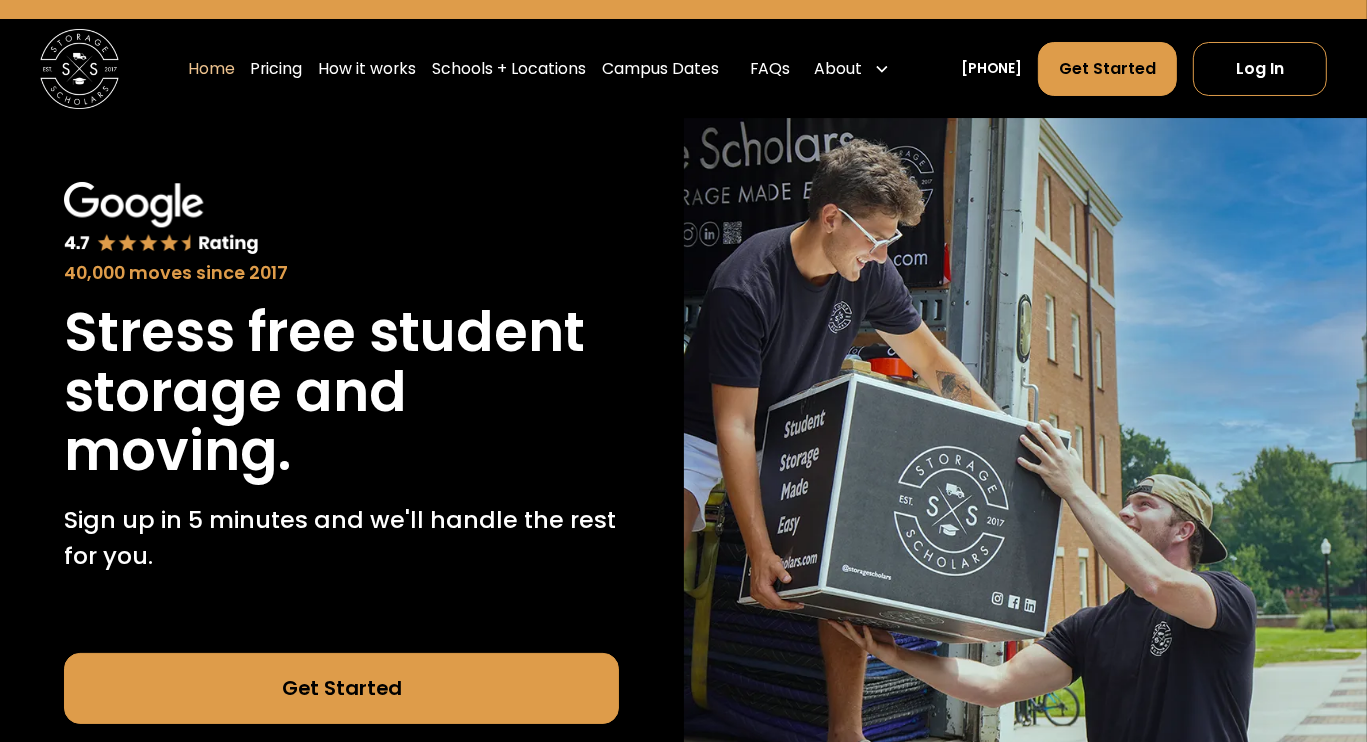scroll, scrollTop: 82, scrollLeft: 0, axis: vertical 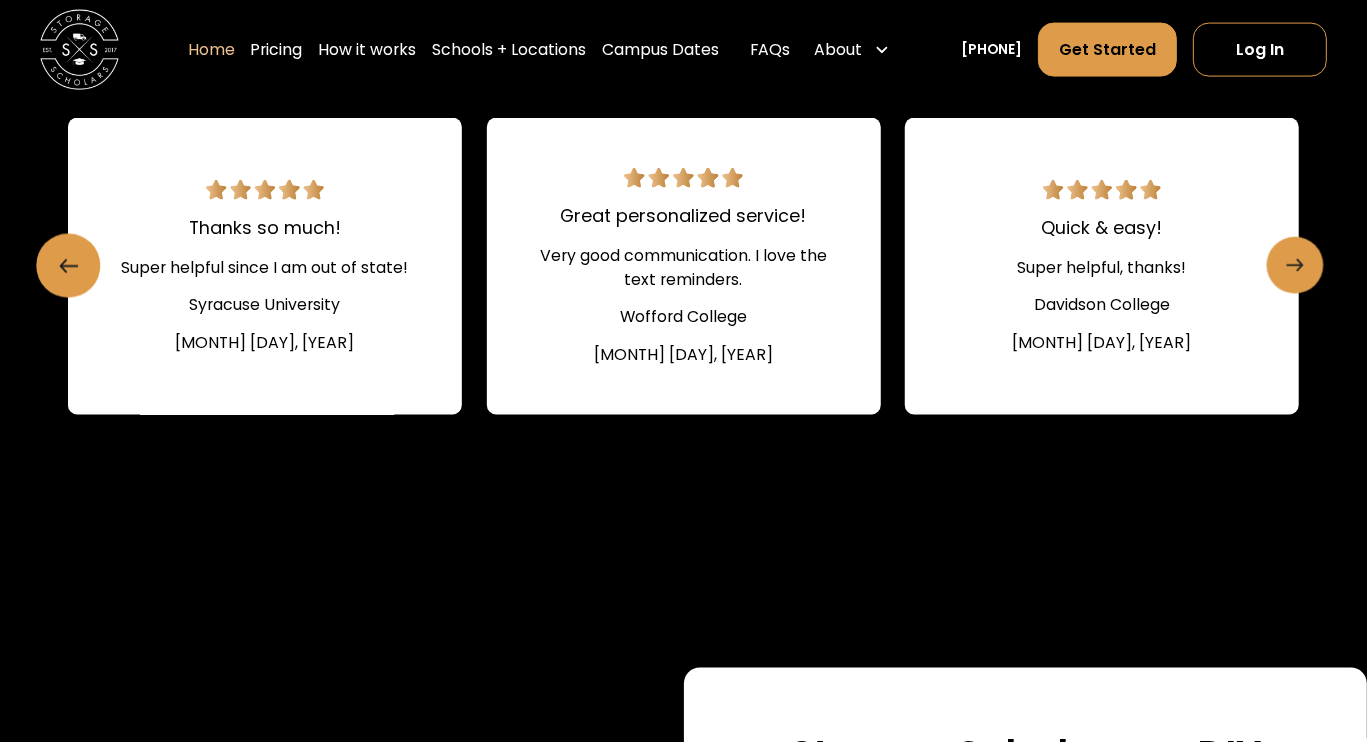click 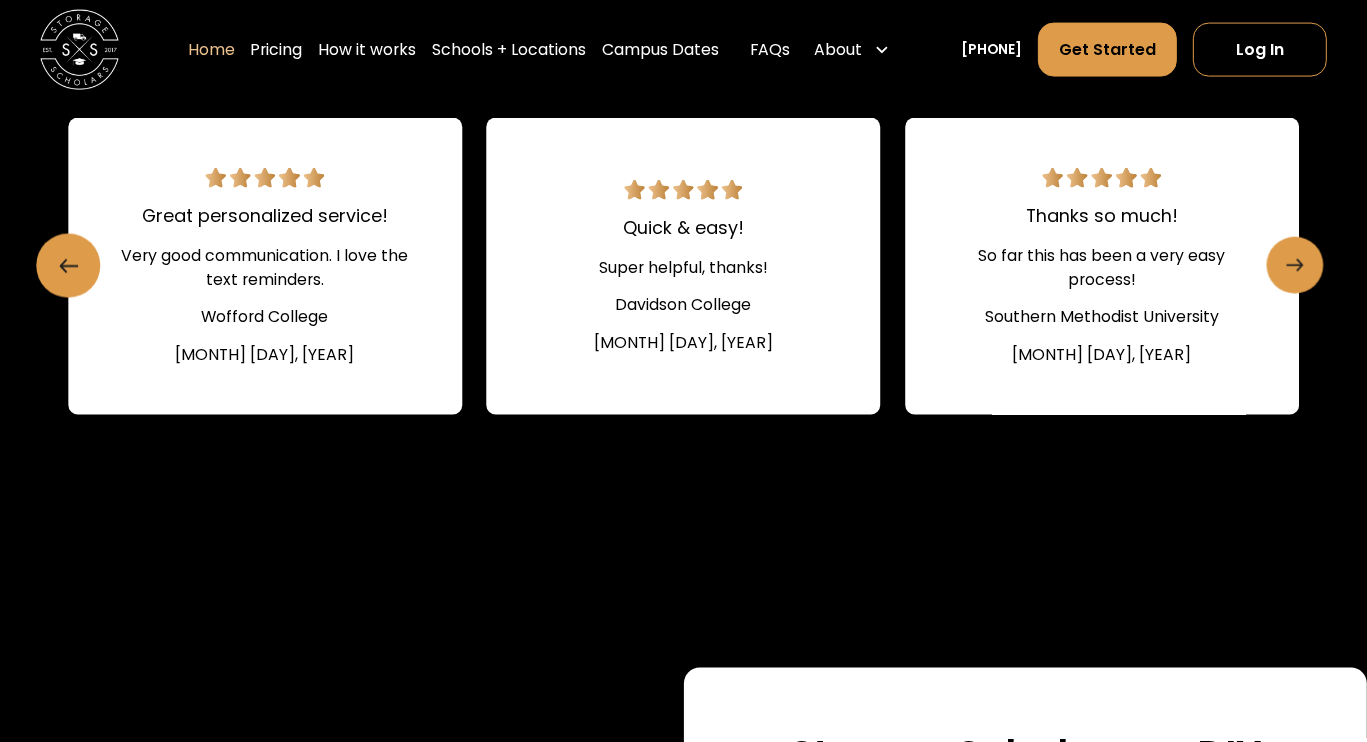 click 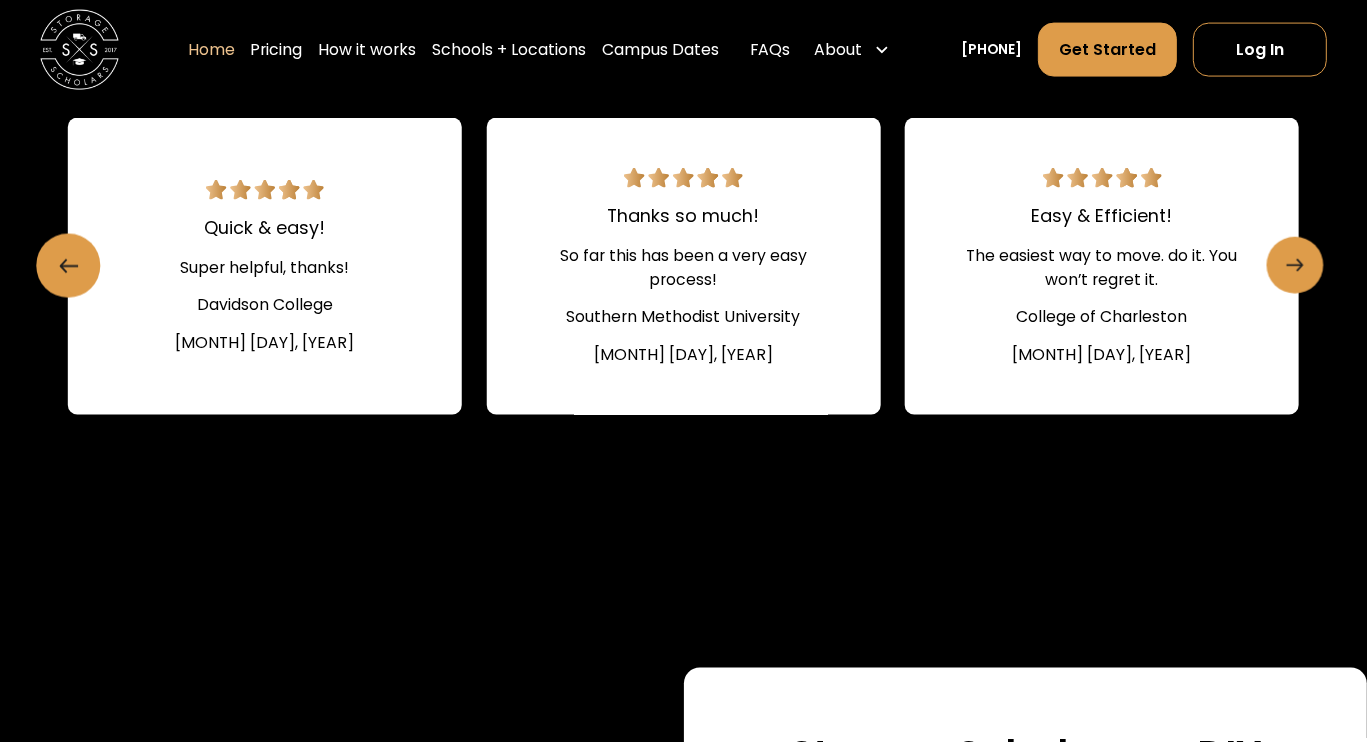 click 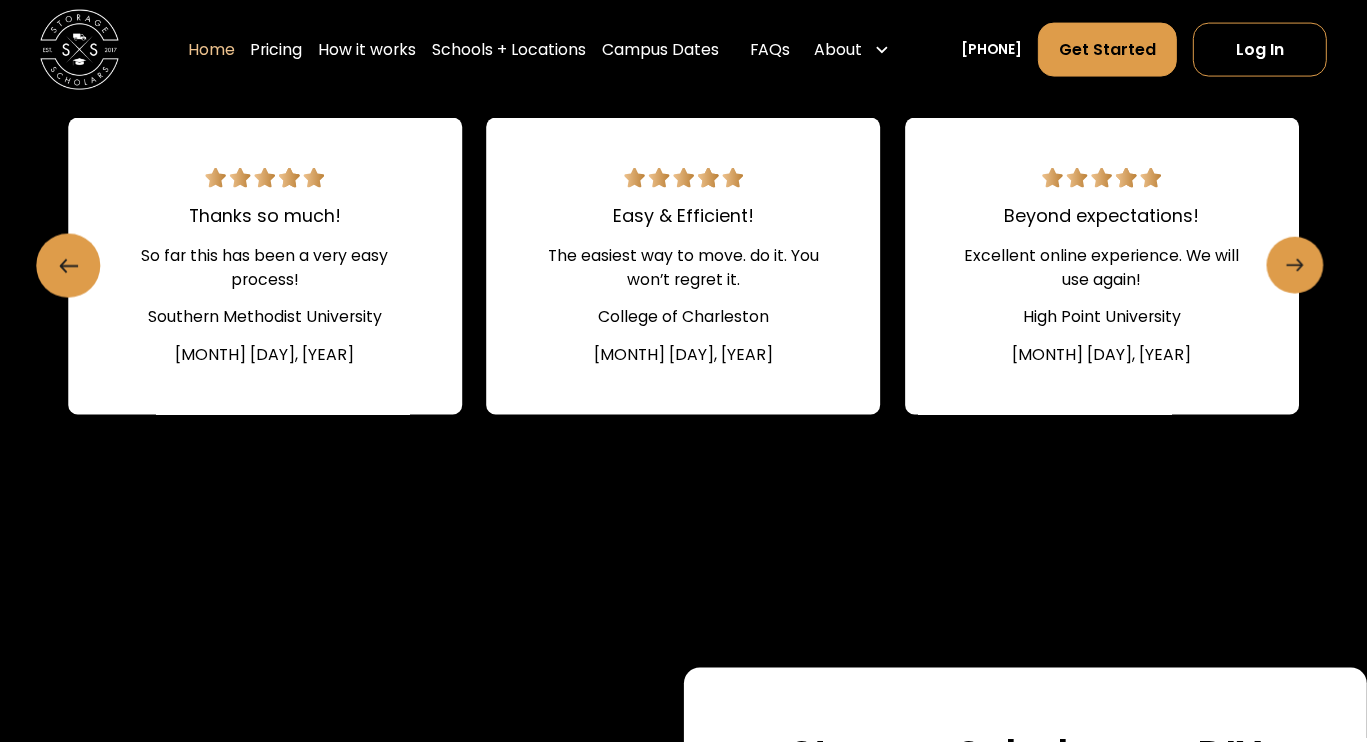 click 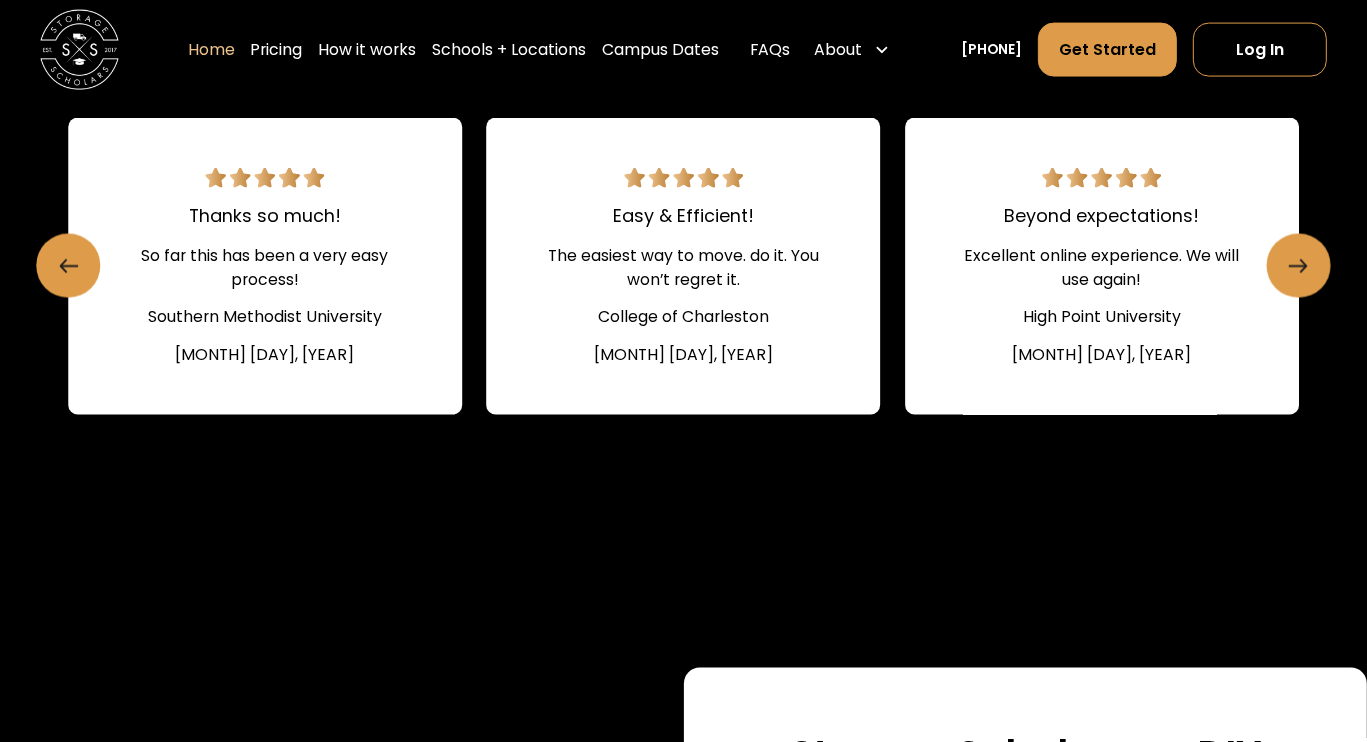 click on "(10,000+ reviews) Easy and efficient!! Made summer packing and storage a breeze. Wake Forest University June 26, 2019 EXCELLENT! From service to organization to communication everything was terrific. Thanks!! Elon University June 25, 2019 Everything went very smoothly! Wake Forest University December 29, 2022 Professional and friendly. It was quick and easy. Franklin and Marshall College May 22, 2024 Excellent customer service. They were on time and very efficient and accommodating. Georgetown University August 11, 2024 We will use them again! Everything was there on time and organized. High Point University July 11, 2024 Great work! UNC Chapel Hill September 8, 2024 Superb quality. Efficient, they keep us in the loop of what is going on. Franklin and Marshall College May 10, 2024 Highly recommend! They were great! University of Alabama June 2, 2022 Professional and friendly. Storage Scholars is a great service which simplifies the move in and move out process. University of Richmond August 9, 2022 EXCELLENT!" at bounding box center [683, 241] 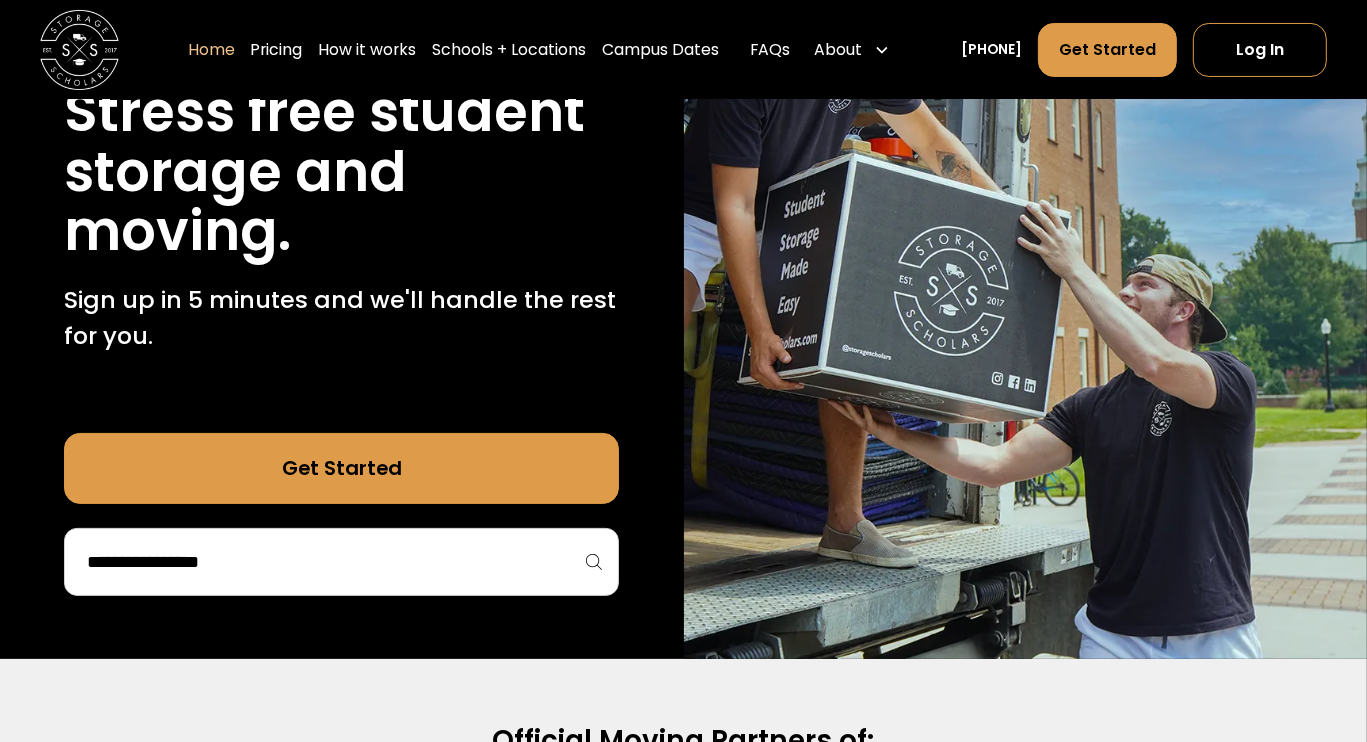 scroll, scrollTop: 0, scrollLeft: 0, axis: both 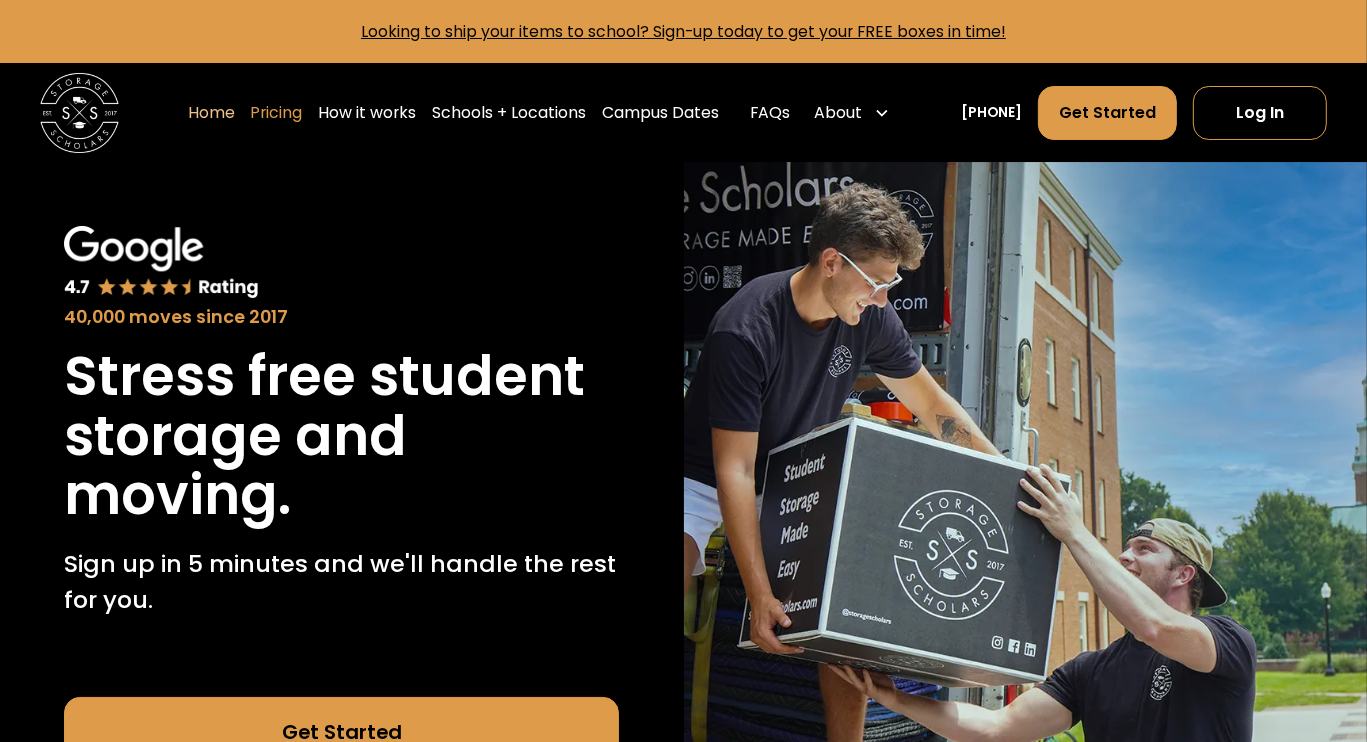 click on "Pricing" at bounding box center (276, 112) 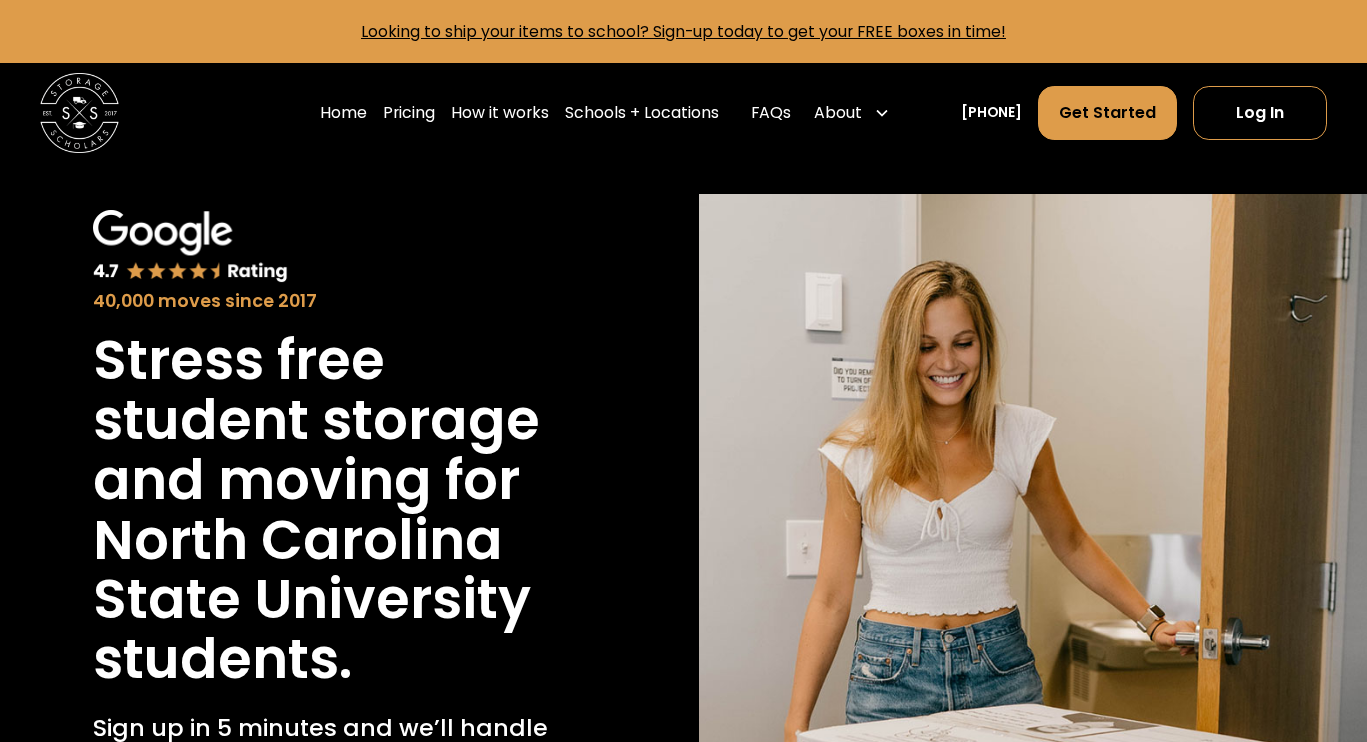 scroll, scrollTop: 4289, scrollLeft: 0, axis: vertical 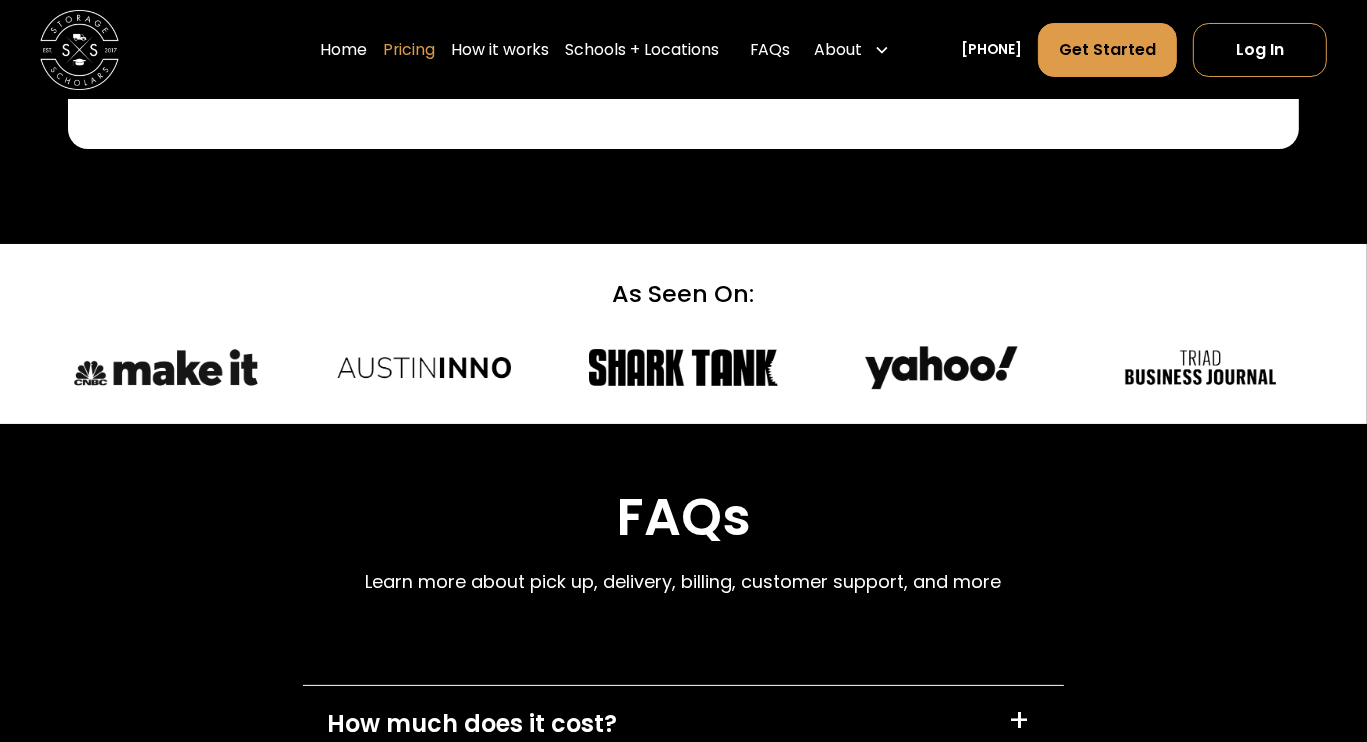 click on "Pricing" at bounding box center [409, 49] 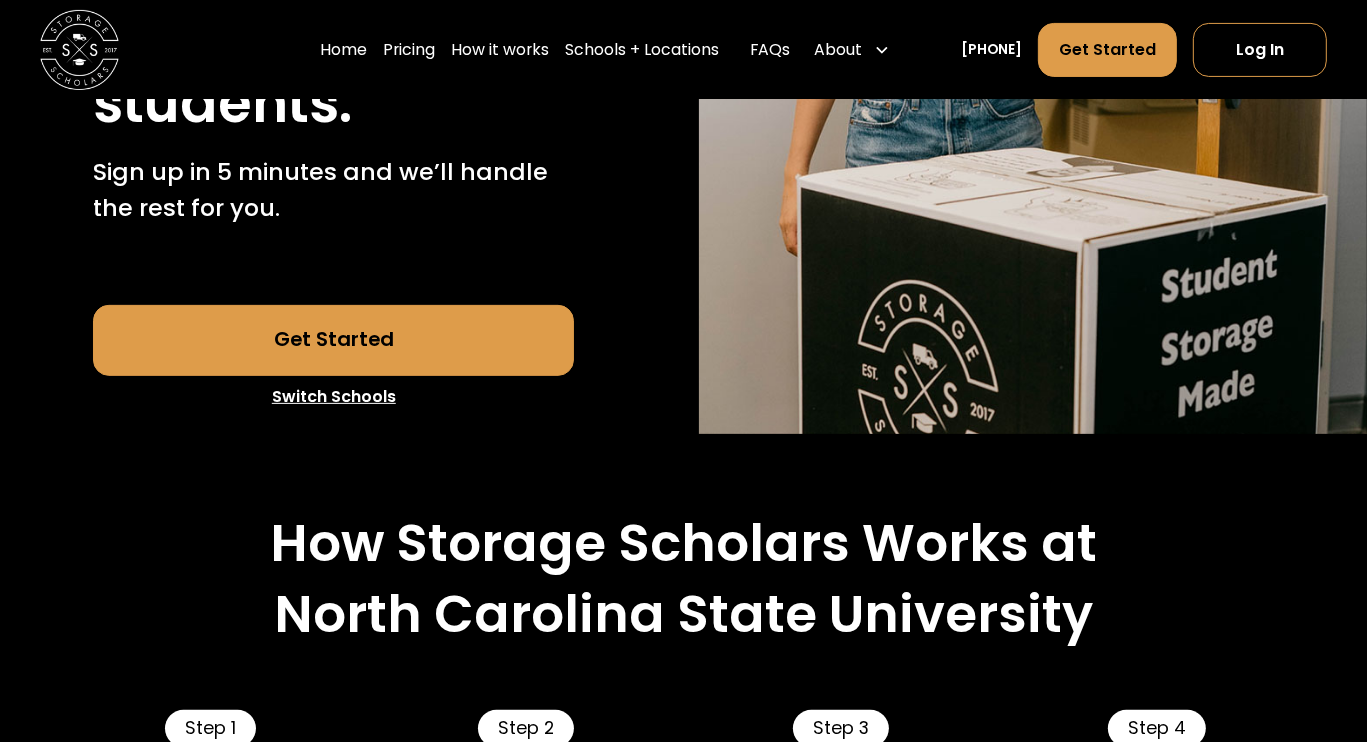 scroll, scrollTop: 214, scrollLeft: 0, axis: vertical 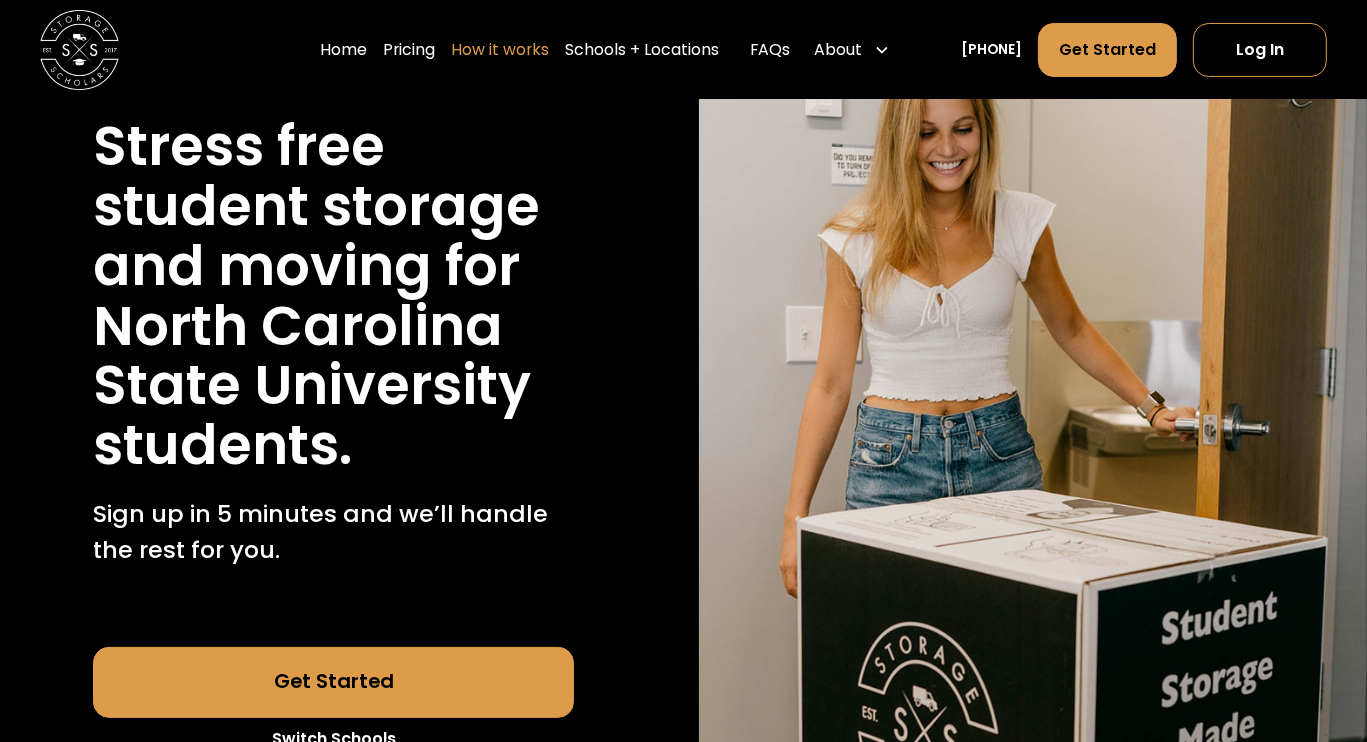 click on "How it works" at bounding box center [500, 49] 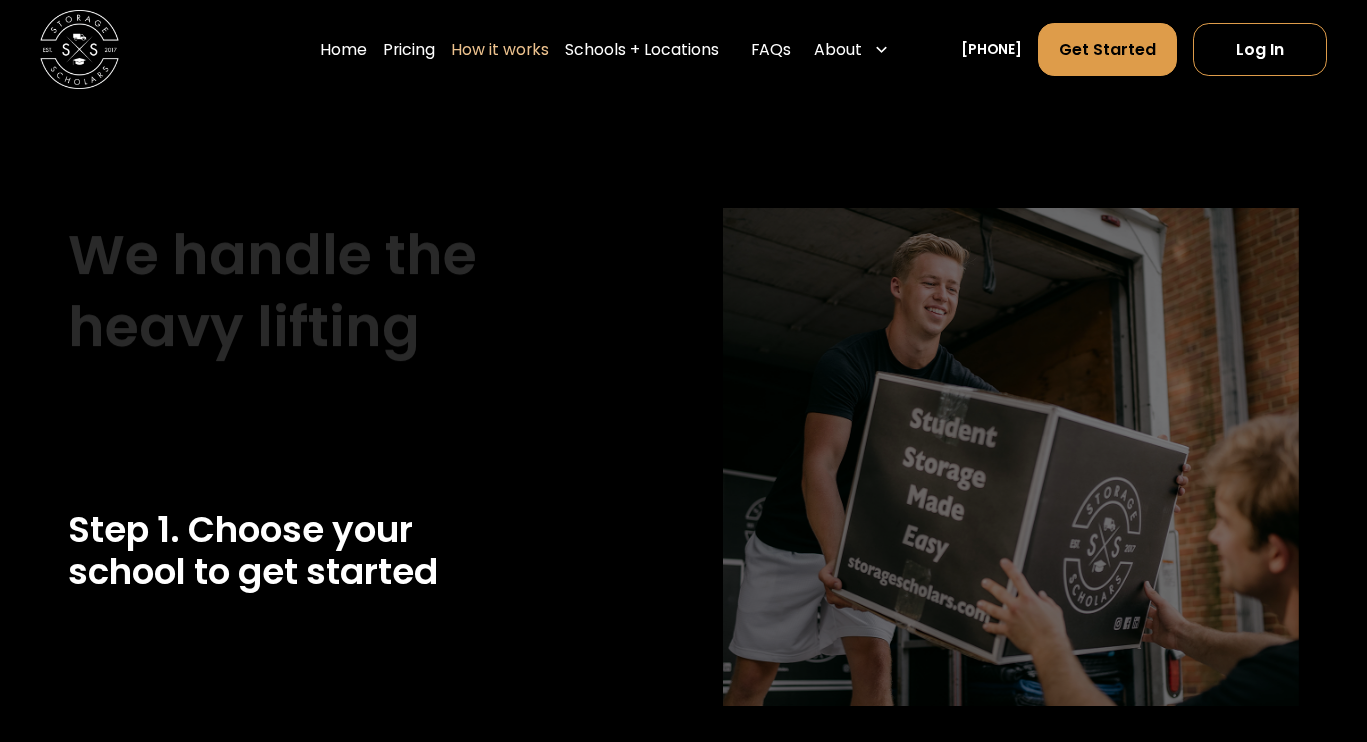 scroll, scrollTop: 0, scrollLeft: 0, axis: both 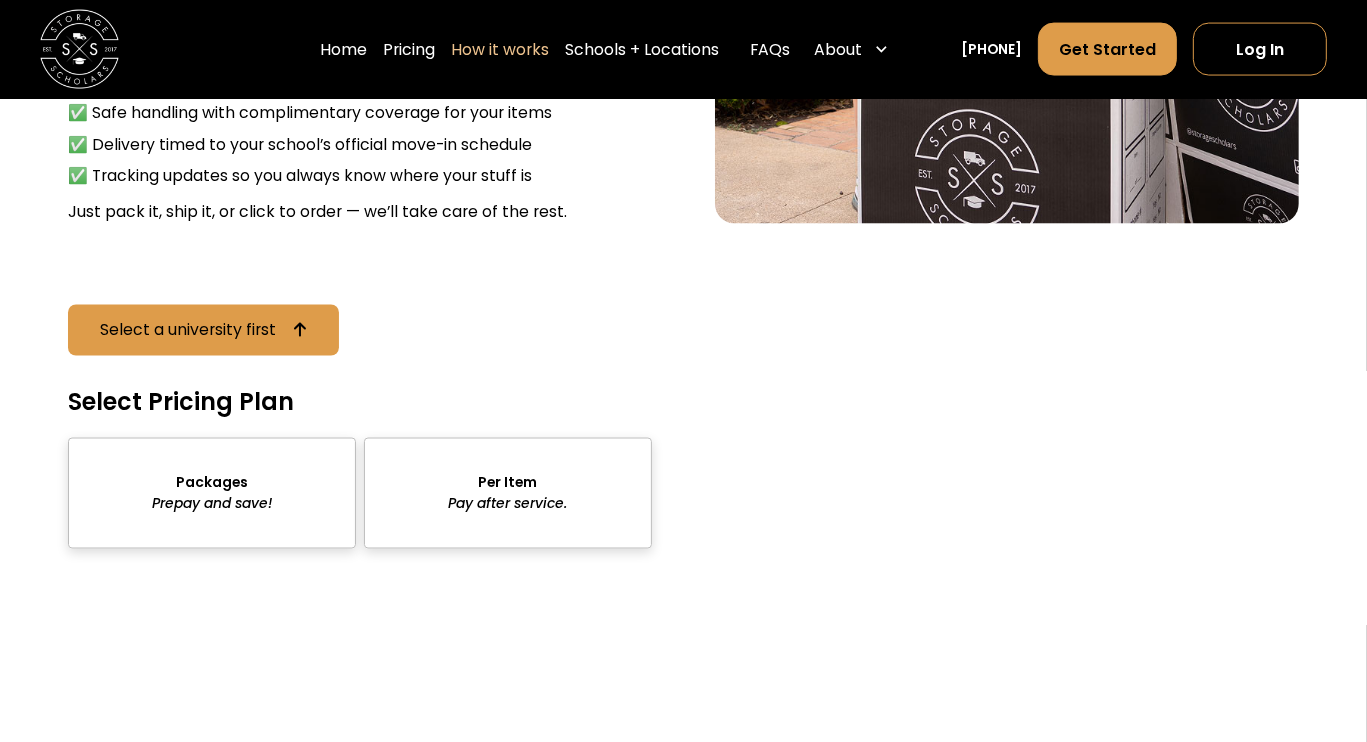 click at bounding box center [212, 493] 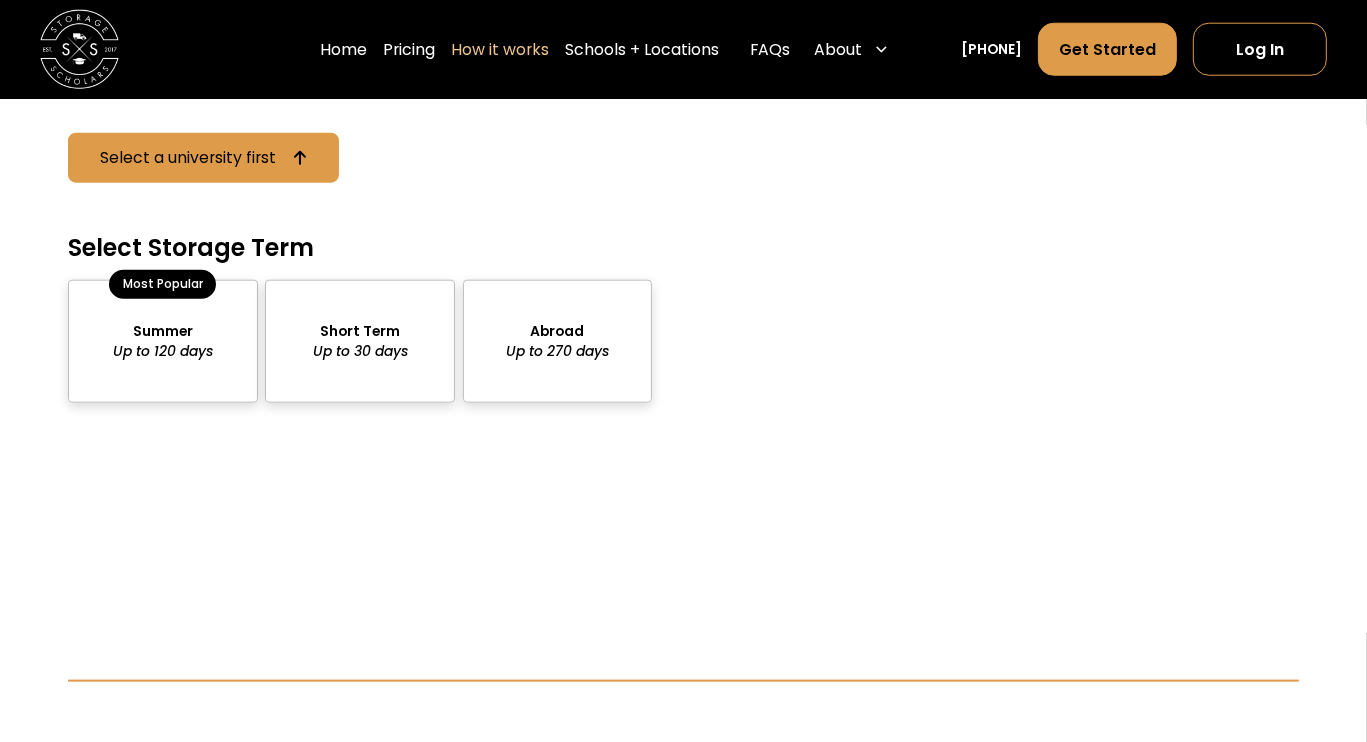 scroll, scrollTop: 1907, scrollLeft: 0, axis: vertical 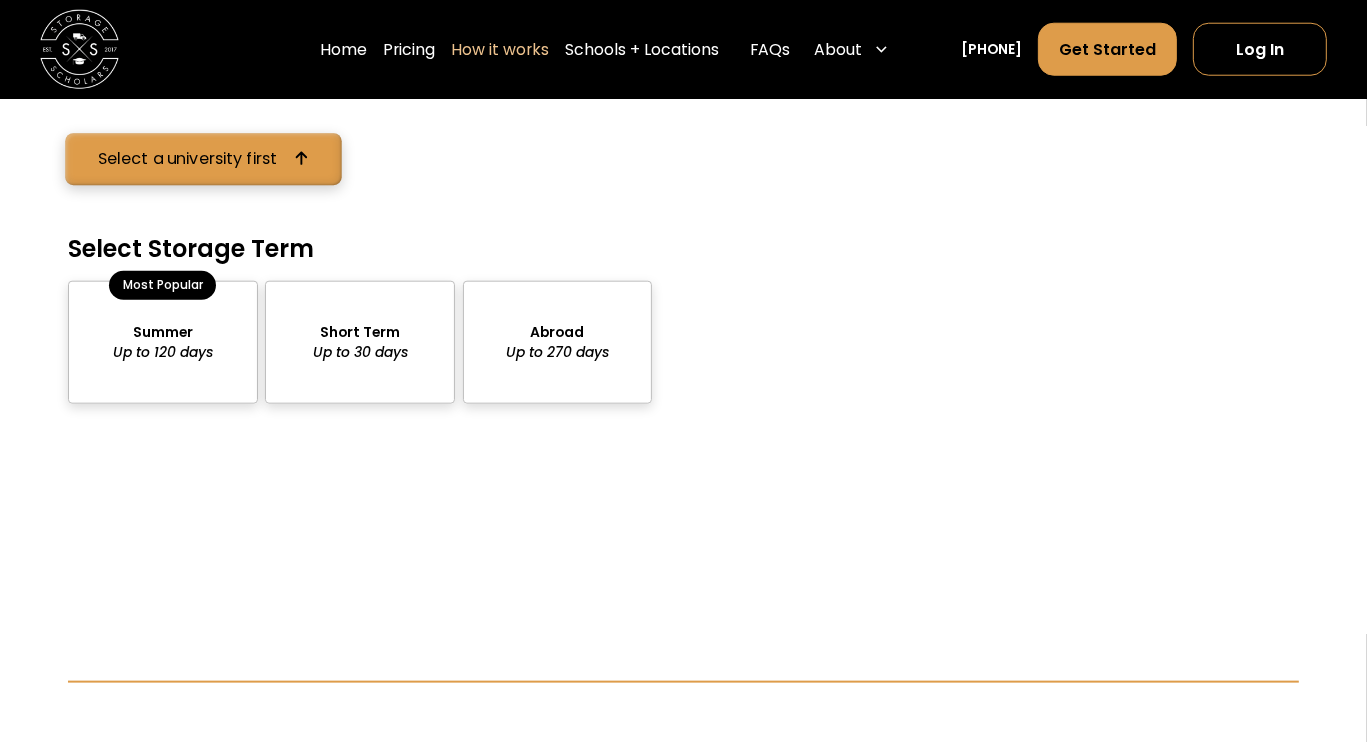 click on "Select a university first" at bounding box center (188, 159) 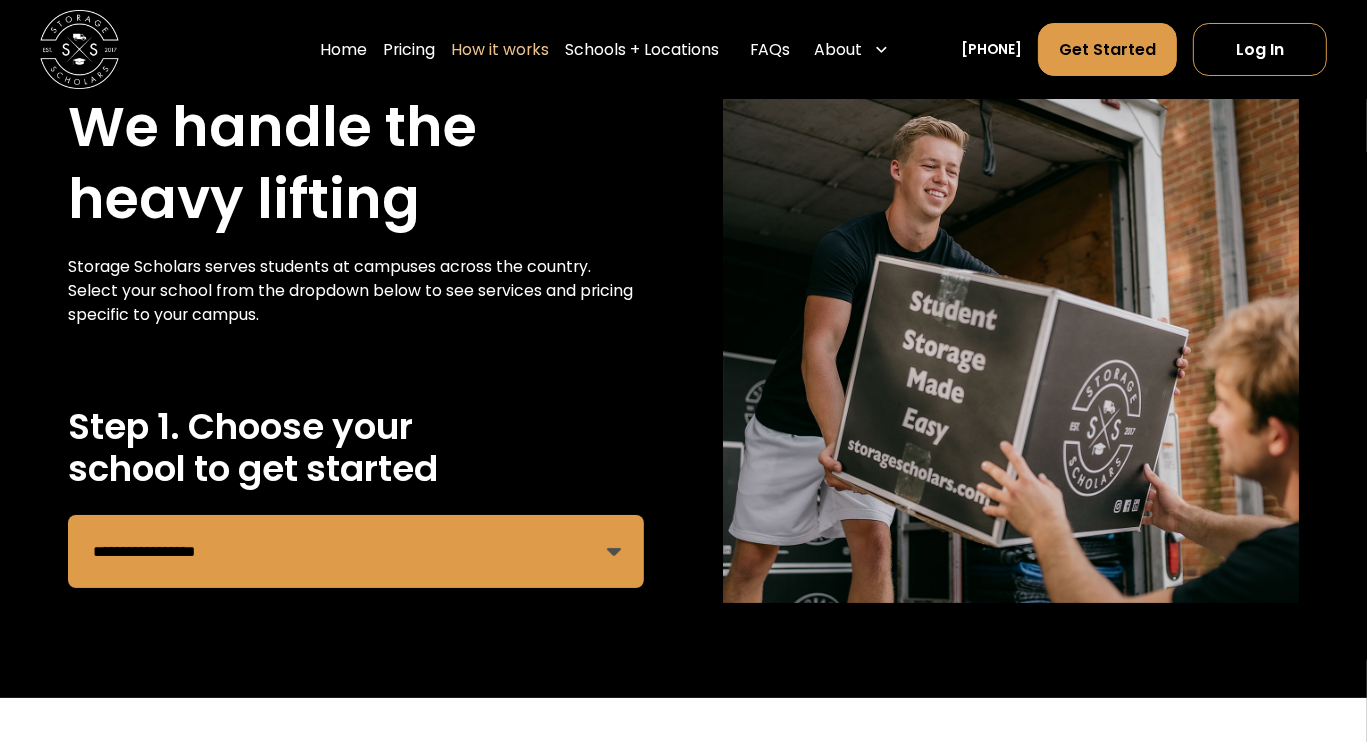 scroll, scrollTop: 99, scrollLeft: 0, axis: vertical 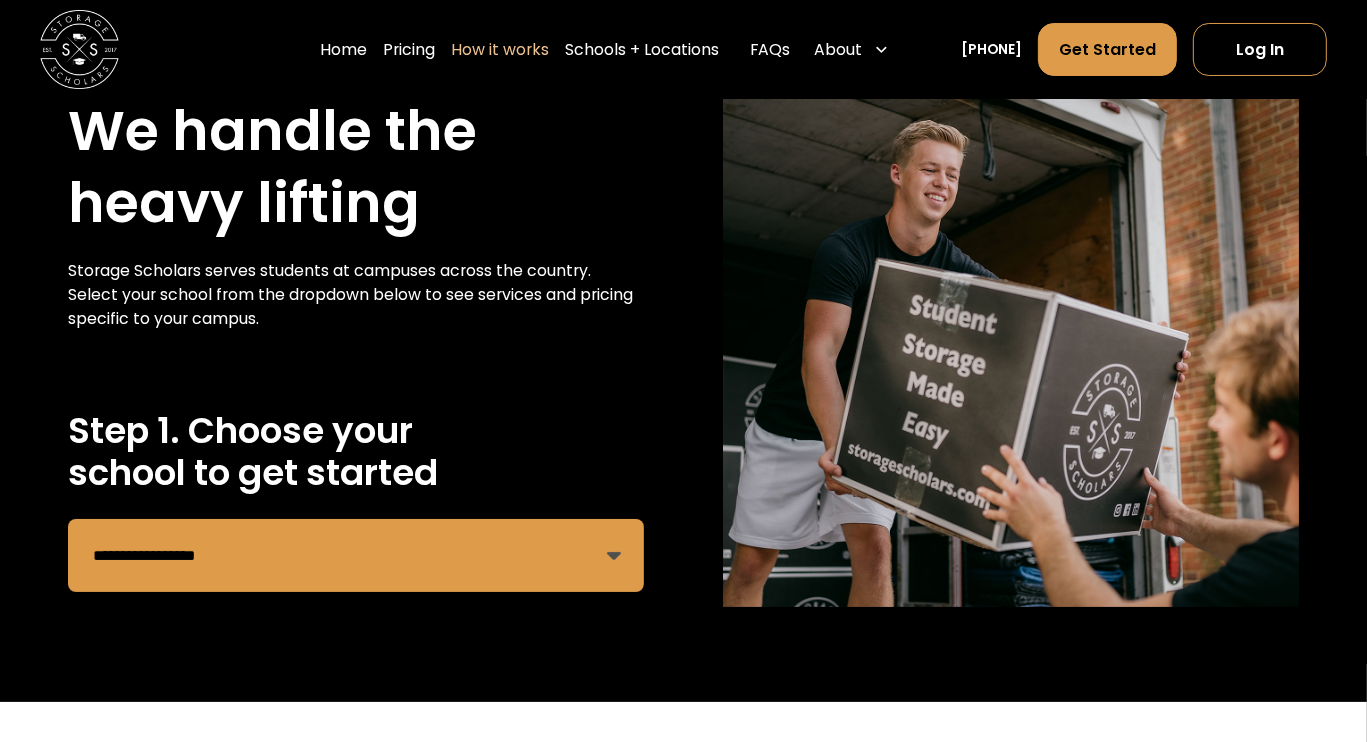 click on "**********" at bounding box center (356, 555) 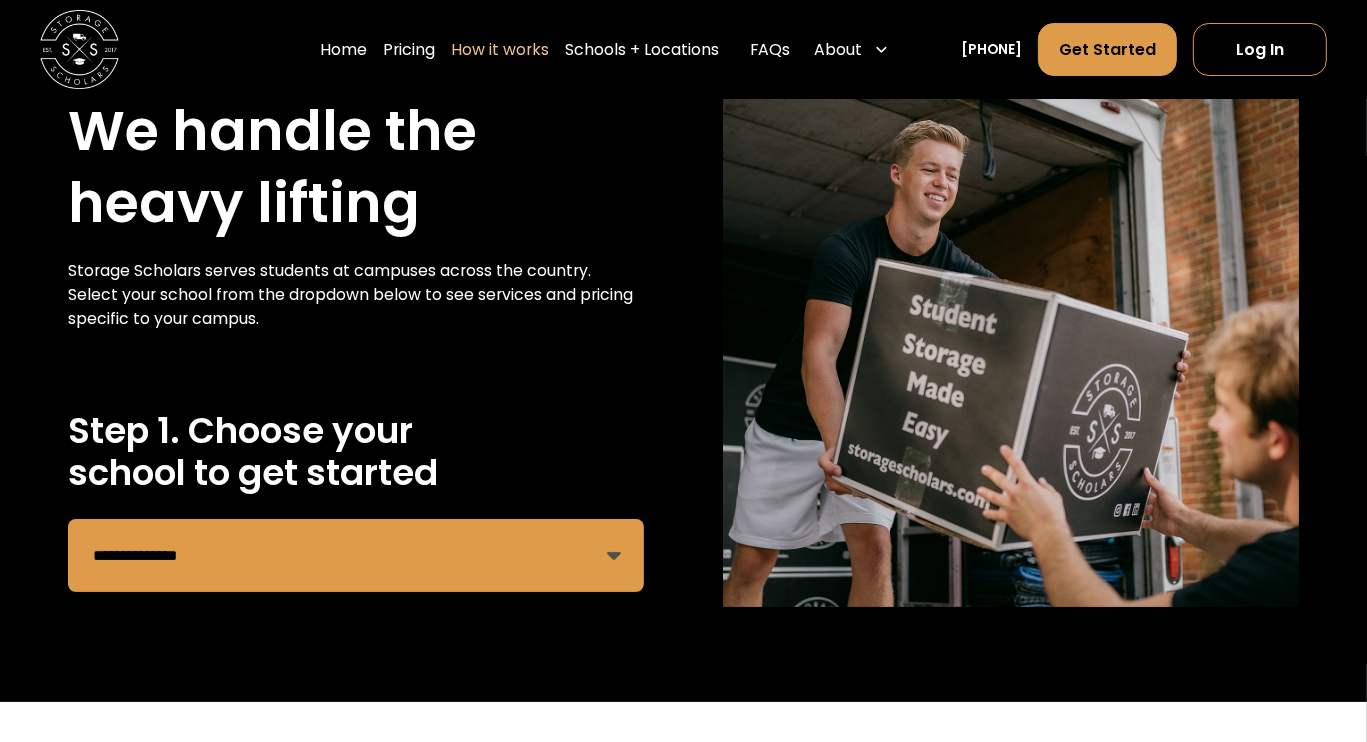 click on "**********" at bounding box center (356, 555) 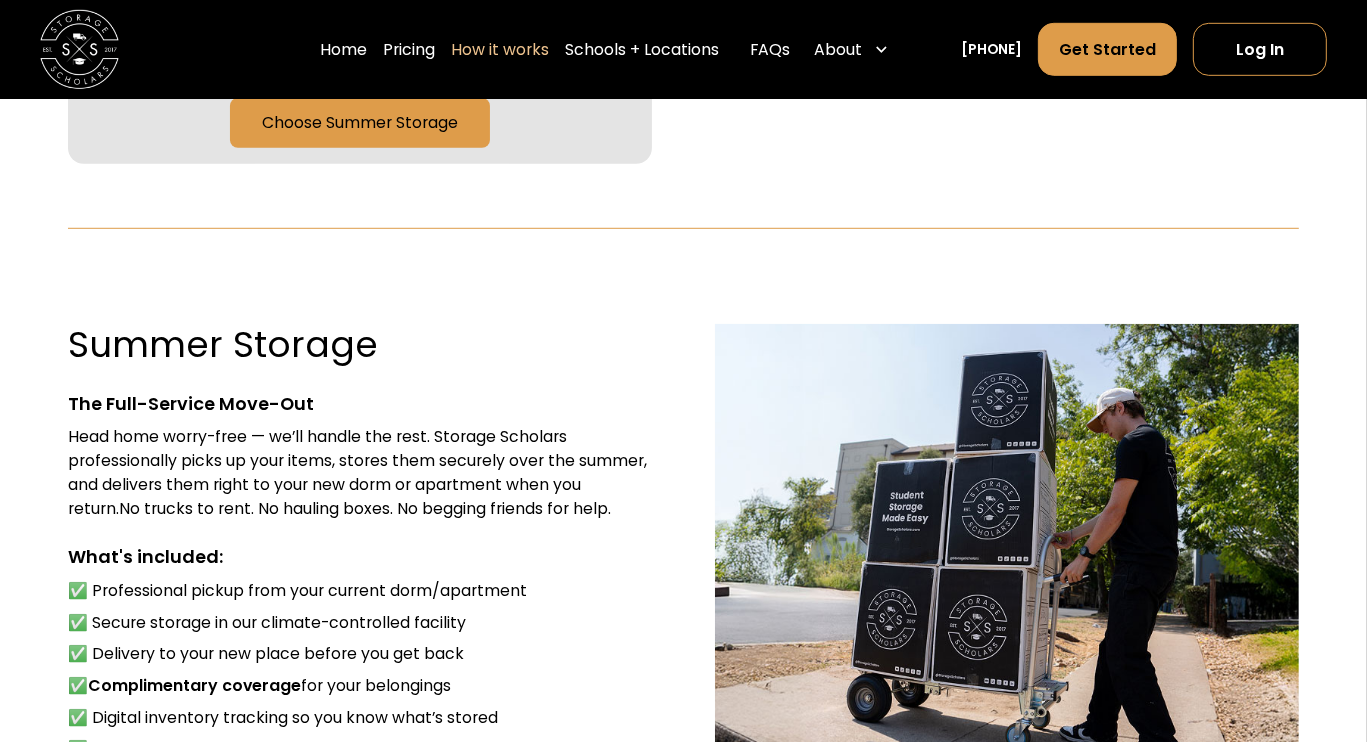 scroll, scrollTop: 1219, scrollLeft: 0, axis: vertical 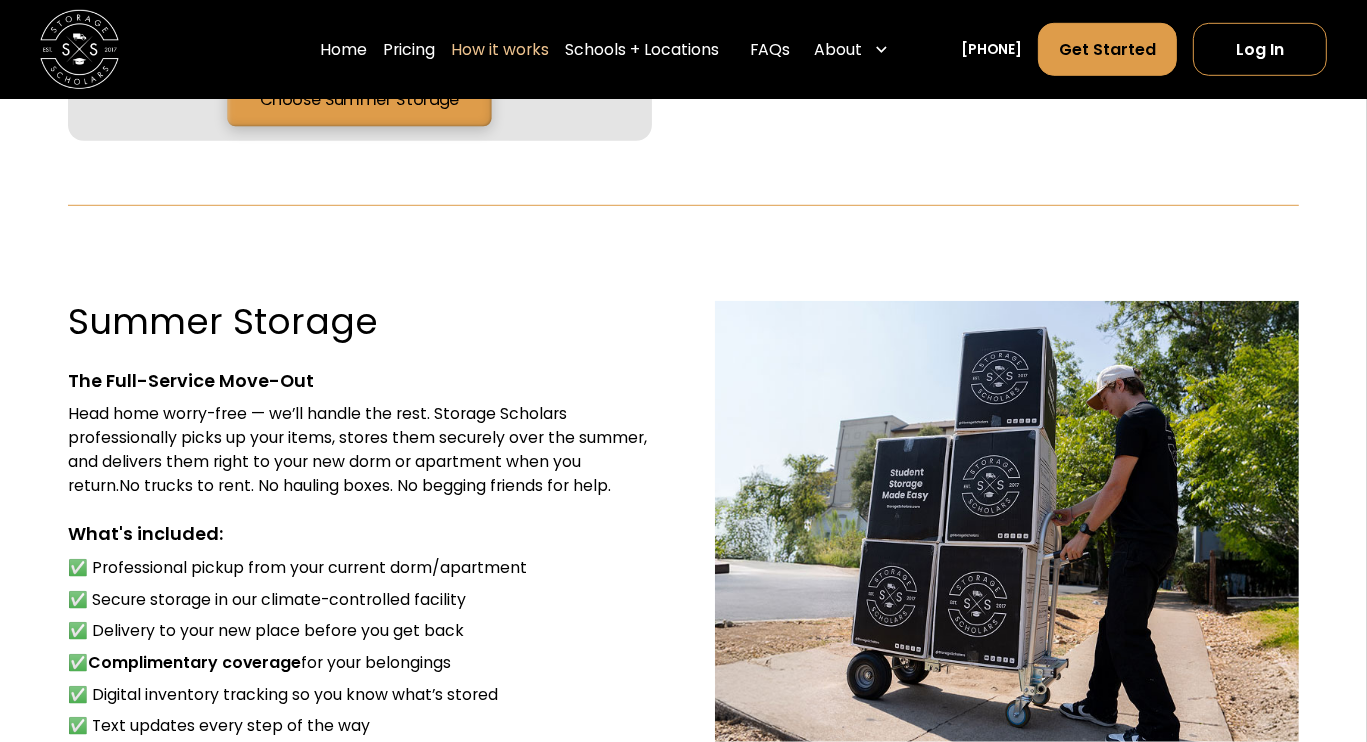 click on "Choose Summer Storage" at bounding box center (360, 100) 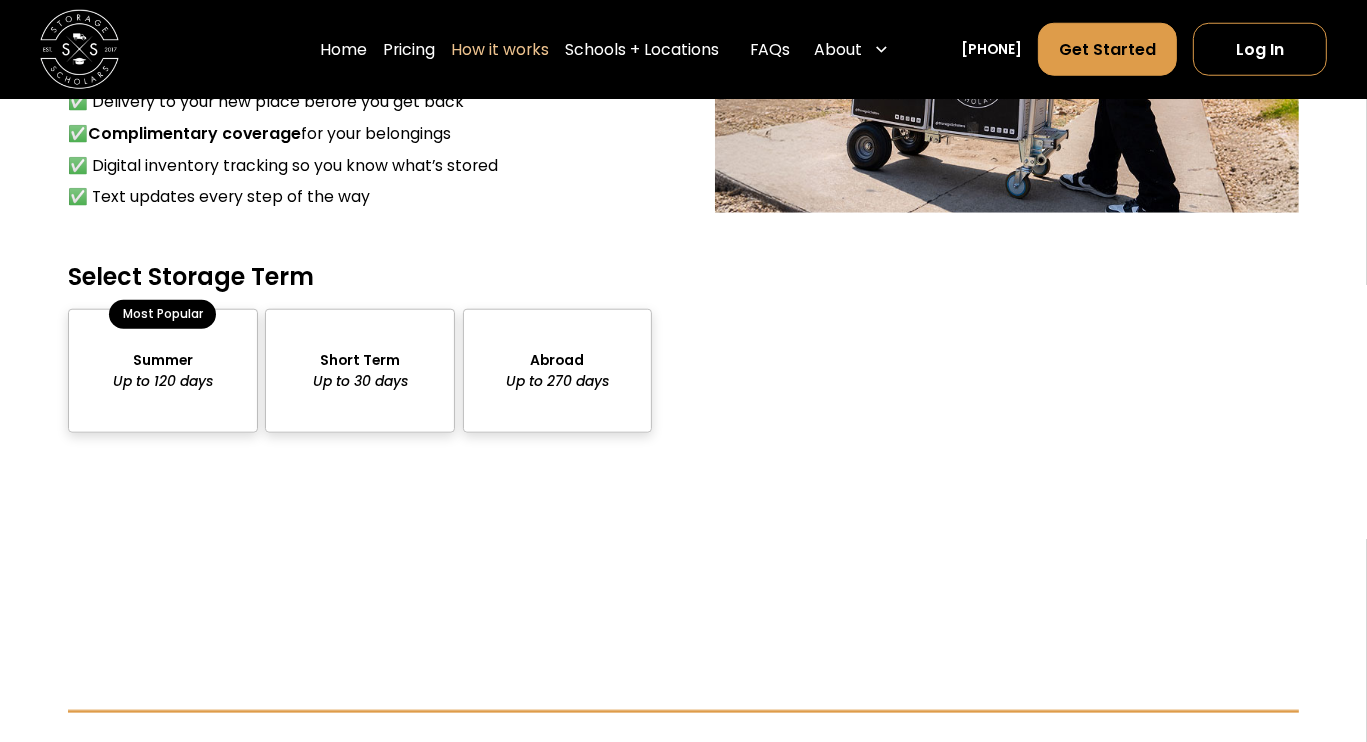 scroll, scrollTop: 1752, scrollLeft: 0, axis: vertical 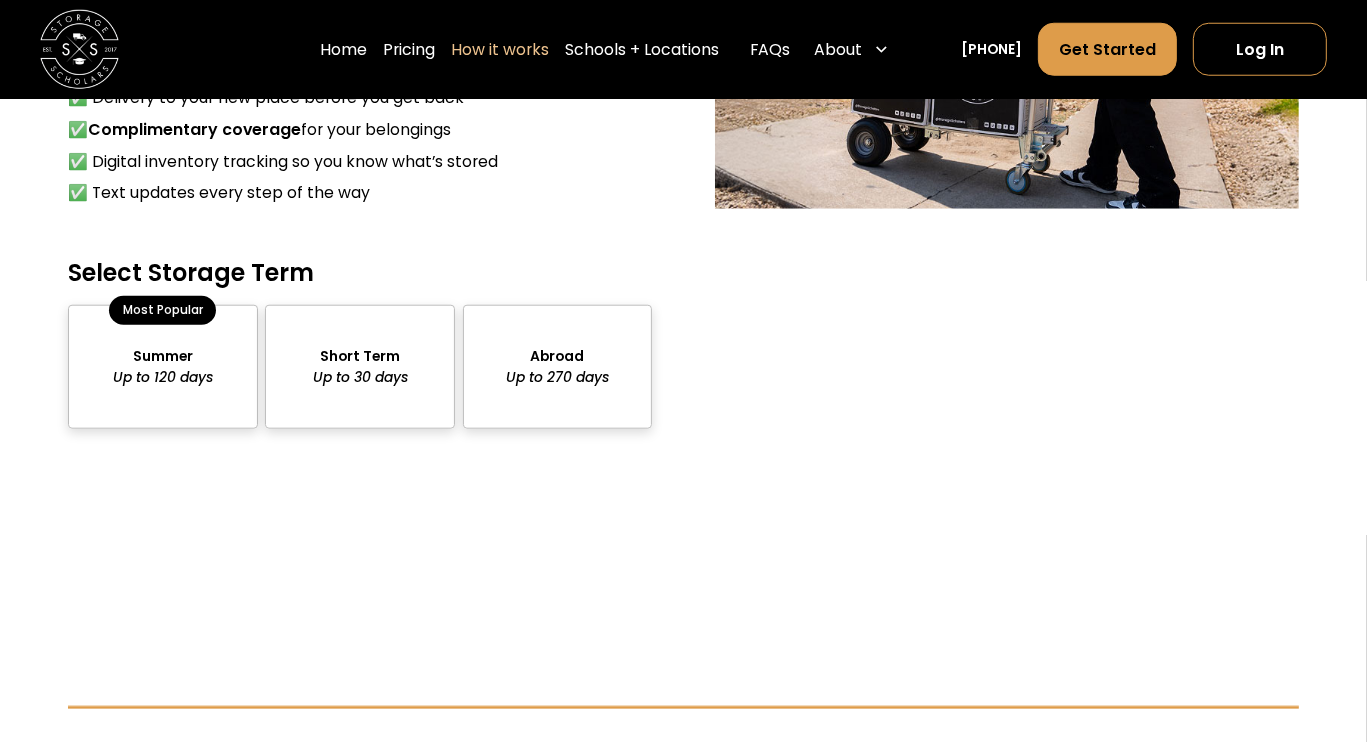 click at bounding box center [359, 367] 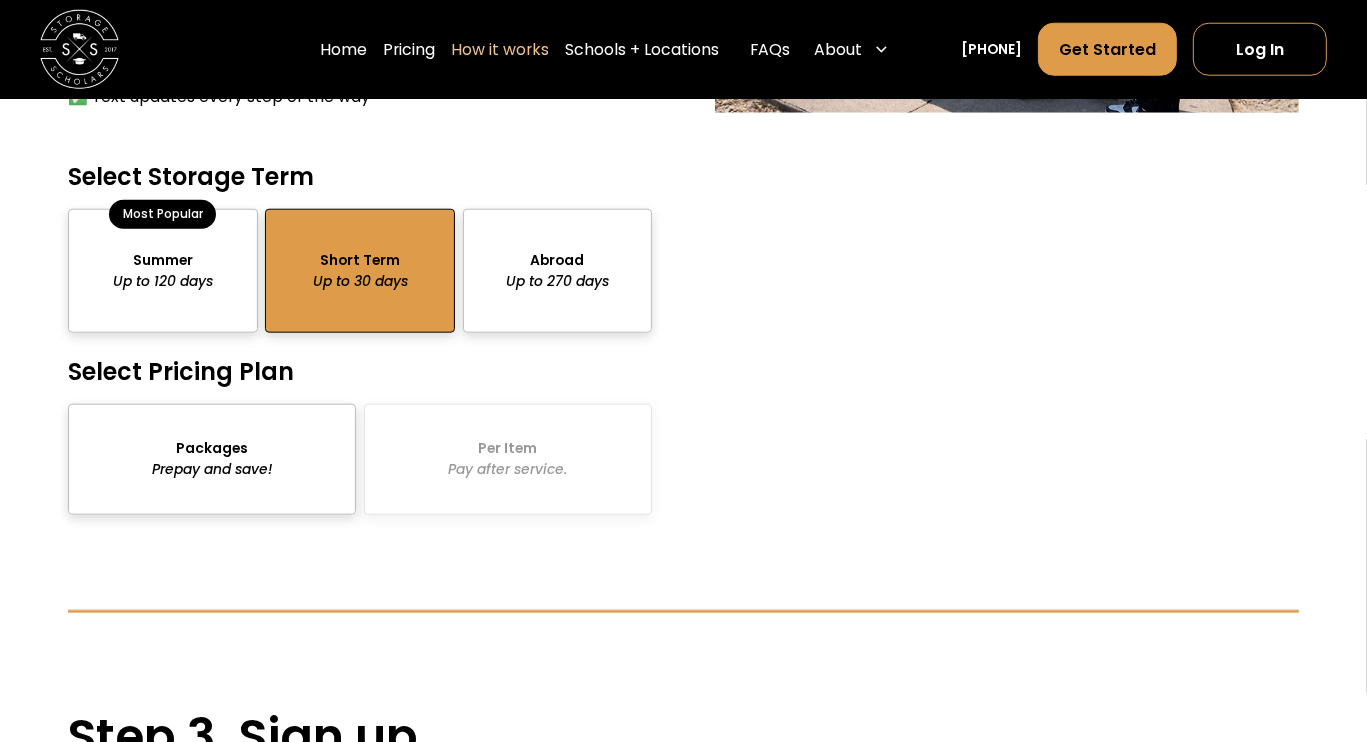 scroll, scrollTop: 1852, scrollLeft: 0, axis: vertical 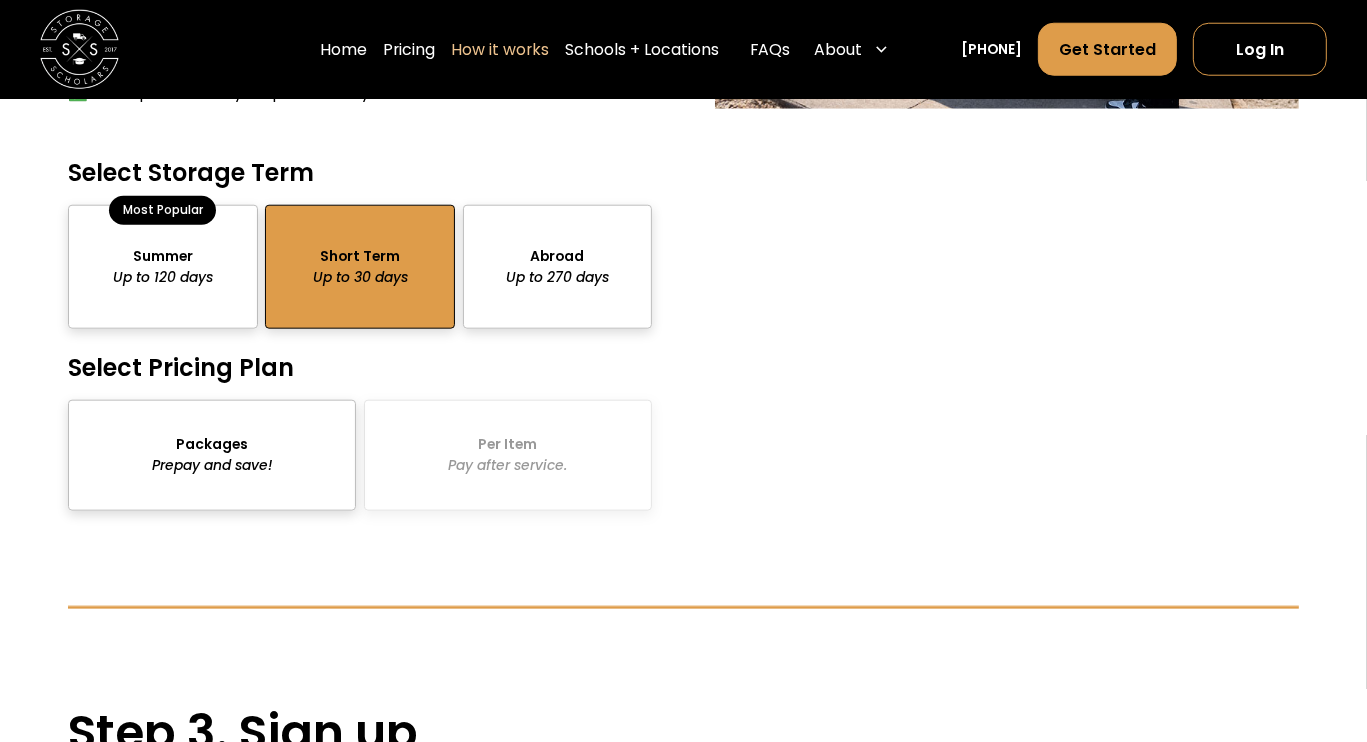 click at bounding box center [212, 455] 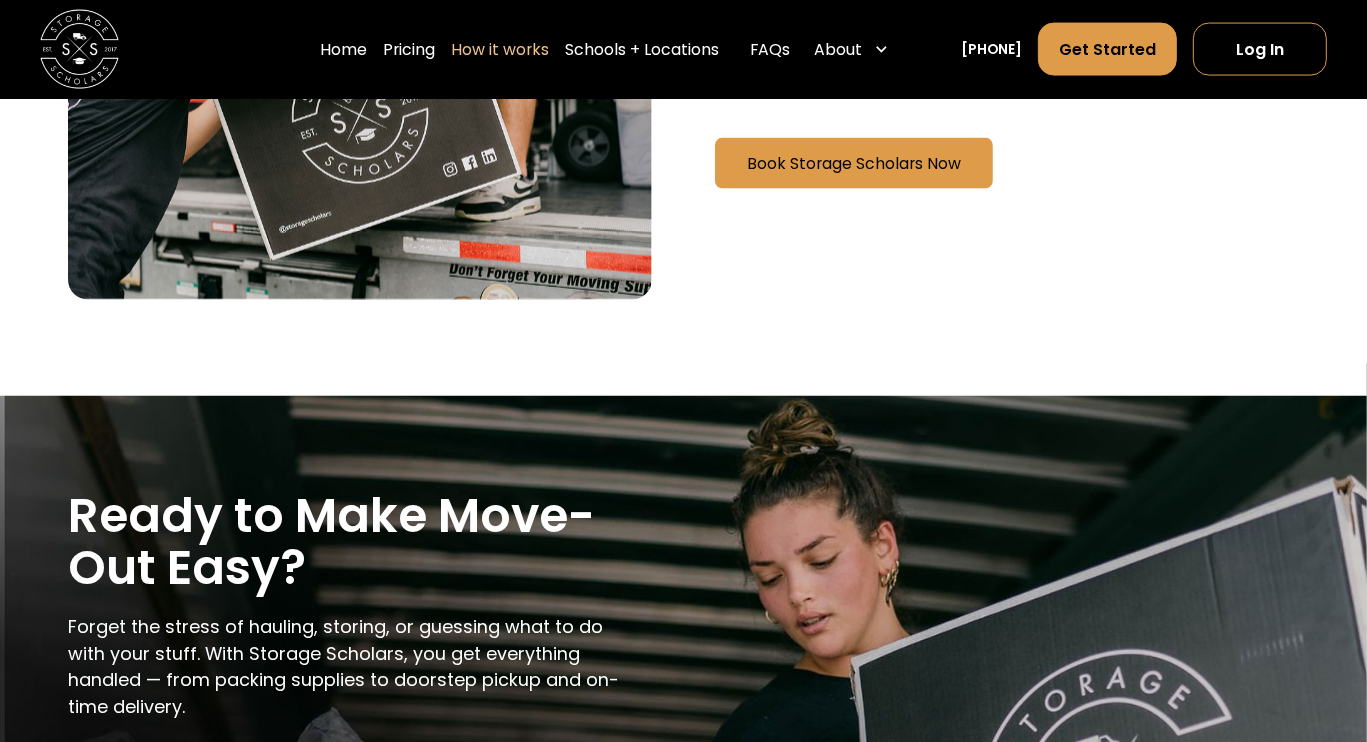 scroll, scrollTop: 2728, scrollLeft: 0, axis: vertical 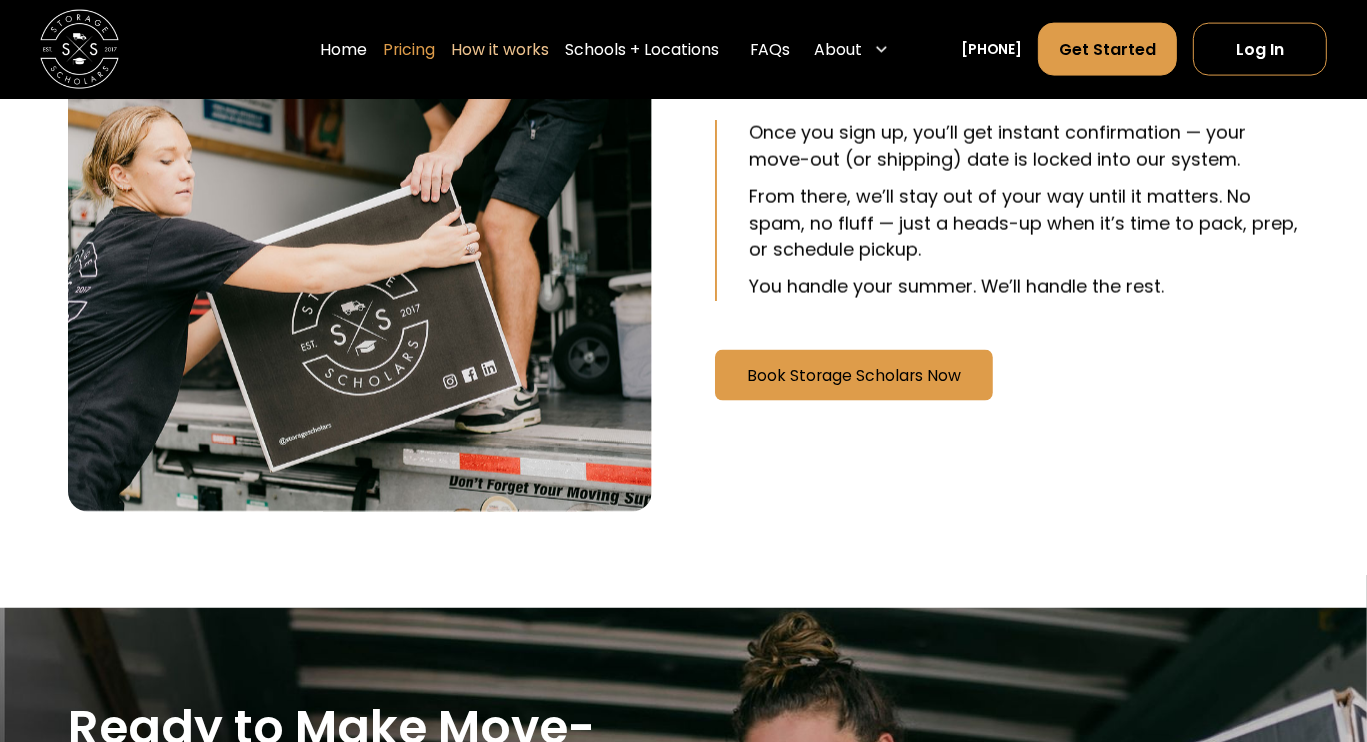 click on "Pricing" at bounding box center [409, 49] 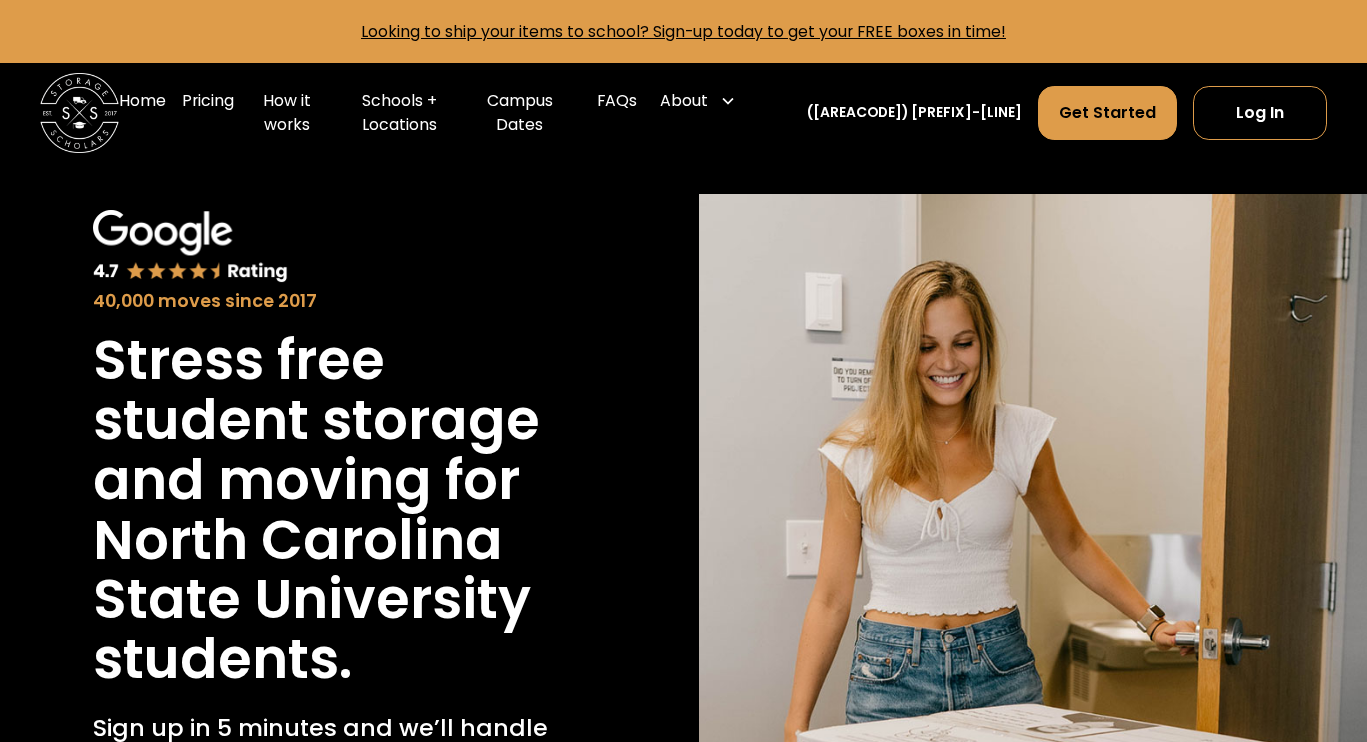 scroll, scrollTop: 4289, scrollLeft: 0, axis: vertical 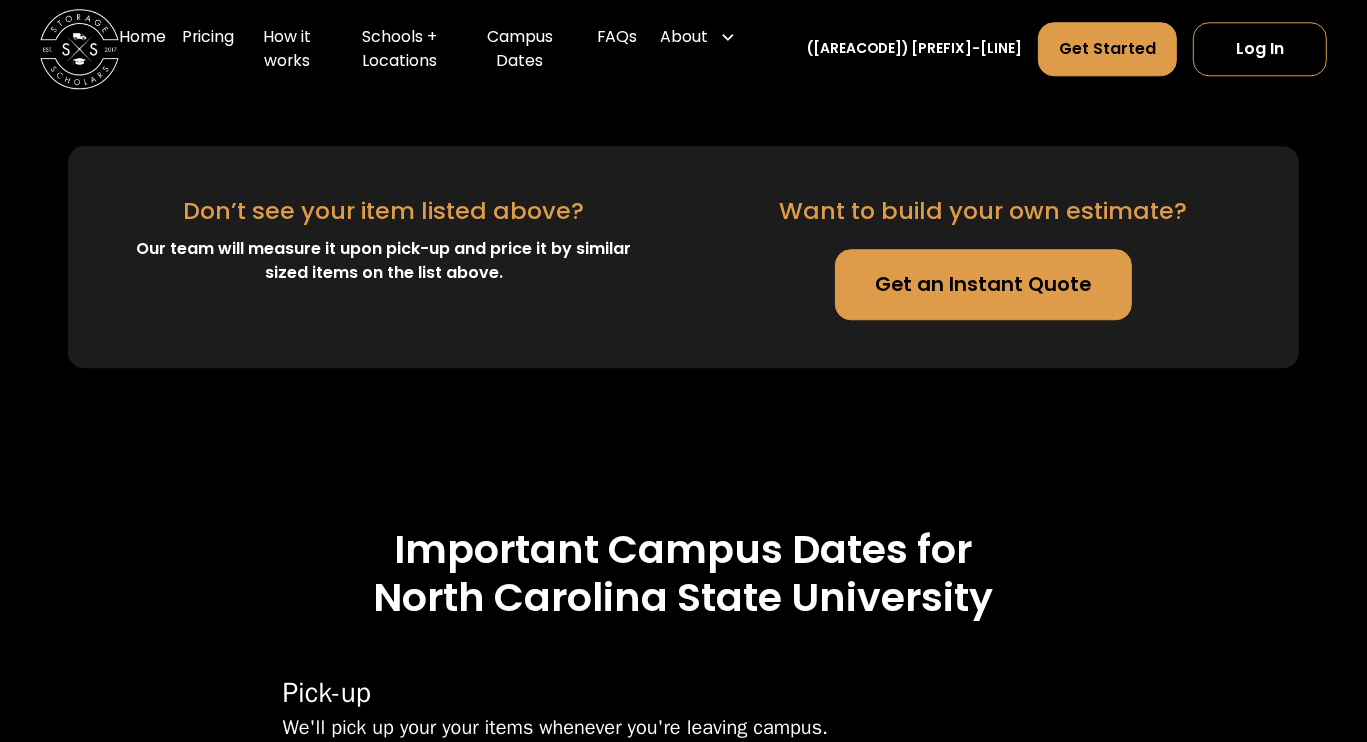 click on "Get an Instant Quote" at bounding box center [983, 284] 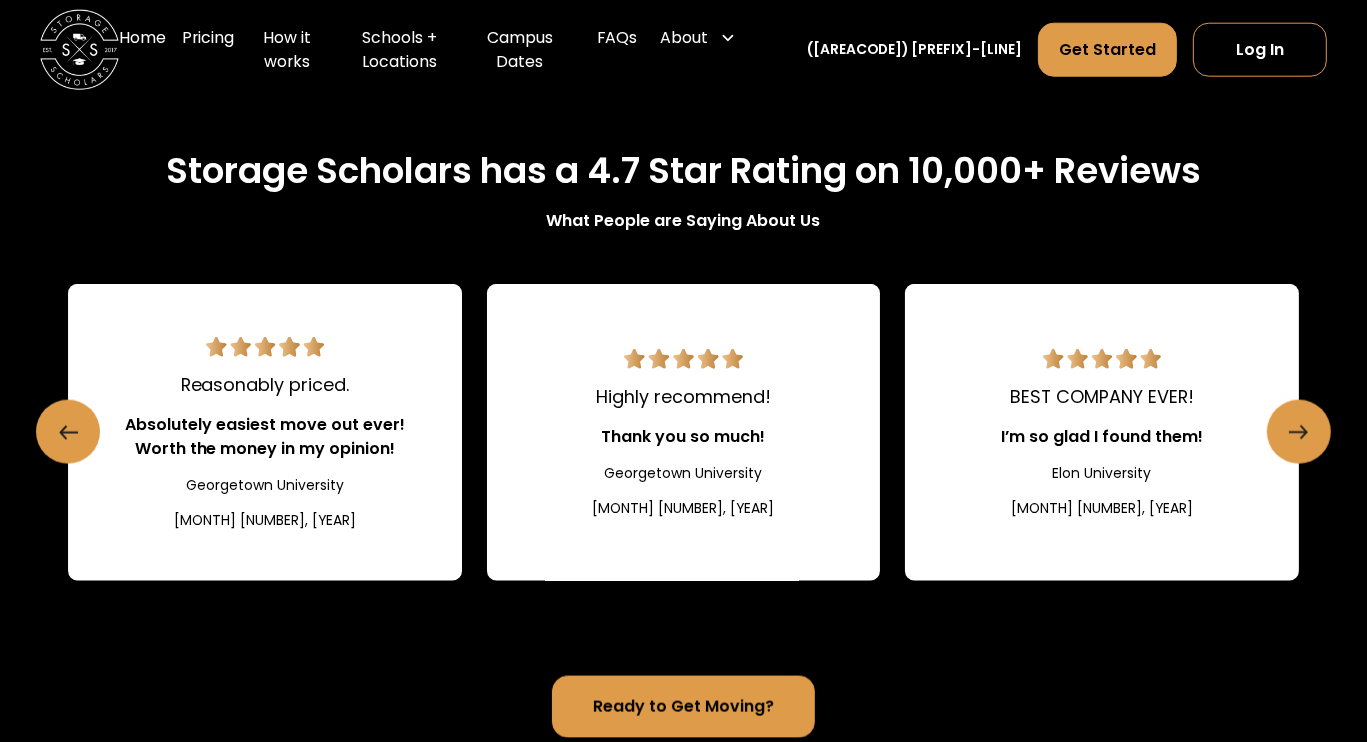 scroll, scrollTop: 2155, scrollLeft: 0, axis: vertical 